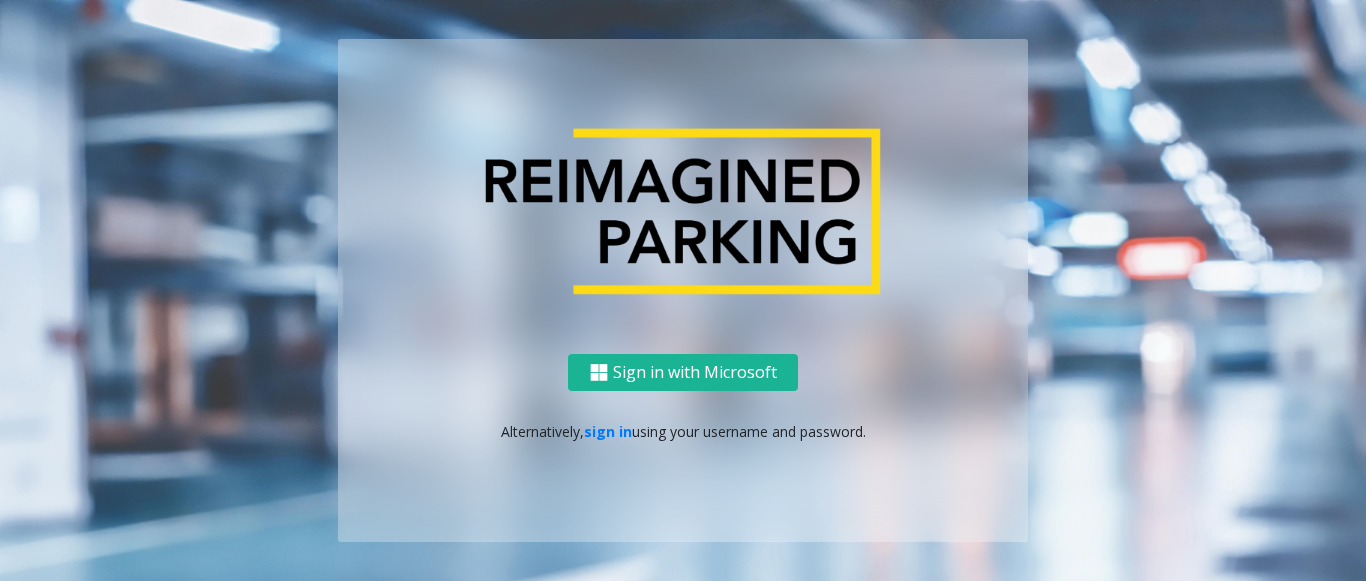 scroll, scrollTop: 0, scrollLeft: 0, axis: both 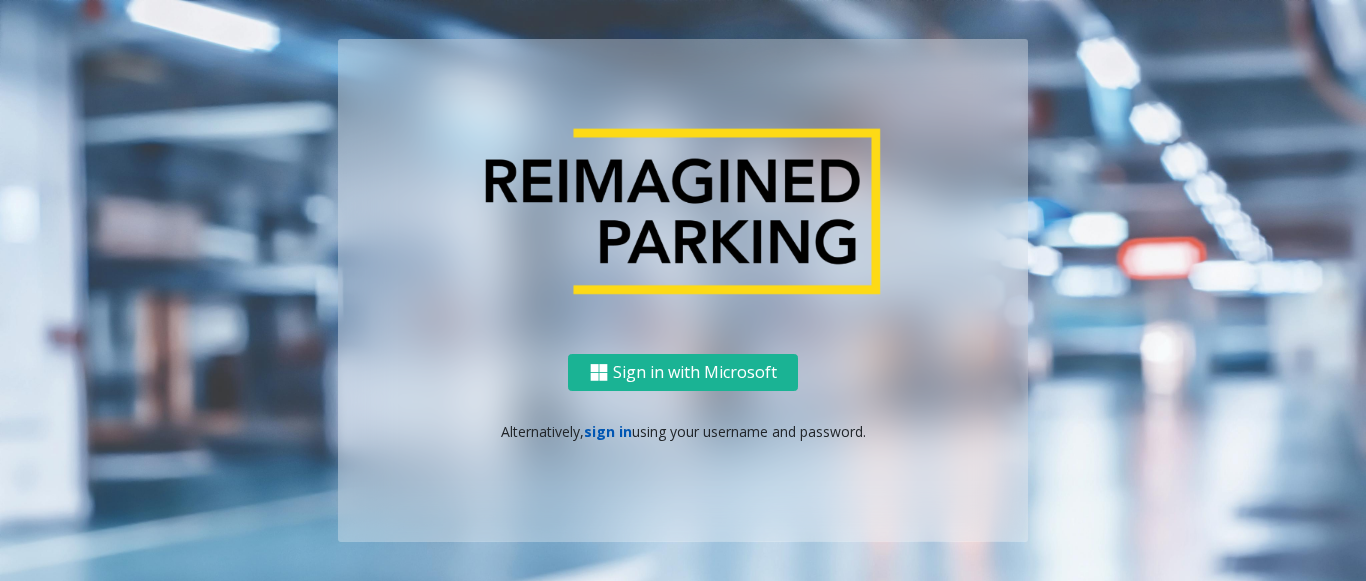 click on "sign in" 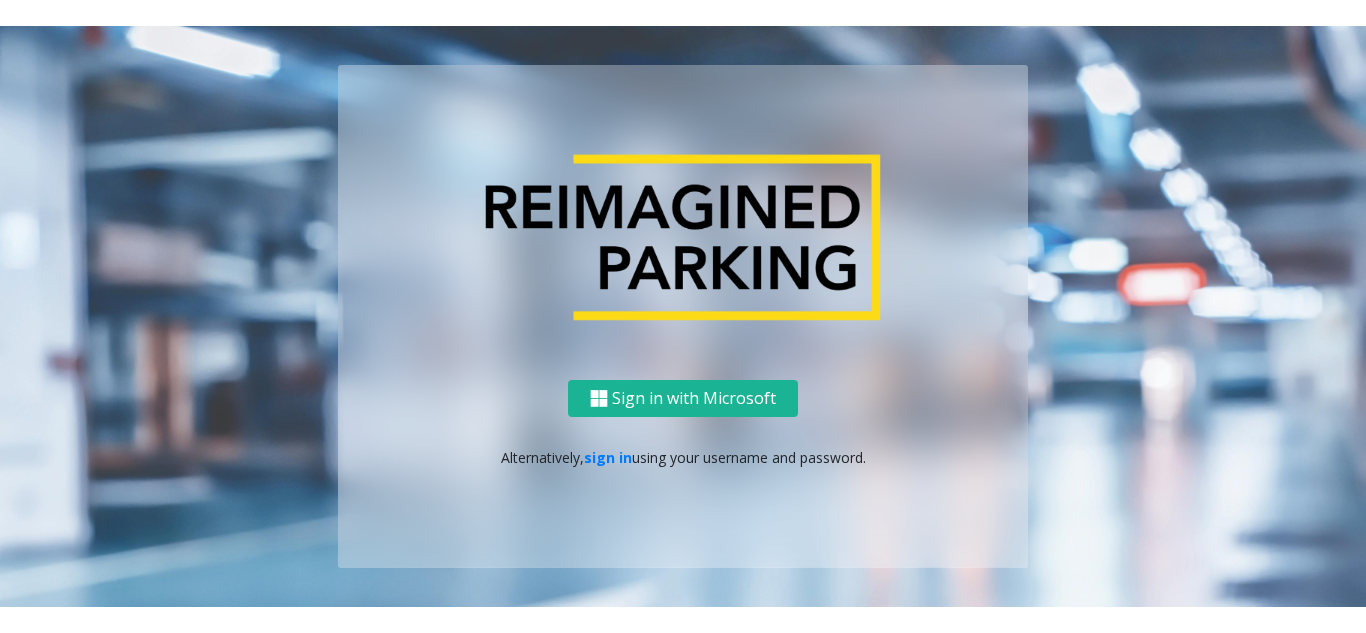 scroll, scrollTop: 0, scrollLeft: 0, axis: both 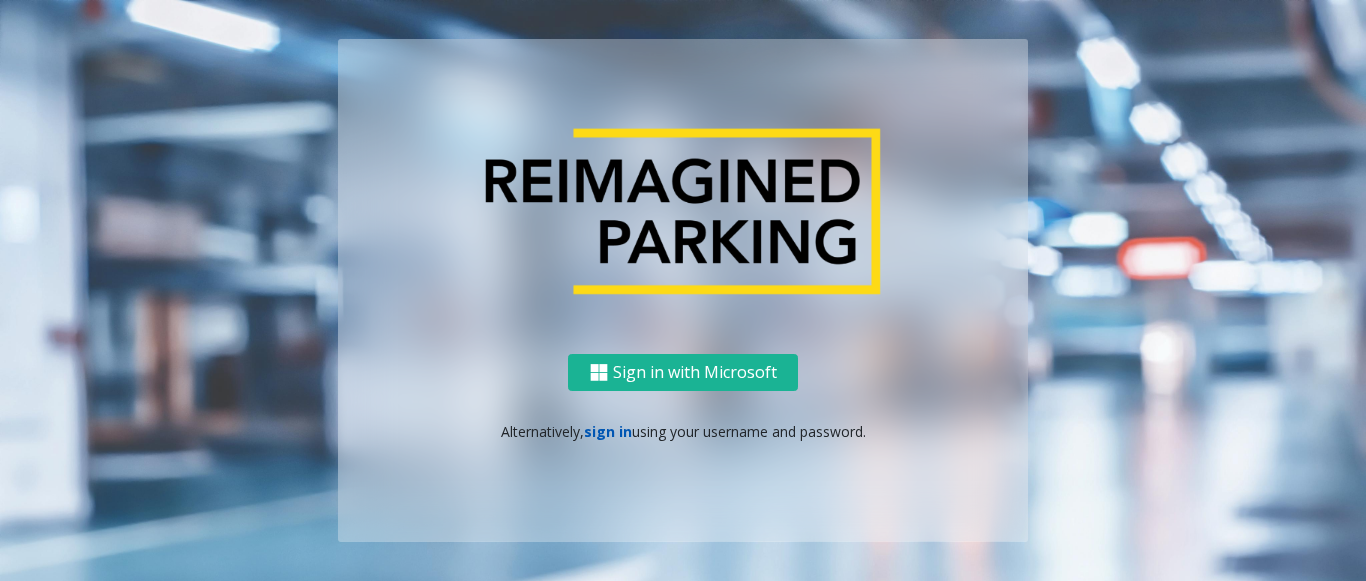 click on "sign in" 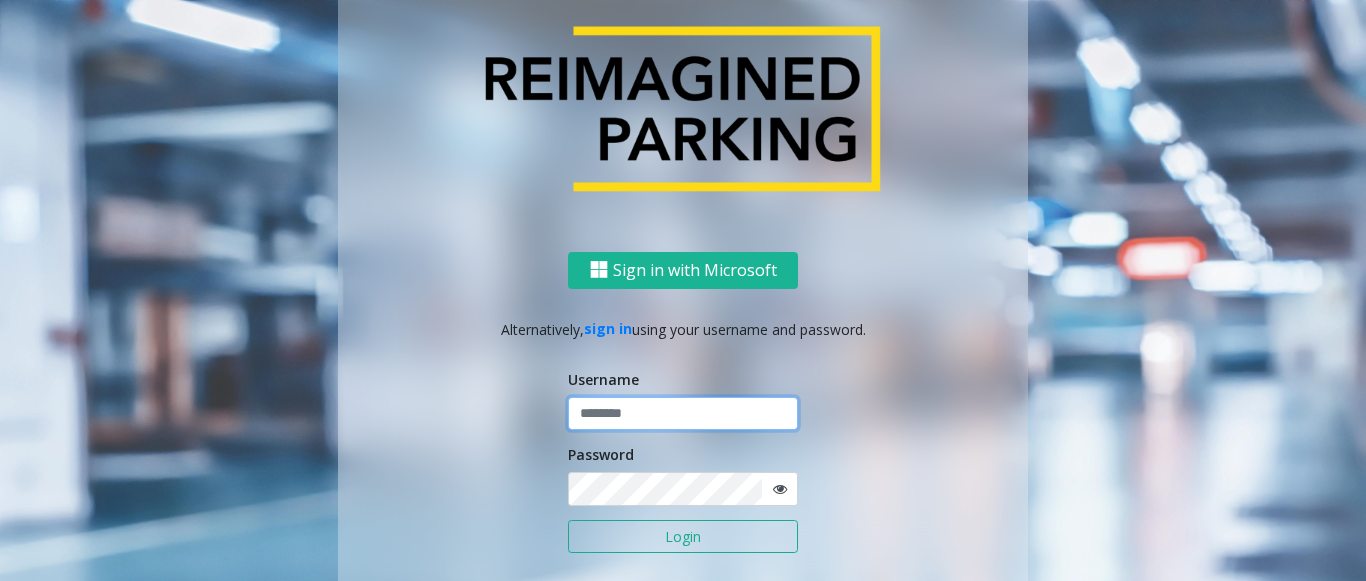 click 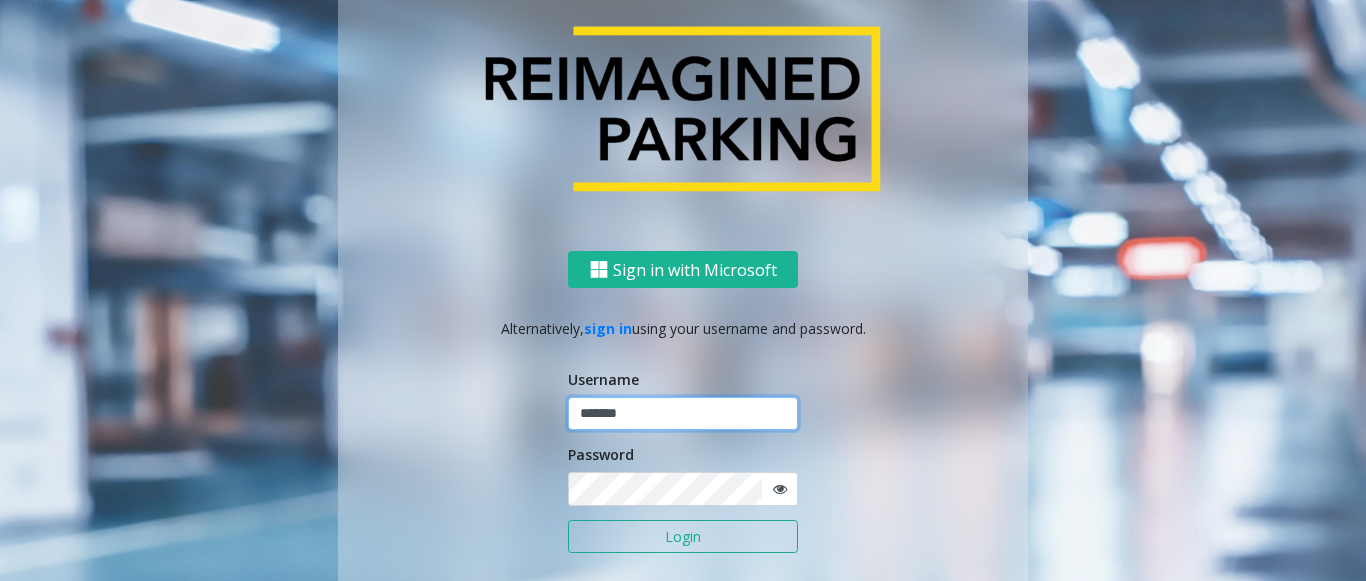 type on "*******" 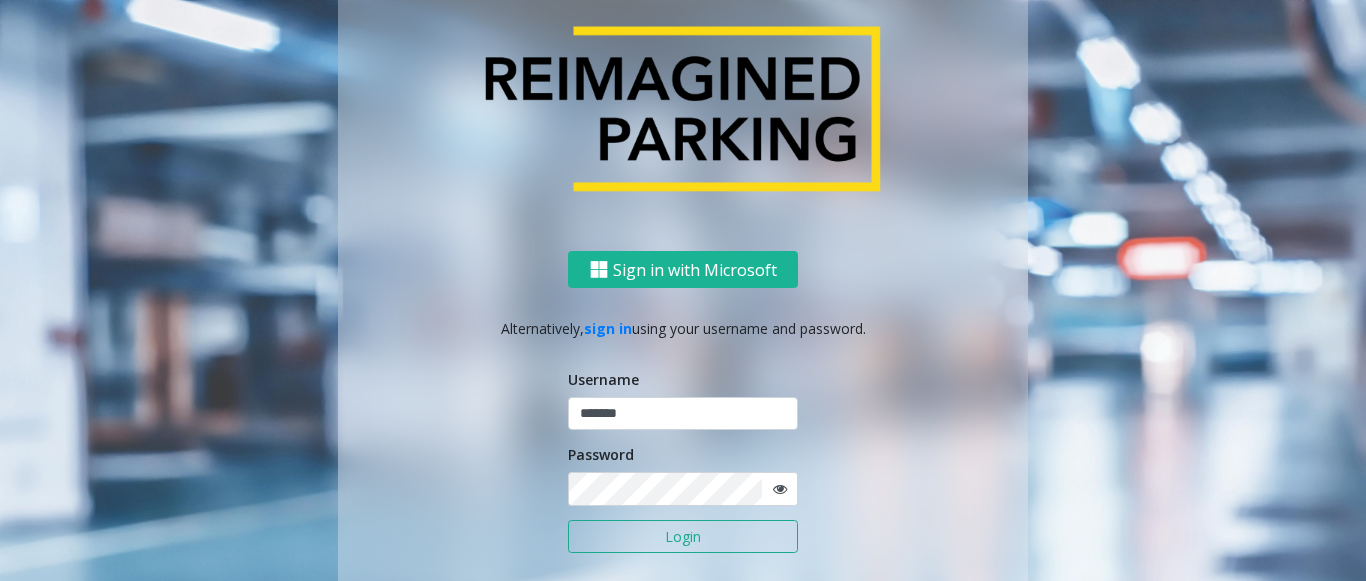 click on "Login" 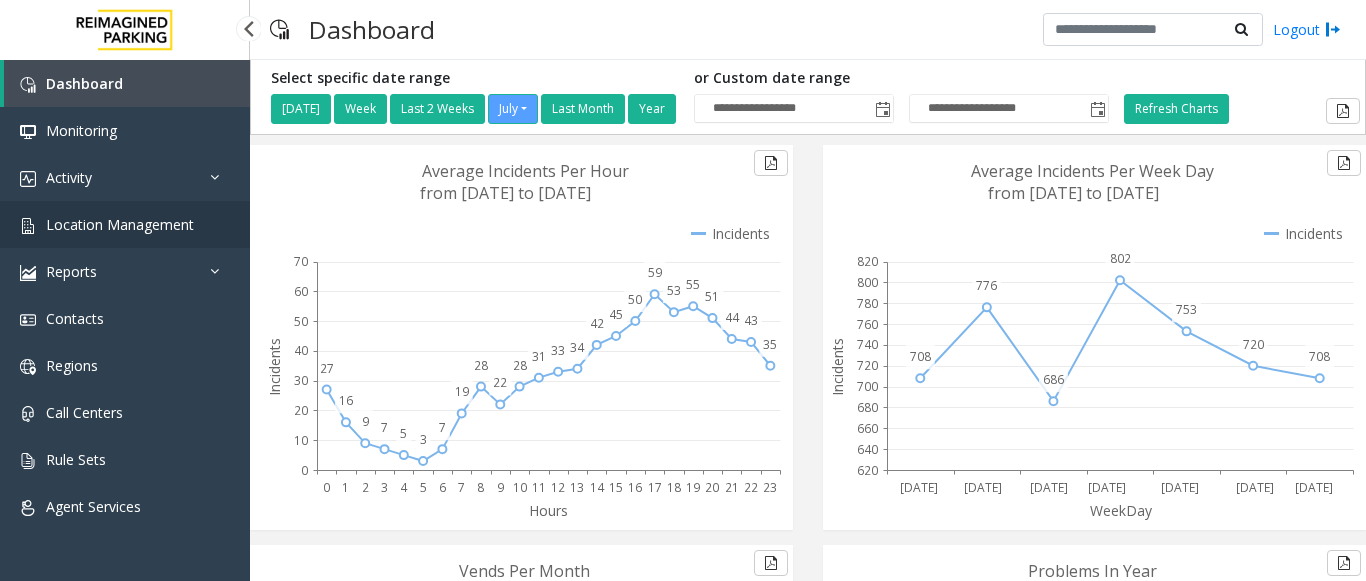 click on "Location Management" at bounding box center (120, 224) 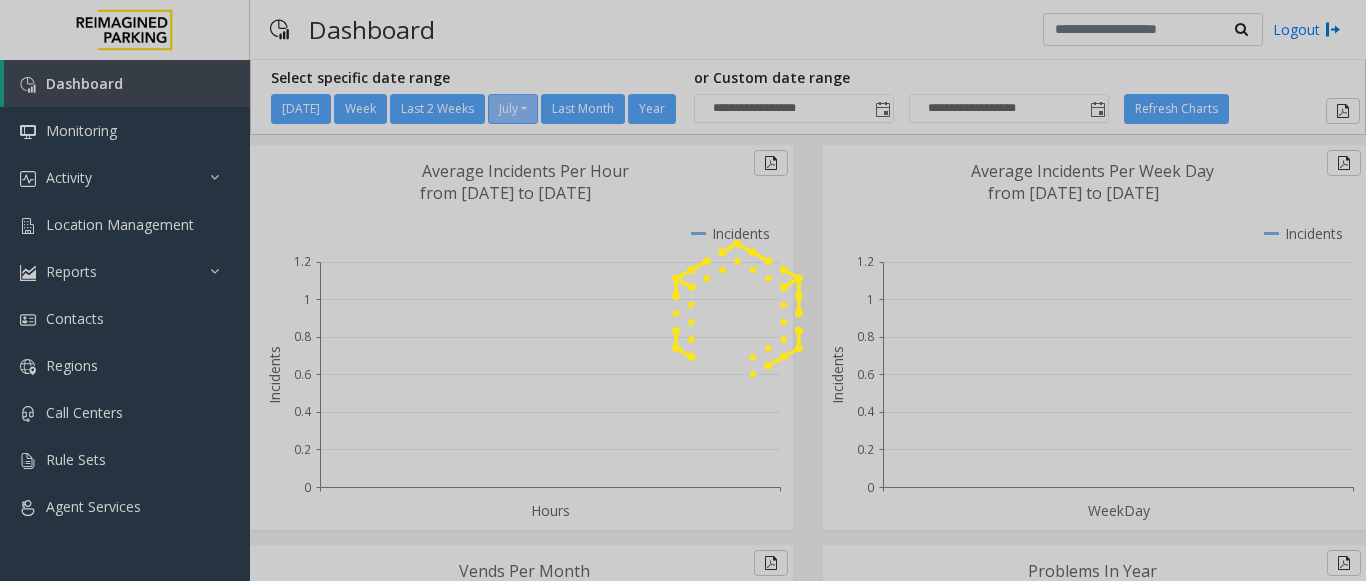 scroll, scrollTop: 0, scrollLeft: 0, axis: both 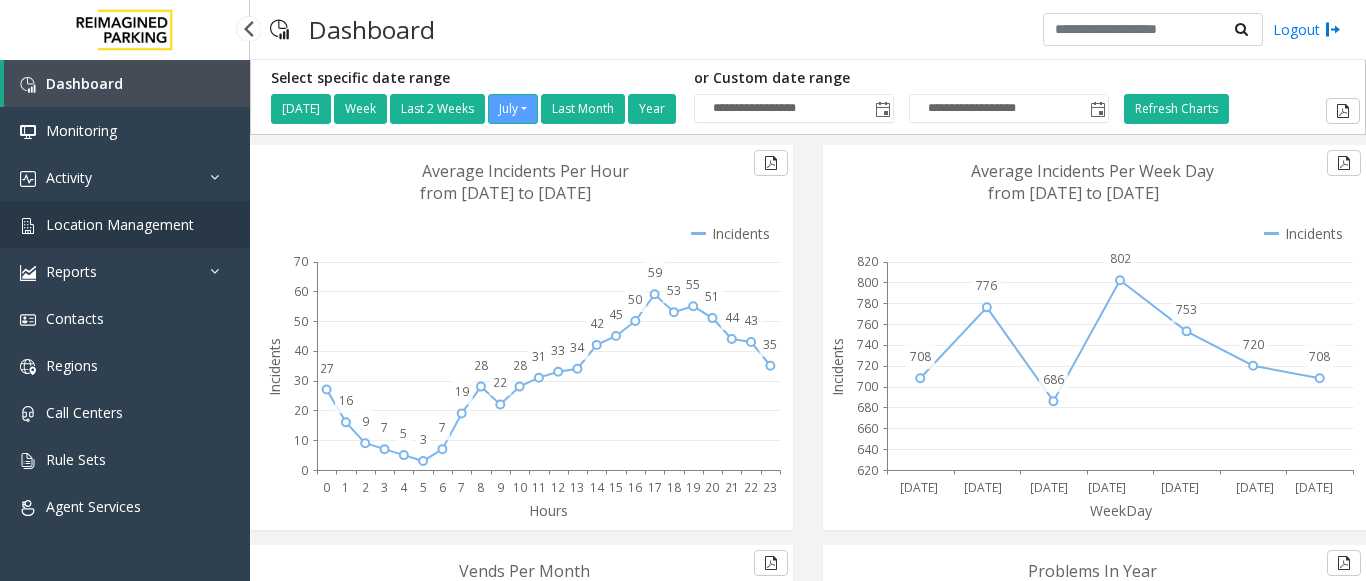 click on "Location Management" at bounding box center [120, 224] 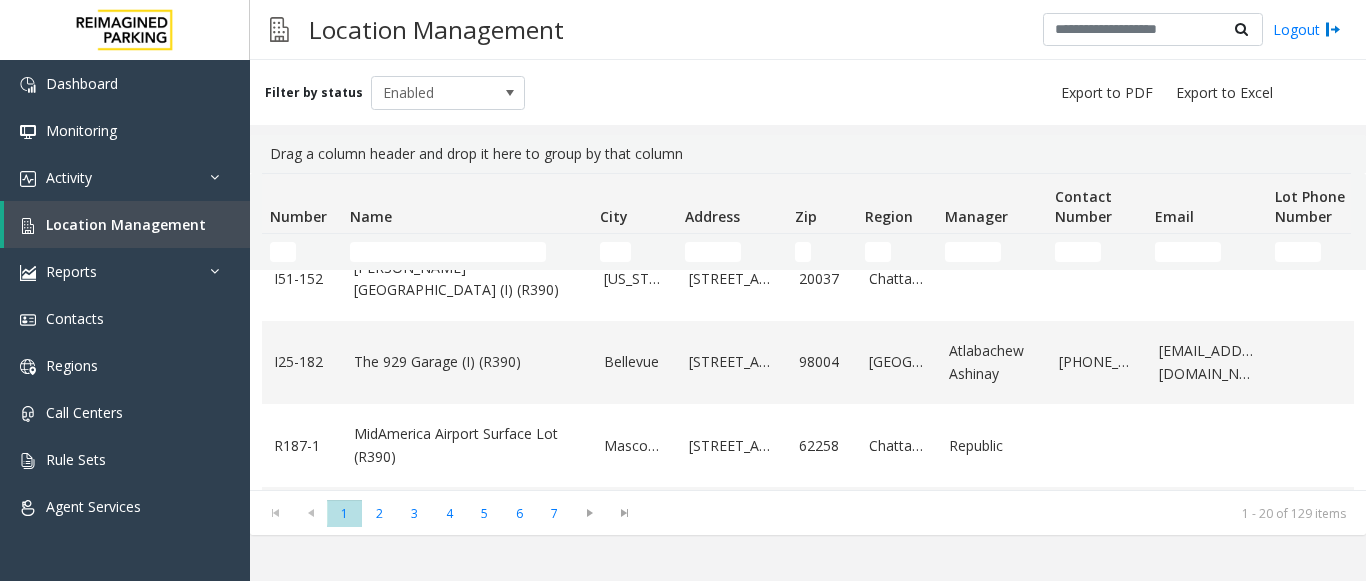 scroll, scrollTop: 700, scrollLeft: 0, axis: vertical 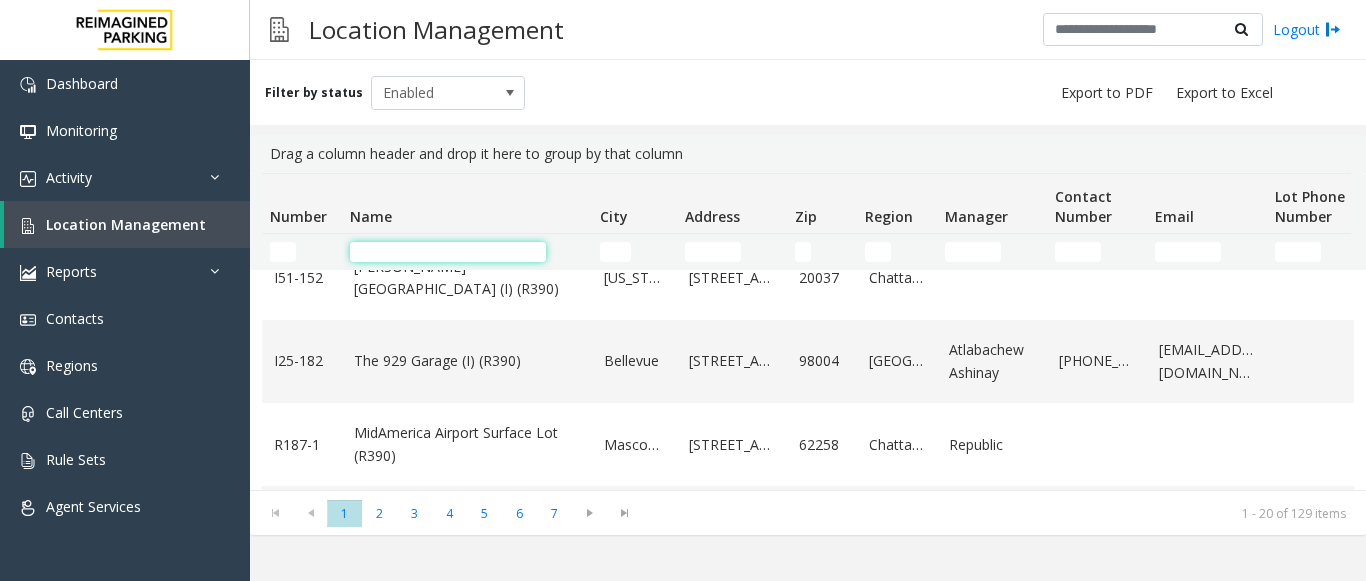 click 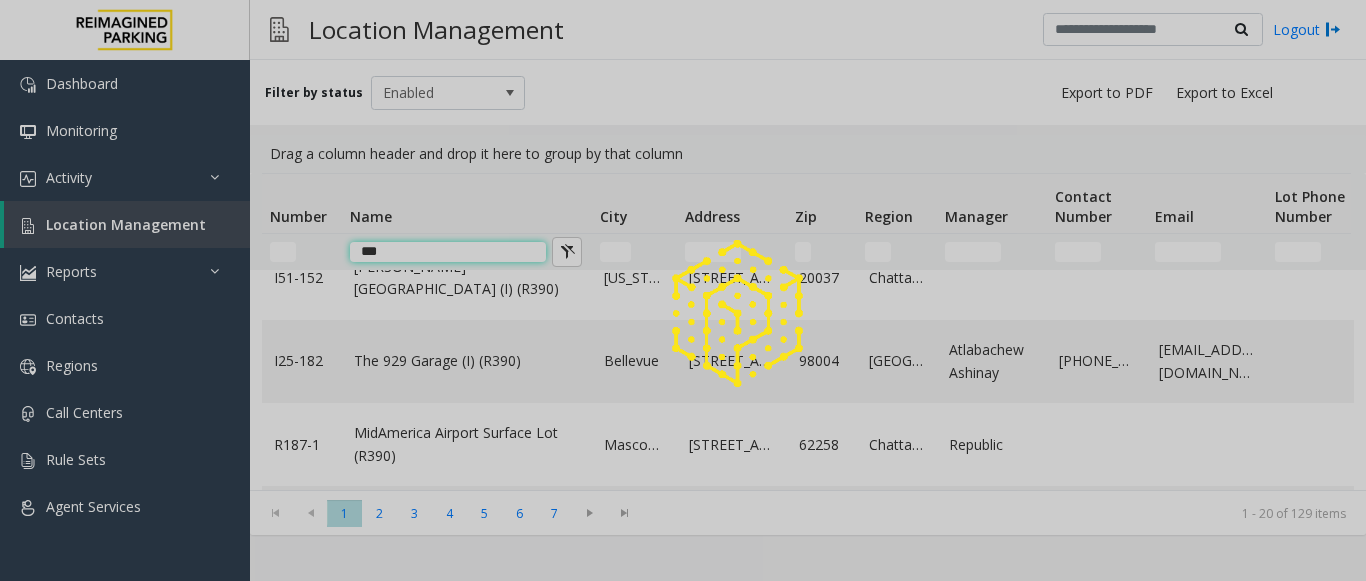 scroll, scrollTop: 0, scrollLeft: 0, axis: both 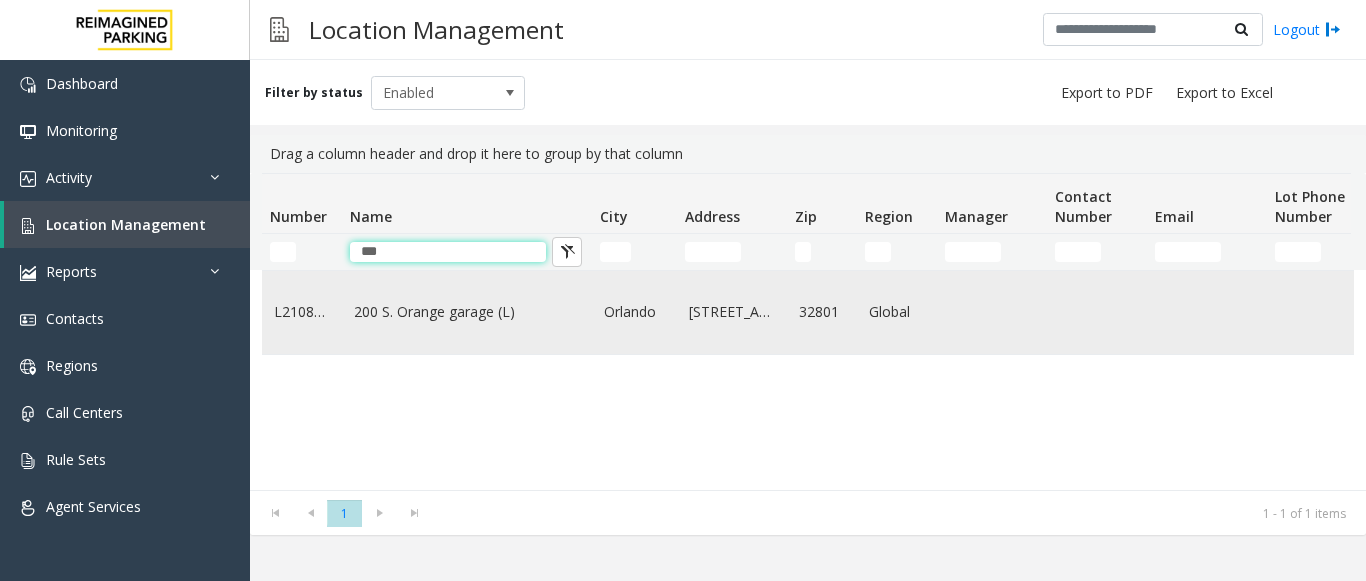 type on "***" 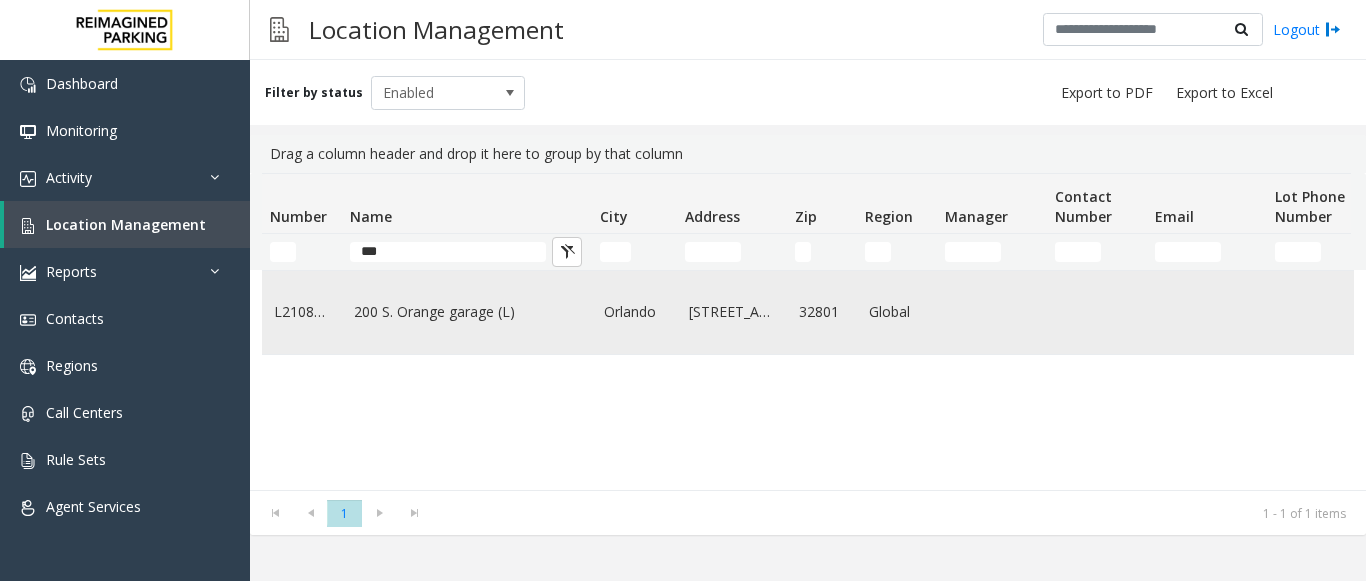 click on "200 S. Orange garage (L)" 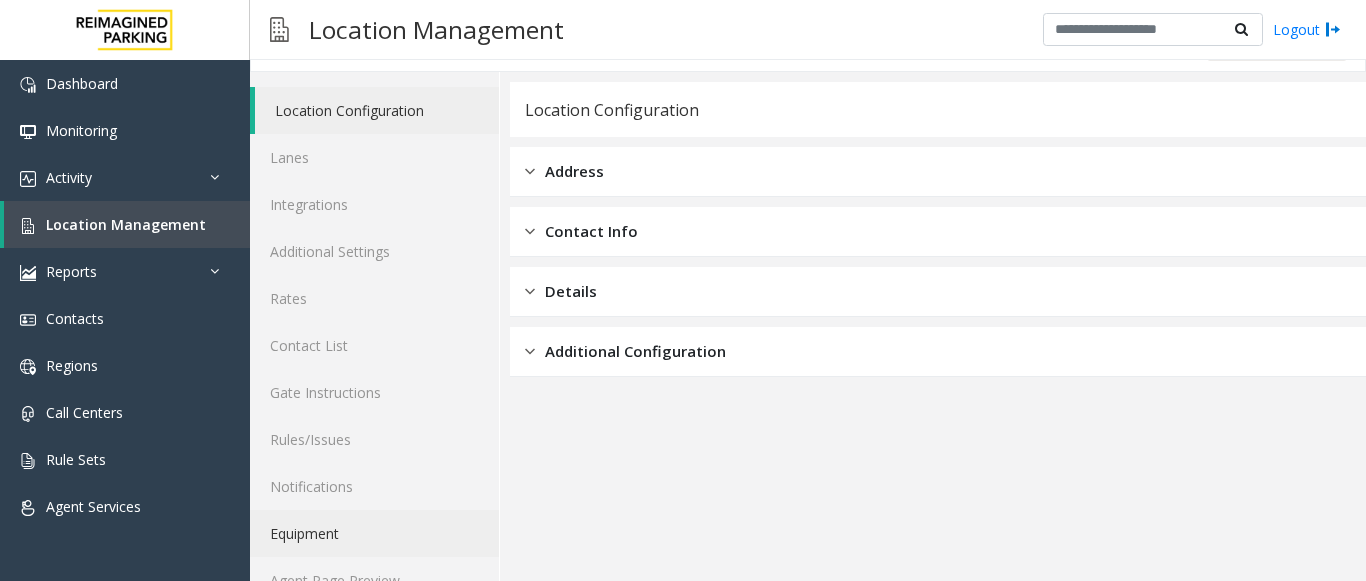 scroll, scrollTop: 78, scrollLeft: 0, axis: vertical 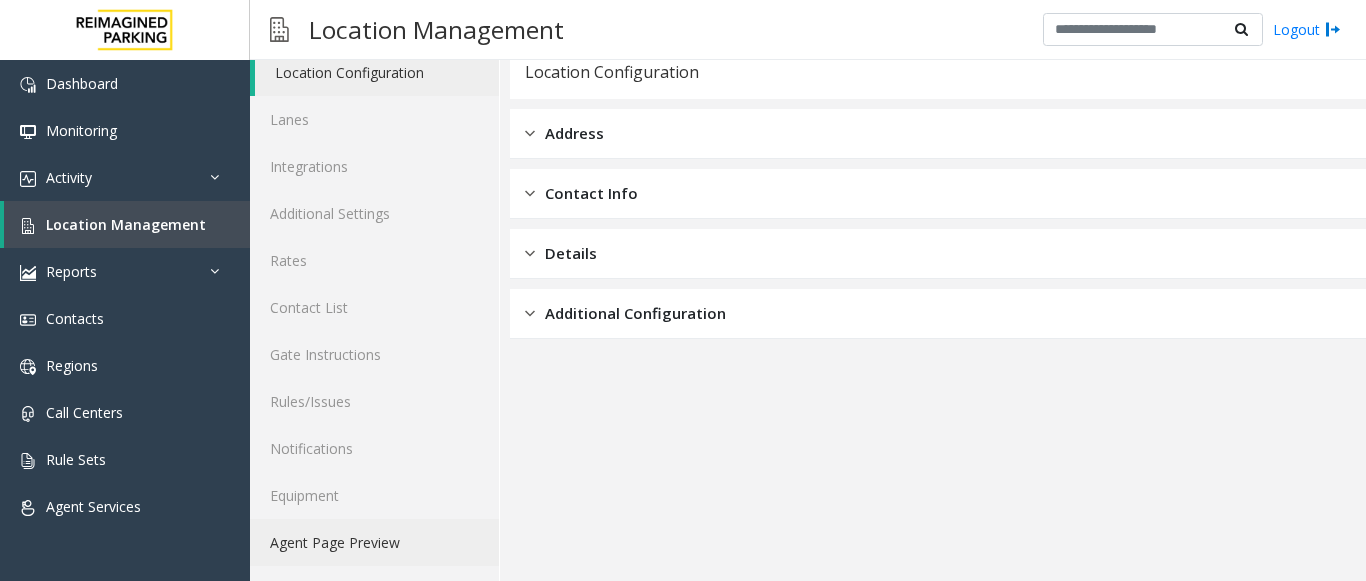click on "Agent Page Preview" 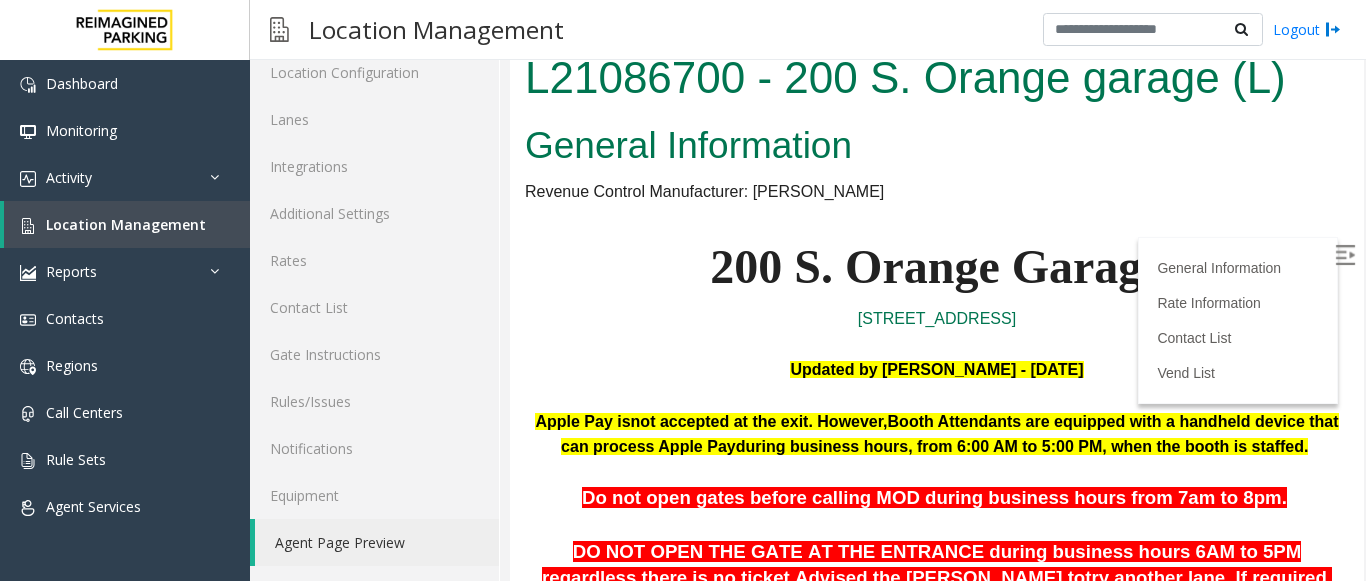 scroll, scrollTop: 0, scrollLeft: 0, axis: both 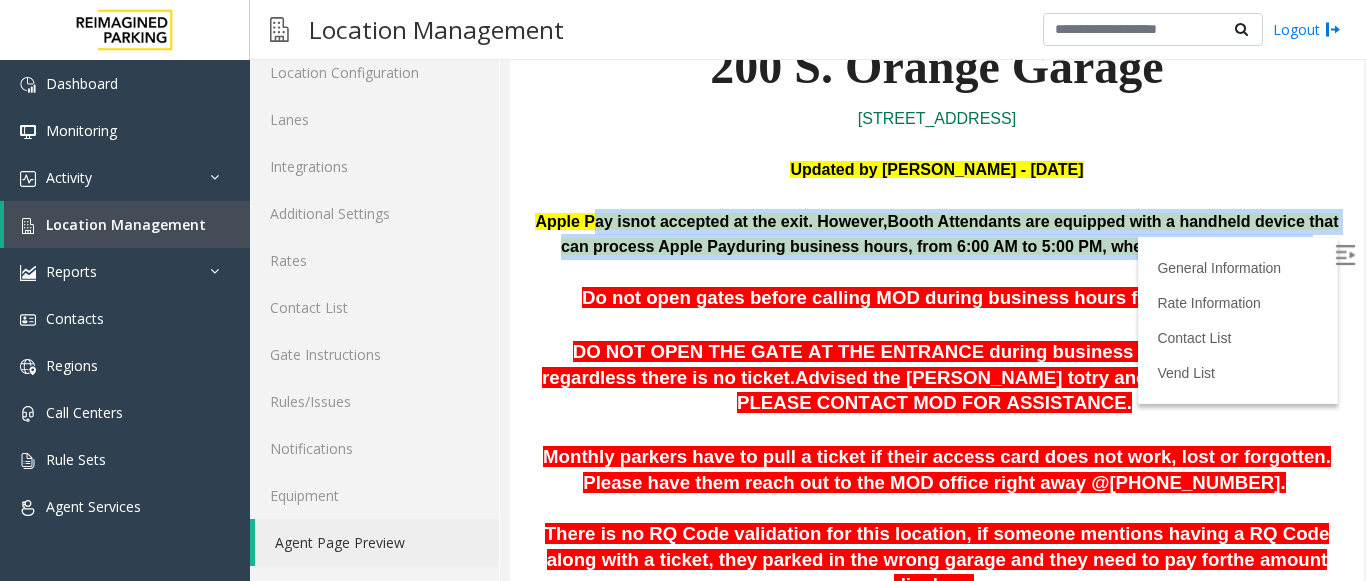drag, startPoint x: 838, startPoint y: 226, endPoint x: 1273, endPoint y: 267, distance: 436.92792 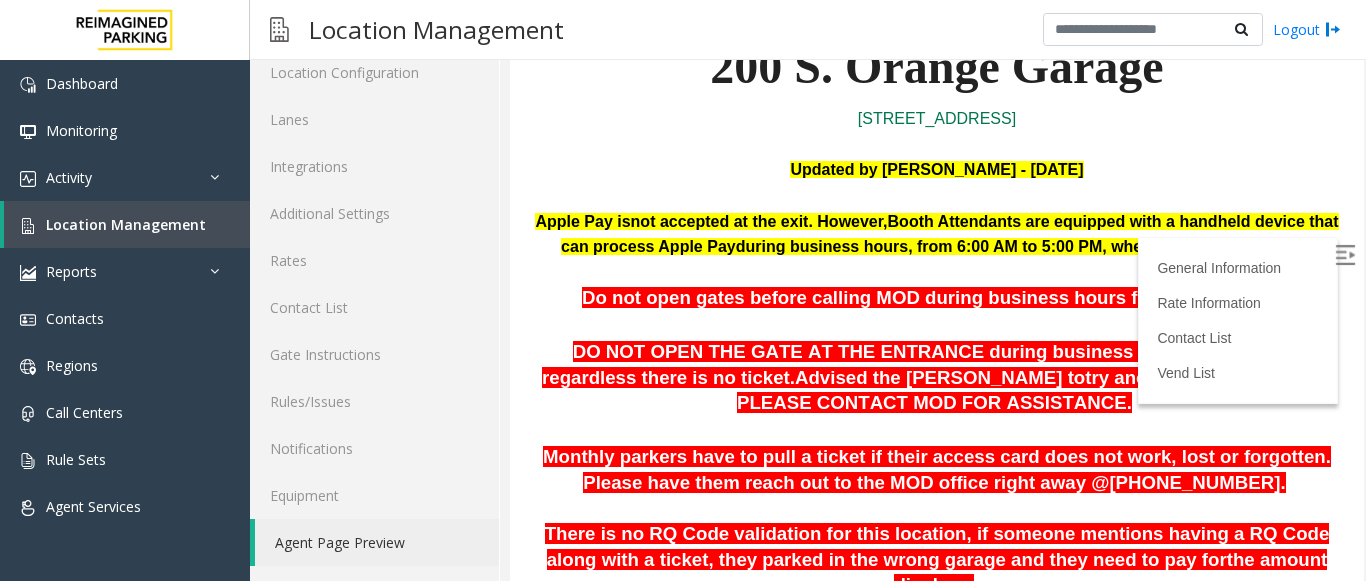 click at bounding box center (937, 145) 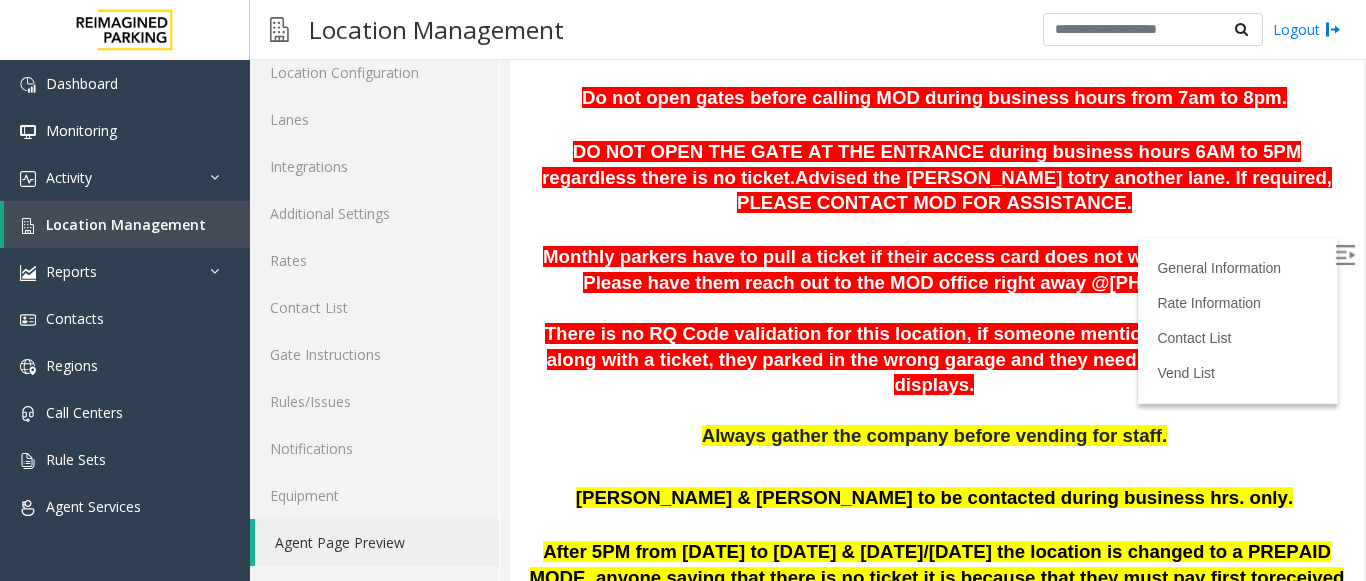 scroll, scrollTop: 600, scrollLeft: 0, axis: vertical 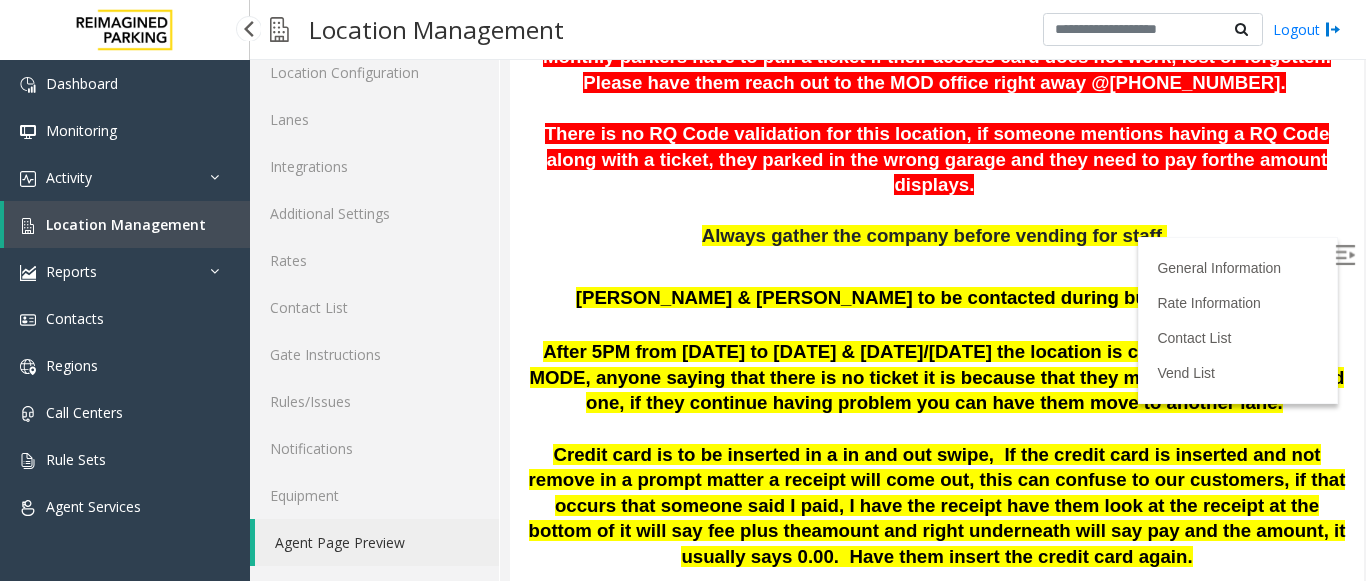click on "Location Management" at bounding box center [127, 224] 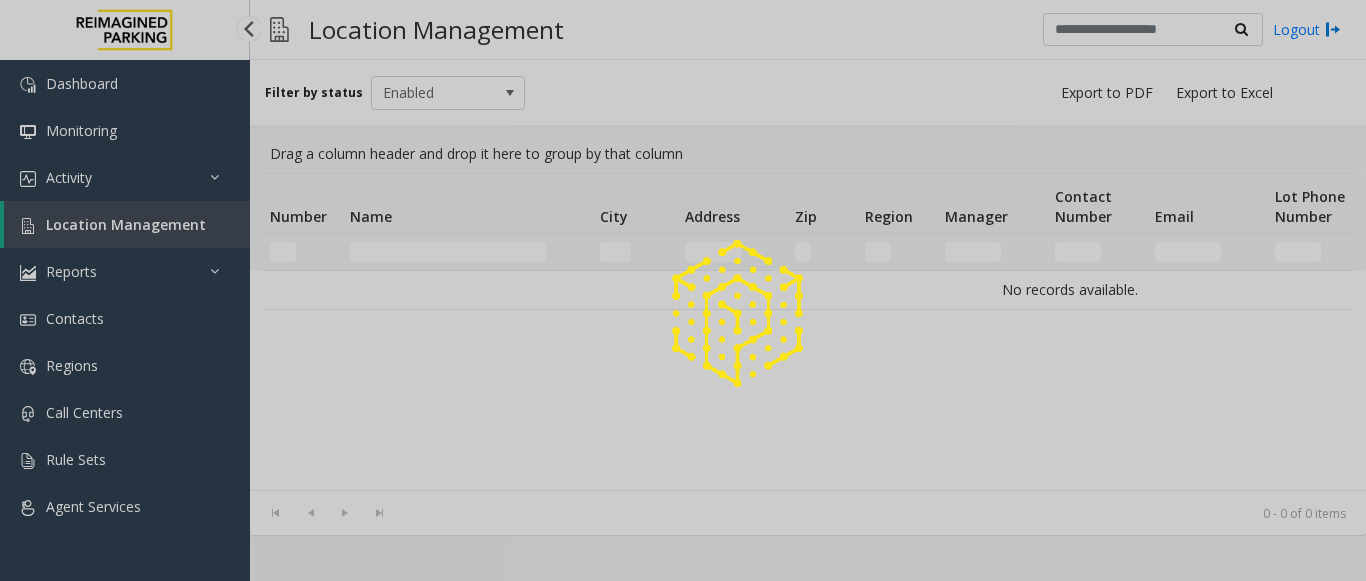 scroll, scrollTop: 0, scrollLeft: 0, axis: both 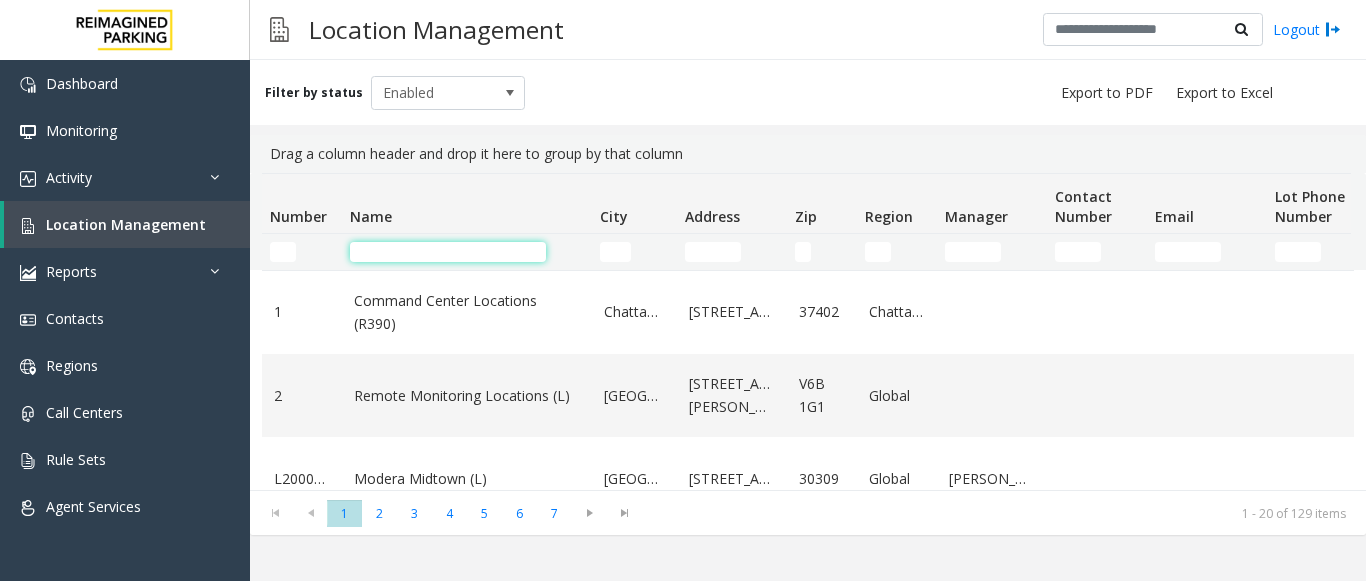 click 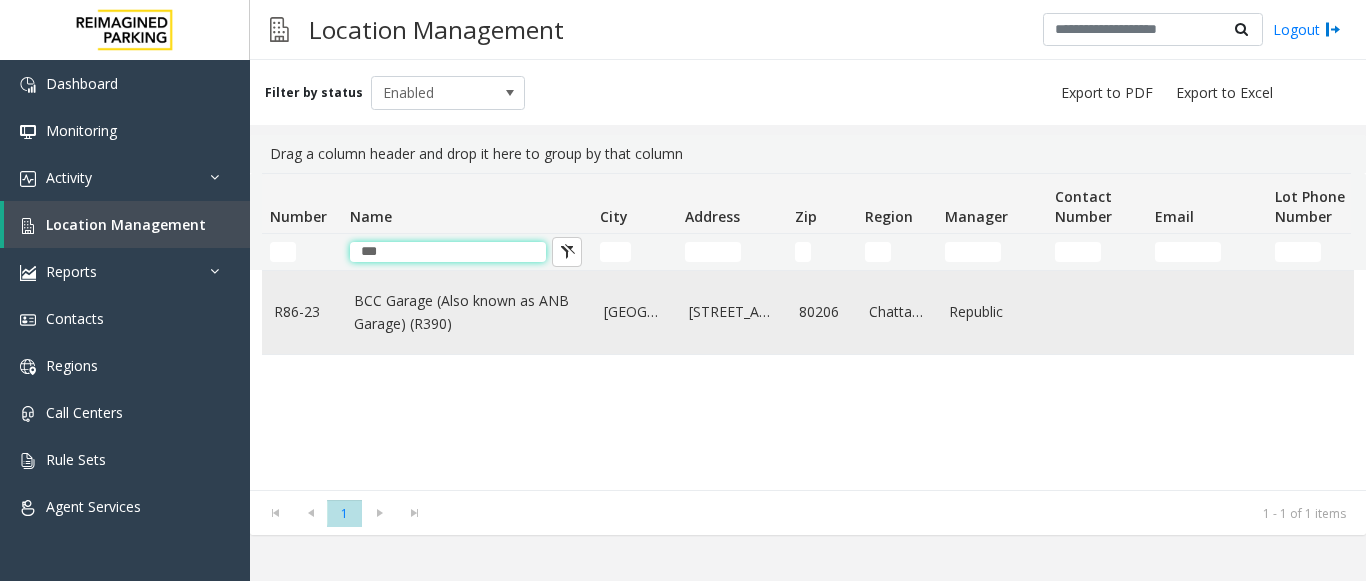 type on "***" 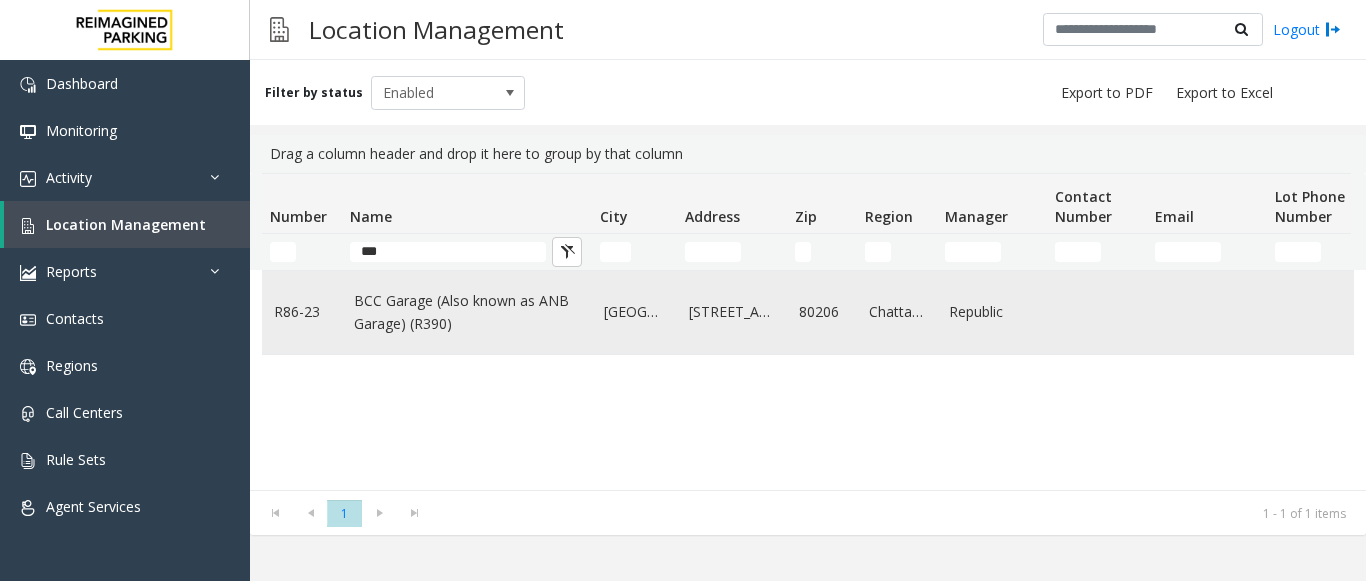 click on "BCC Garage (Also known as ANB Garage) (R390)" 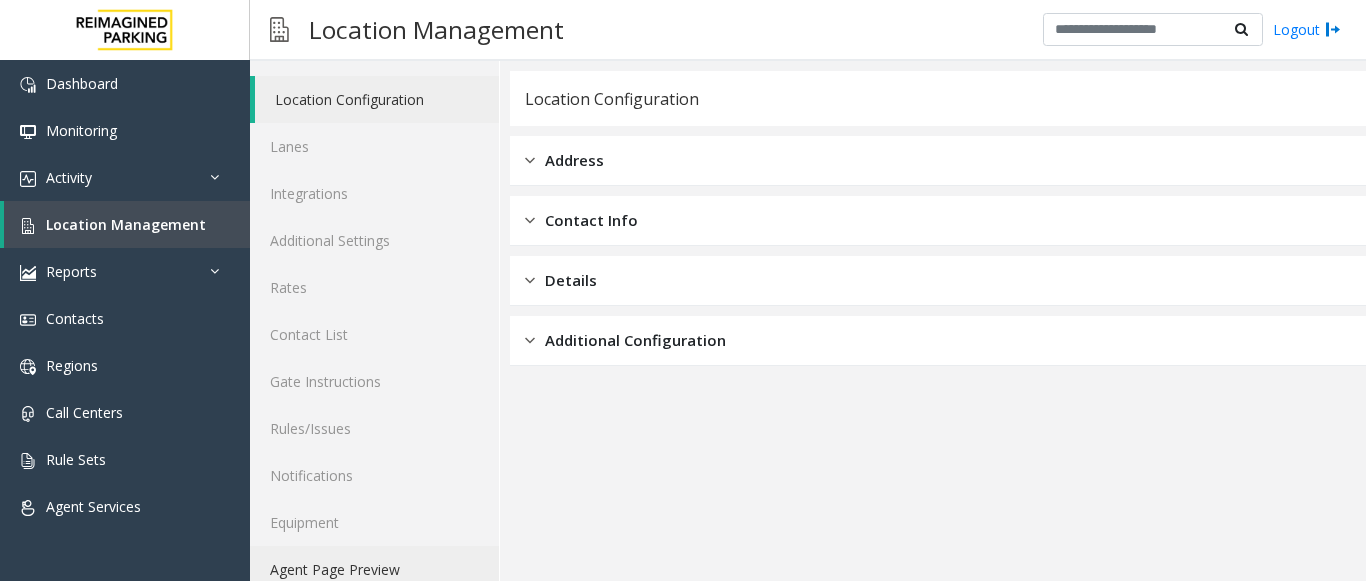 scroll, scrollTop: 78, scrollLeft: 0, axis: vertical 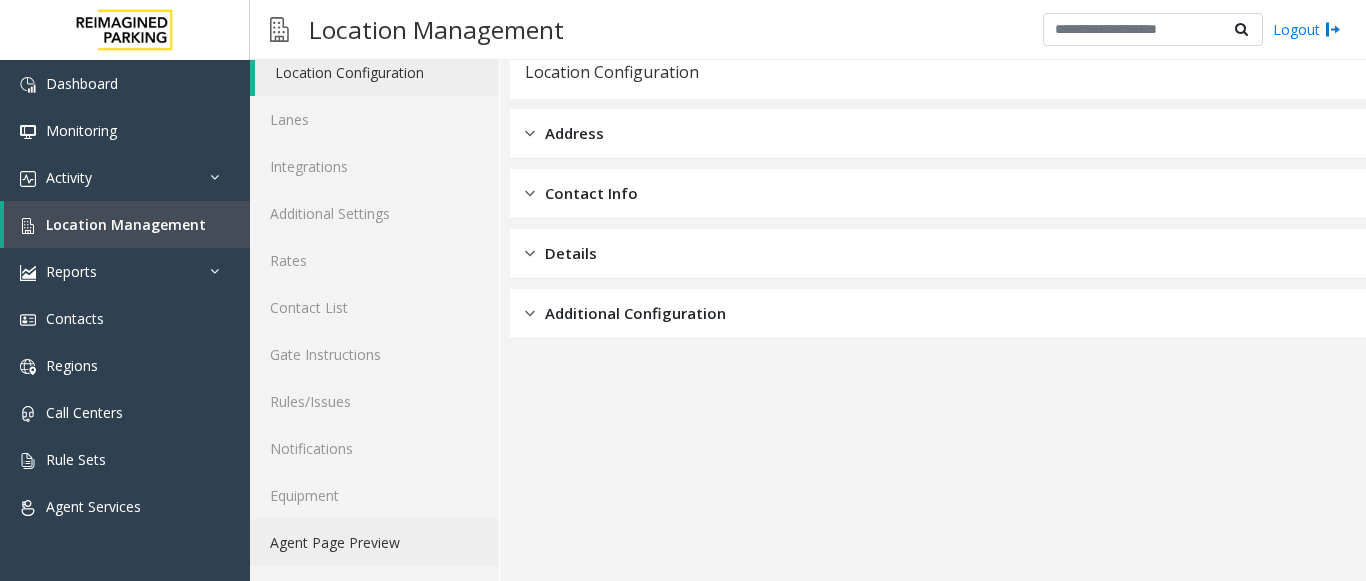 click on "Agent Page Preview" 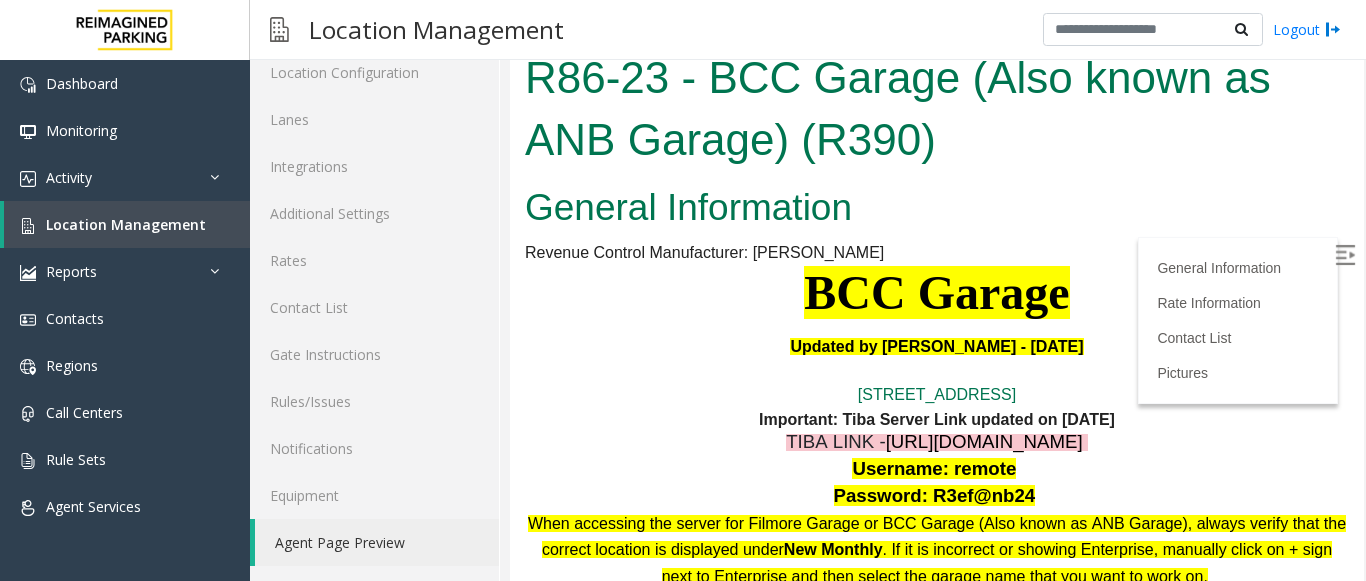 scroll, scrollTop: 0, scrollLeft: 0, axis: both 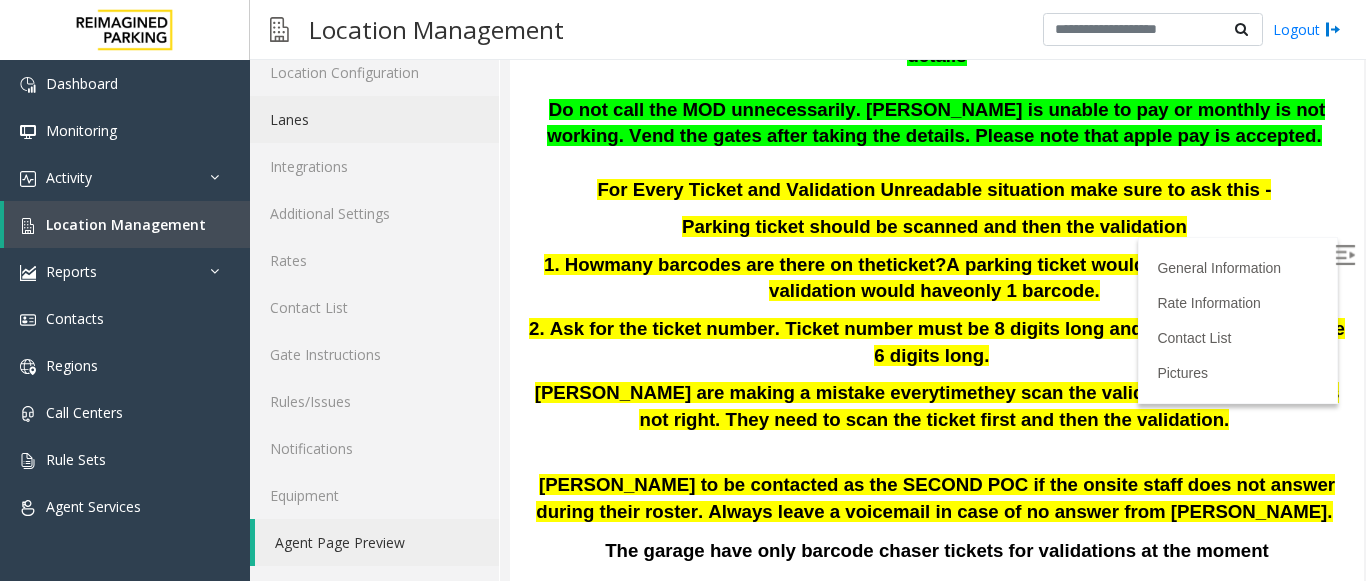 click on "Lanes" 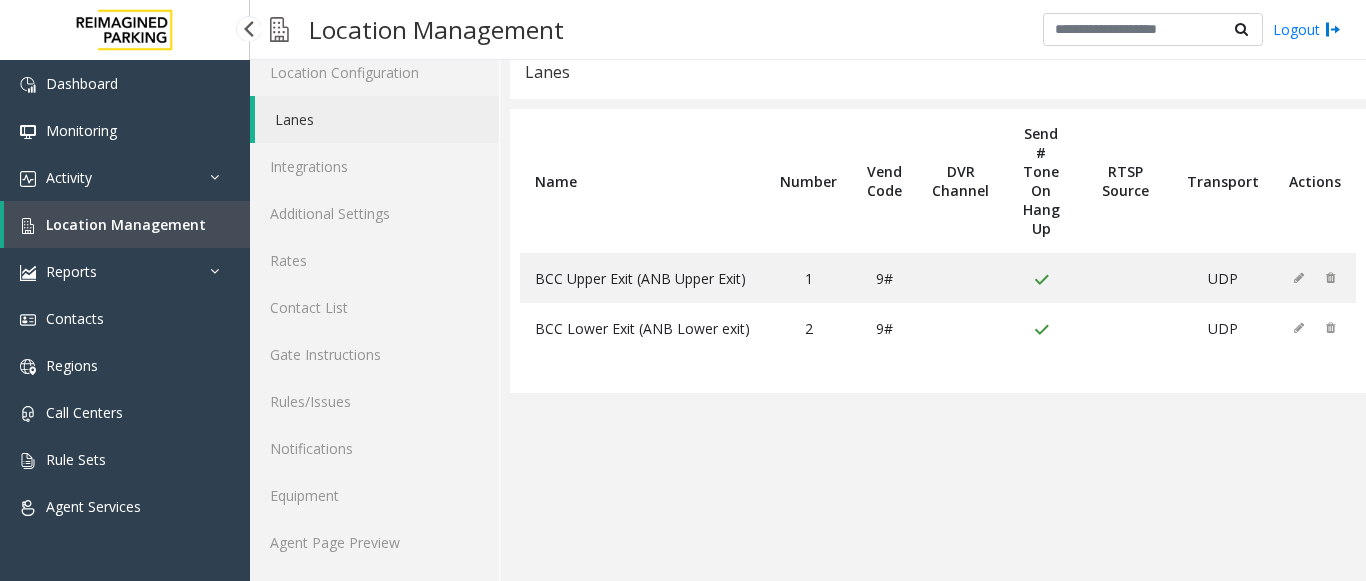 click on "Location Management" at bounding box center (126, 224) 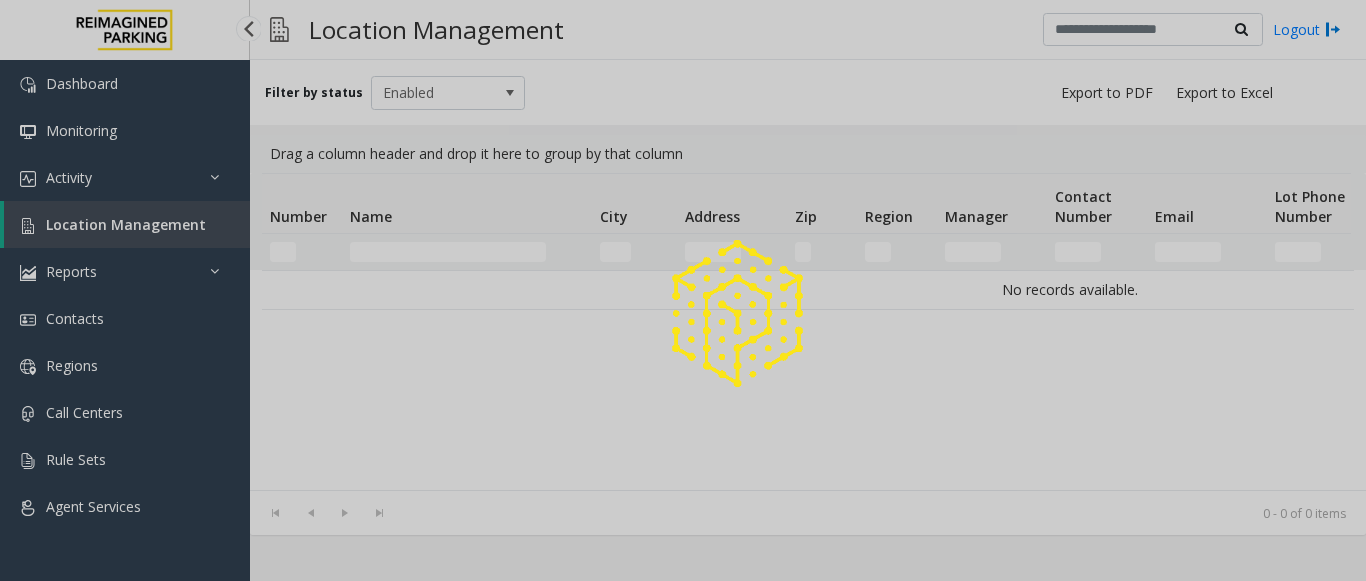 scroll, scrollTop: 0, scrollLeft: 0, axis: both 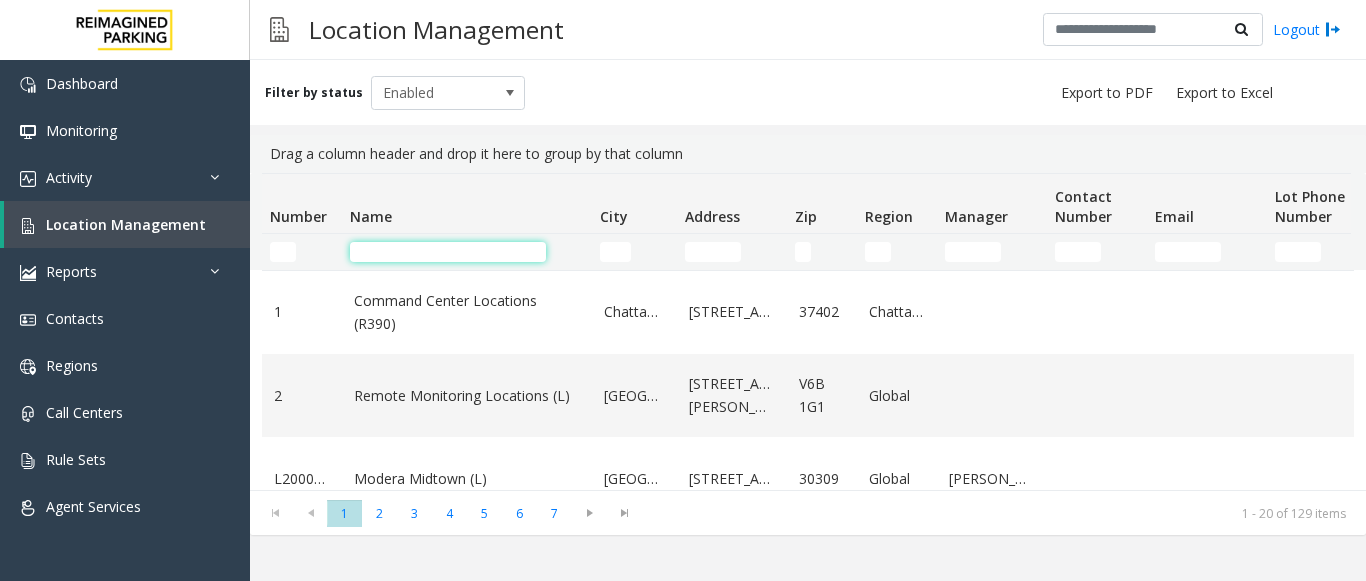 click 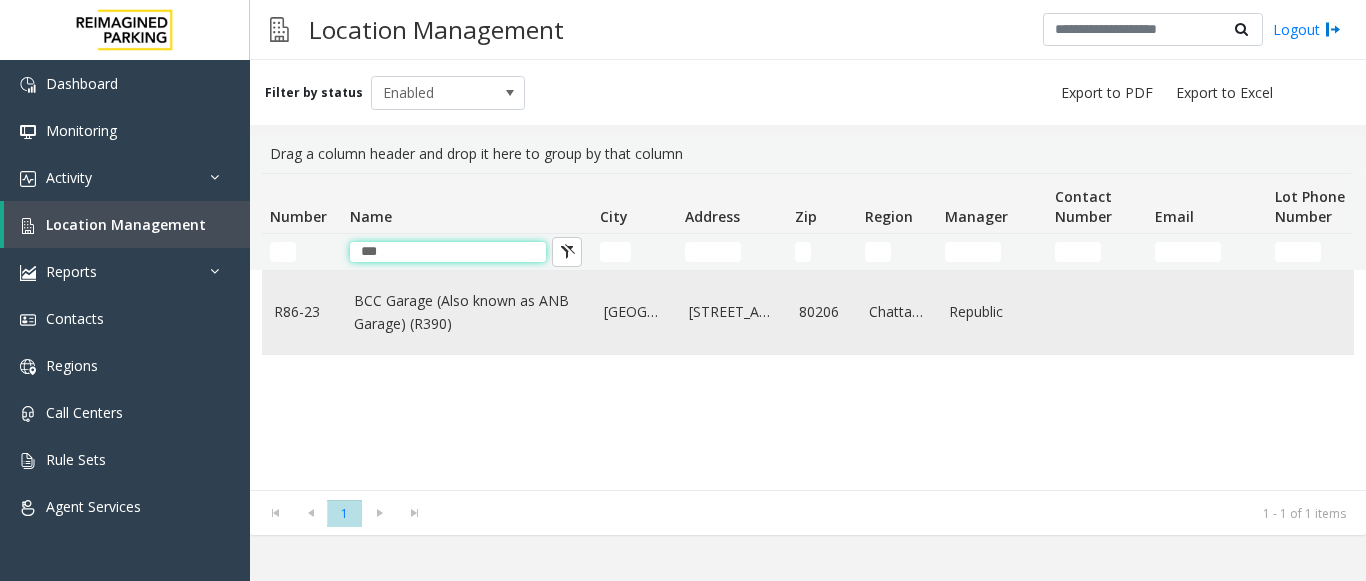 type on "***" 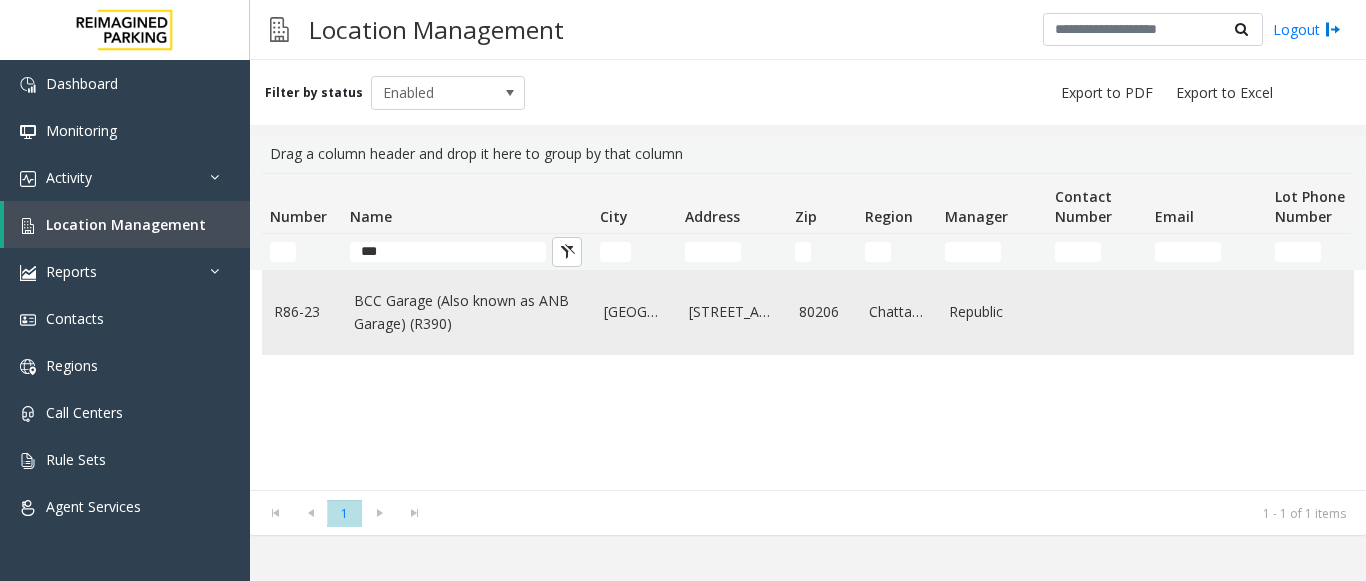 click on "BCC Garage (Also known as ANB Garage) (R390)" 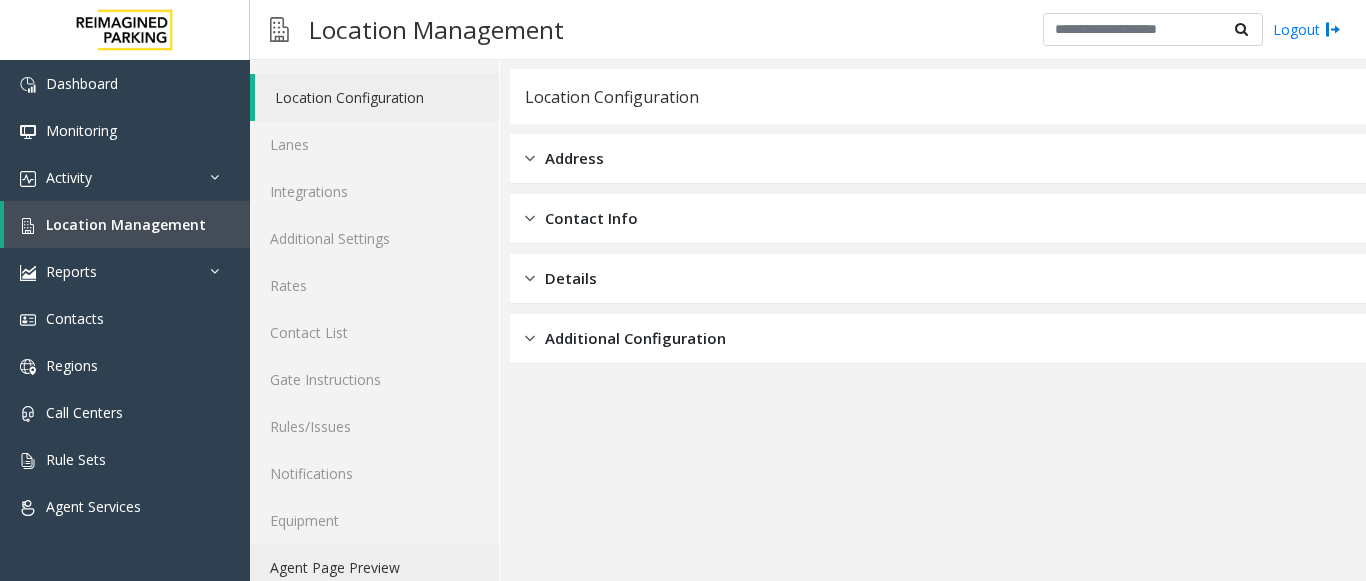 scroll, scrollTop: 78, scrollLeft: 0, axis: vertical 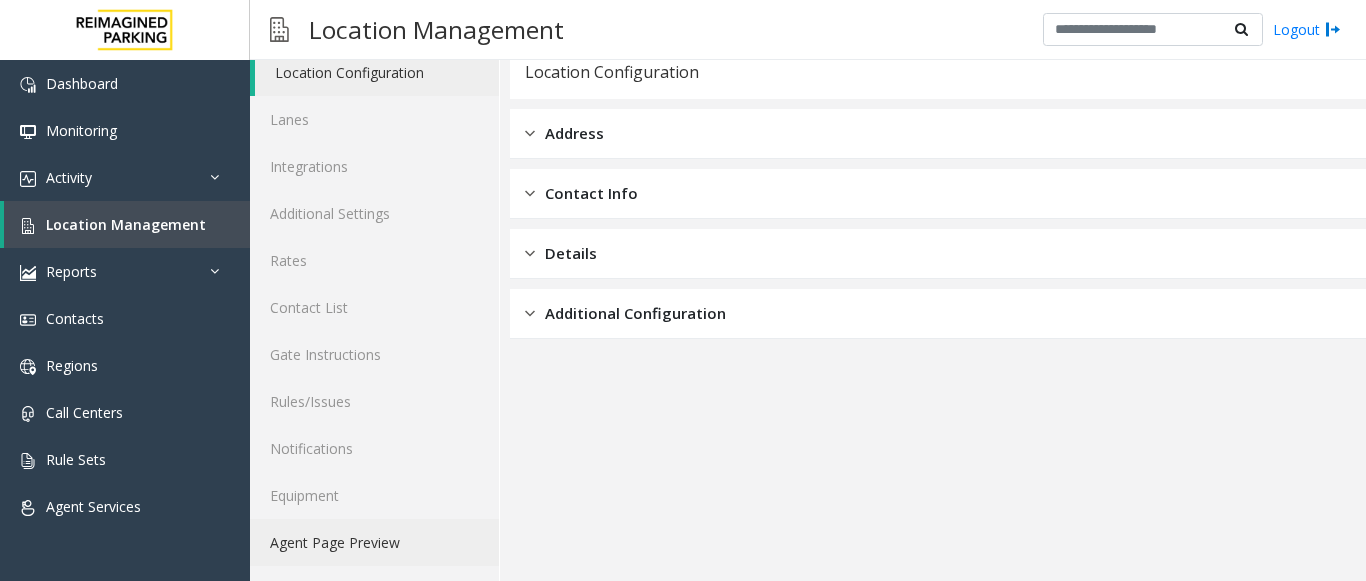 click on "Agent Page Preview" 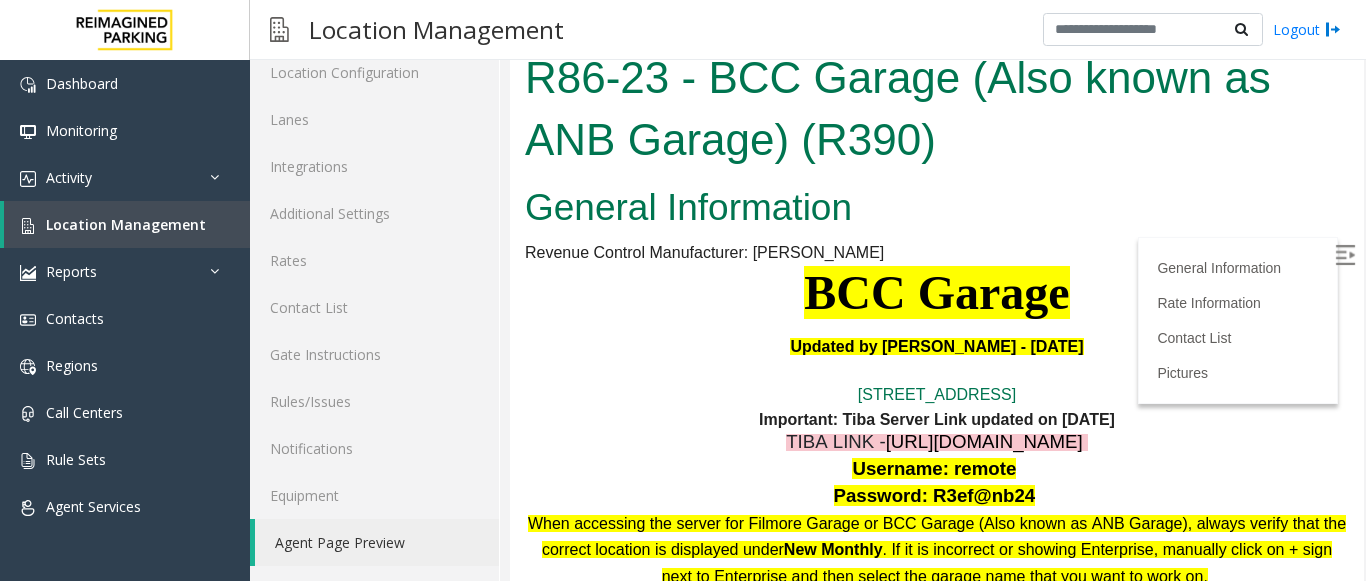 scroll, scrollTop: 0, scrollLeft: 0, axis: both 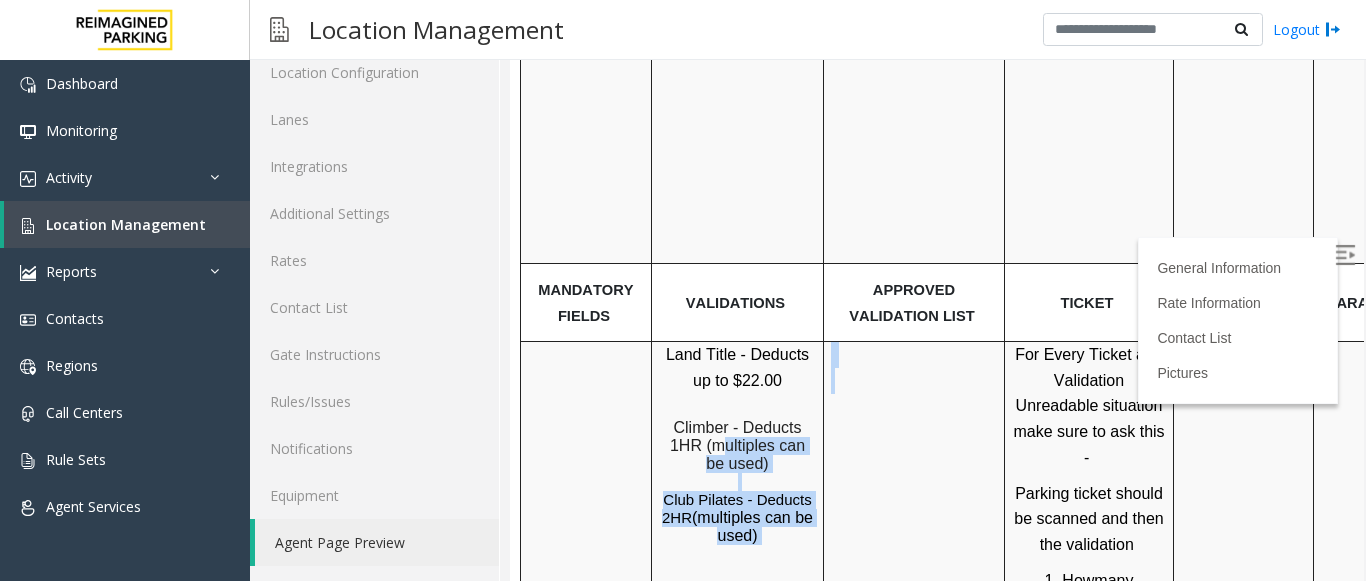 drag, startPoint x: 681, startPoint y: 373, endPoint x: 886, endPoint y: 362, distance: 205.2949 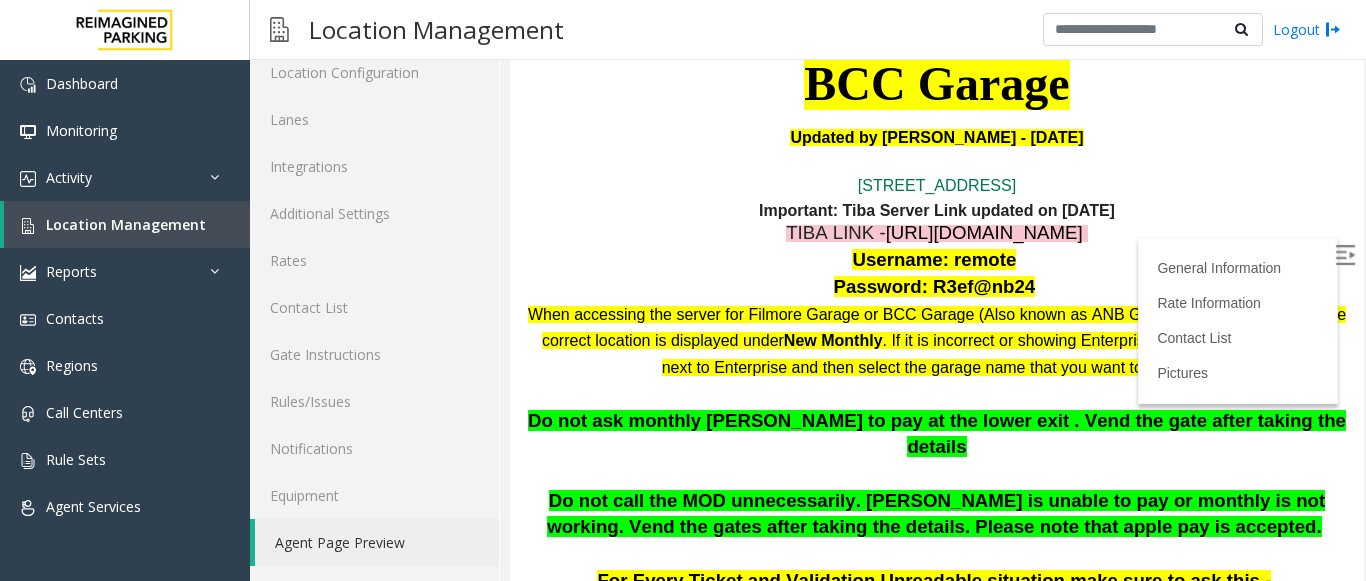 scroll, scrollTop: 100, scrollLeft: 0, axis: vertical 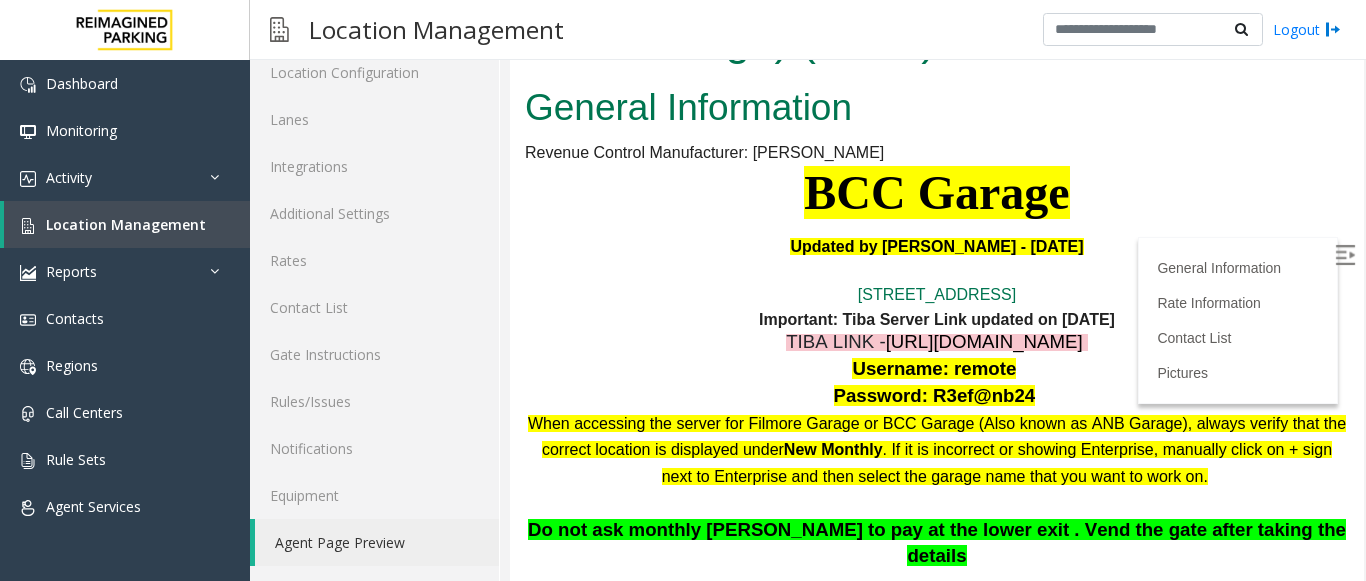 click on "[URL][DOMAIN_NAME]" at bounding box center [984, 341] 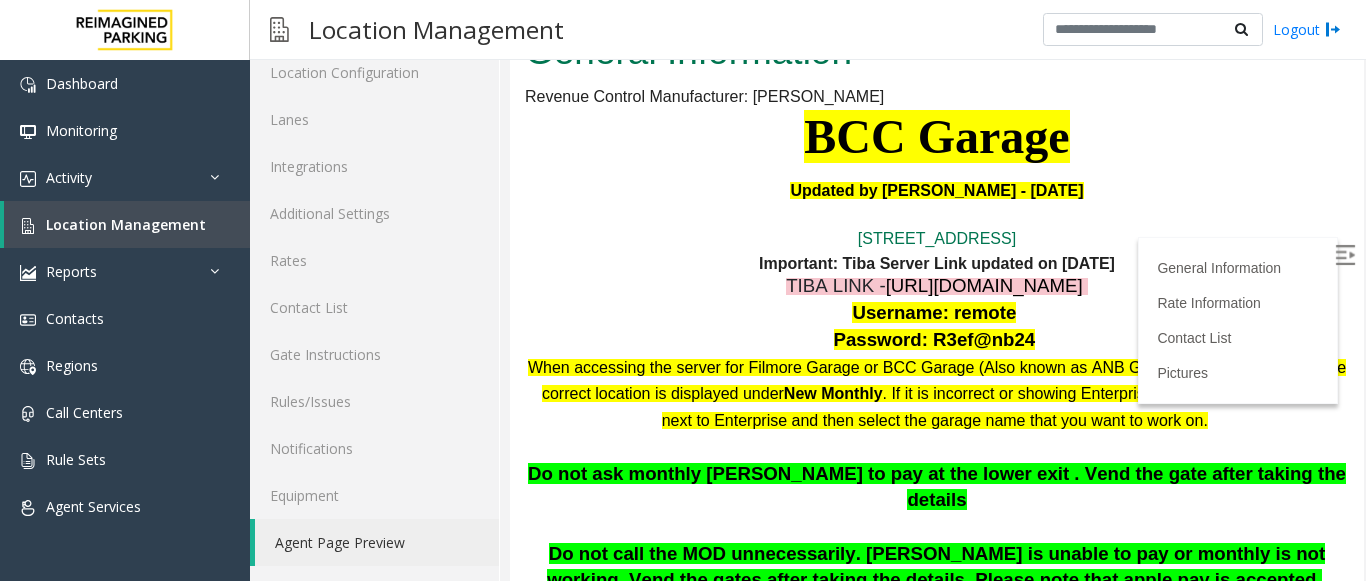 scroll, scrollTop: 200, scrollLeft: 0, axis: vertical 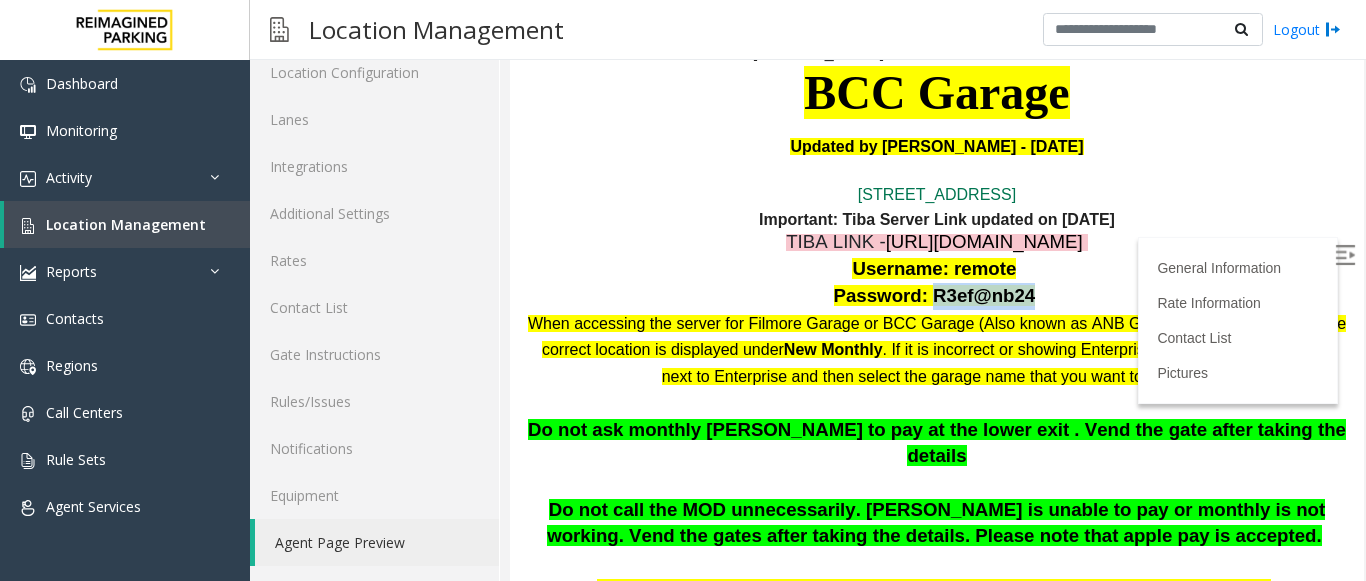 drag, startPoint x: 916, startPoint y: 294, endPoint x: 1006, endPoint y: 299, distance: 90.13878 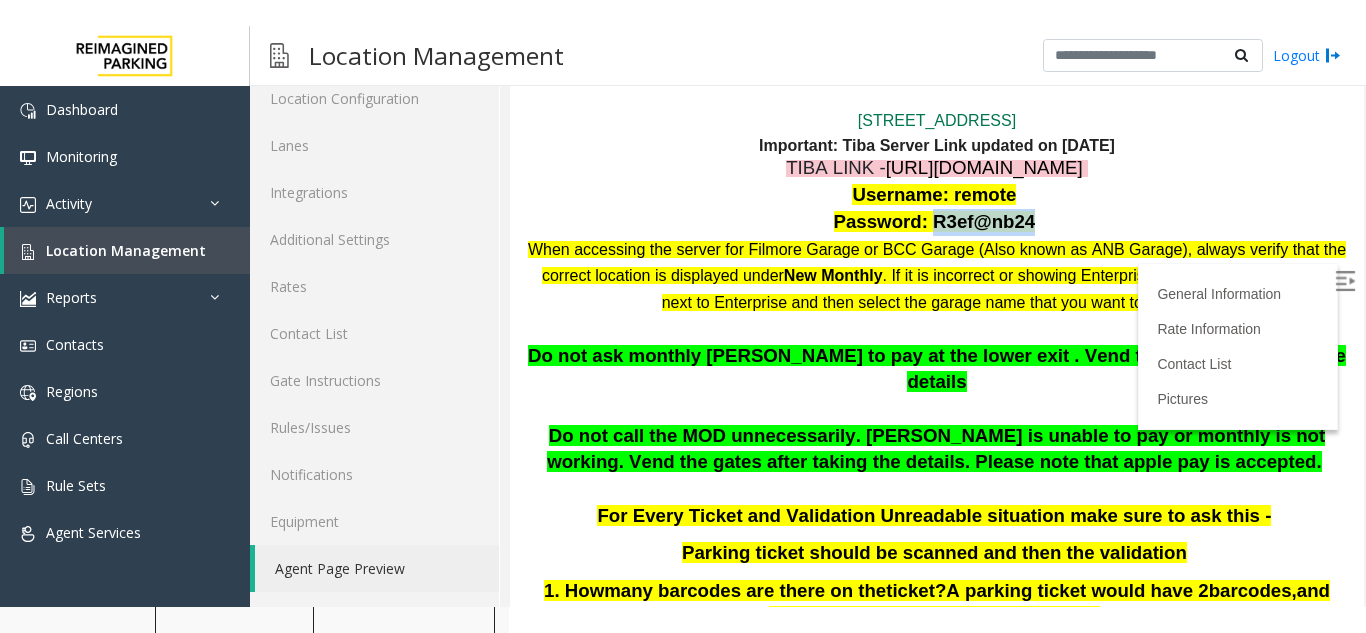 scroll, scrollTop: 500, scrollLeft: 0, axis: vertical 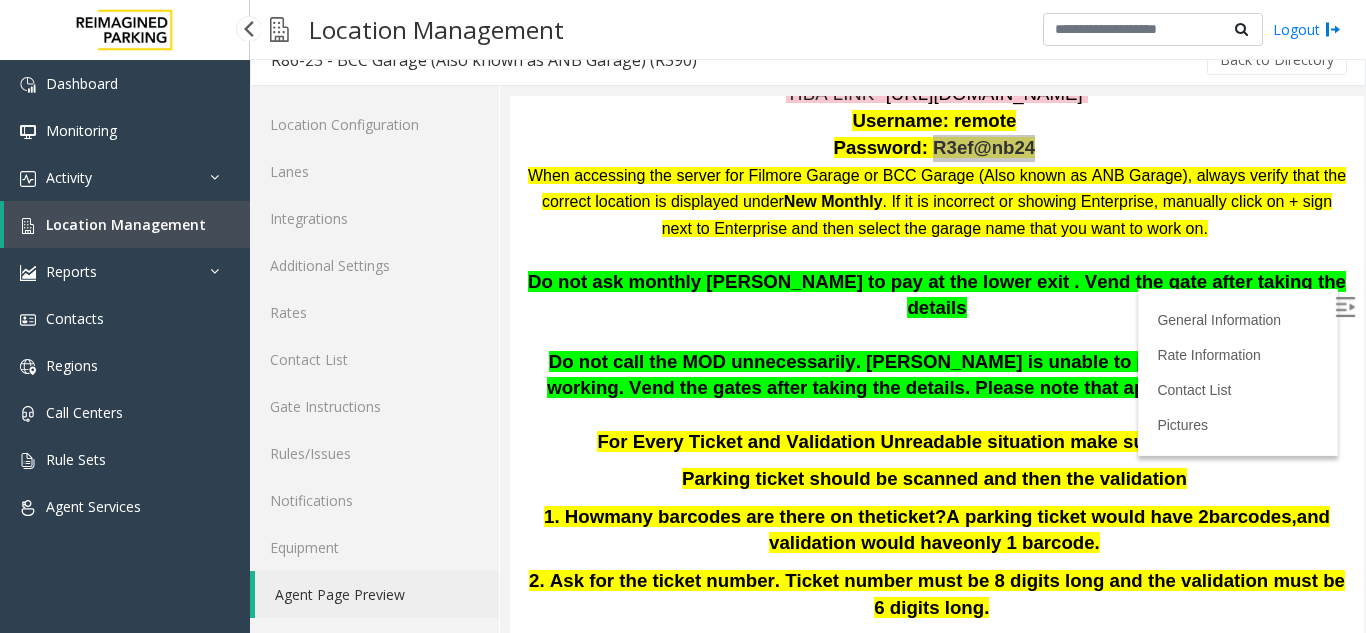 click on "Location Management" at bounding box center [127, 224] 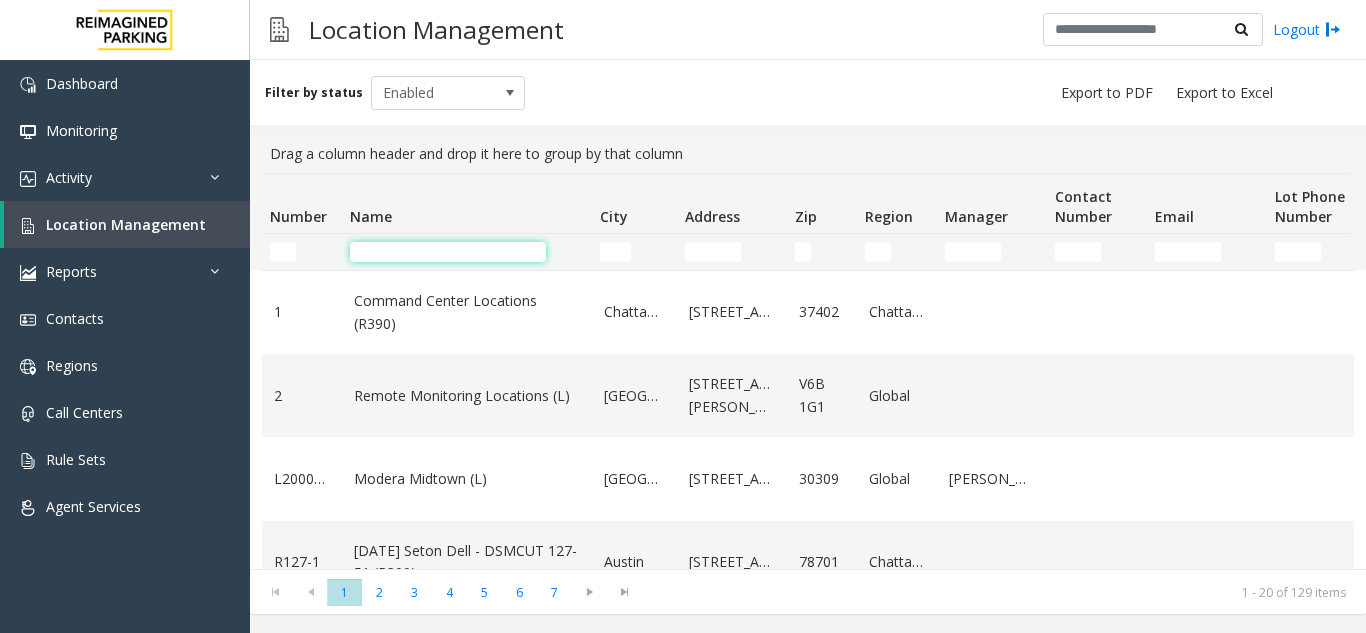 click 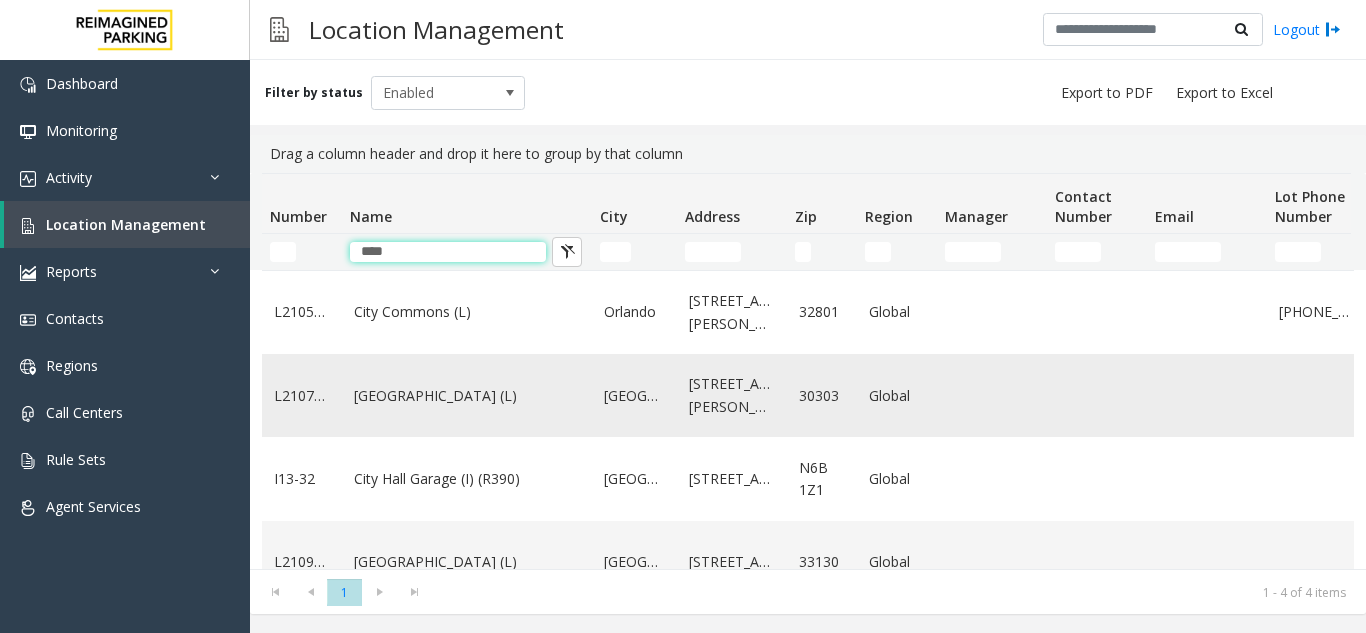 type on "****" 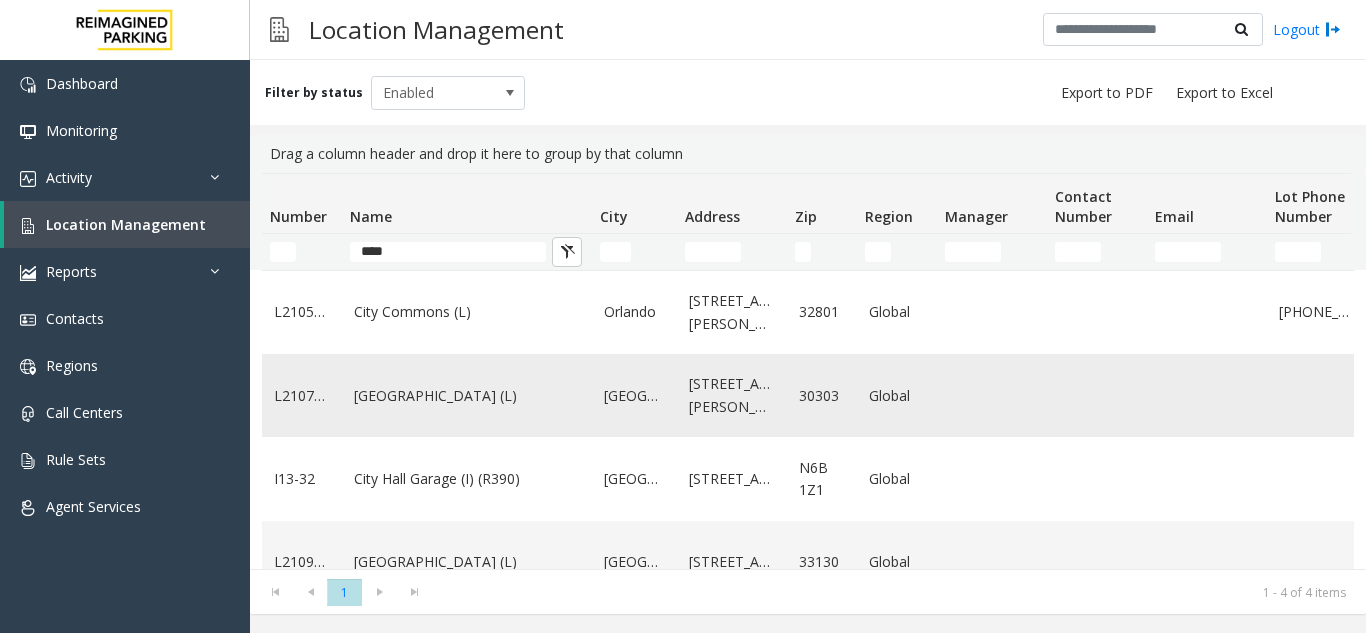 click on "[GEOGRAPHIC_DATA] (L)" 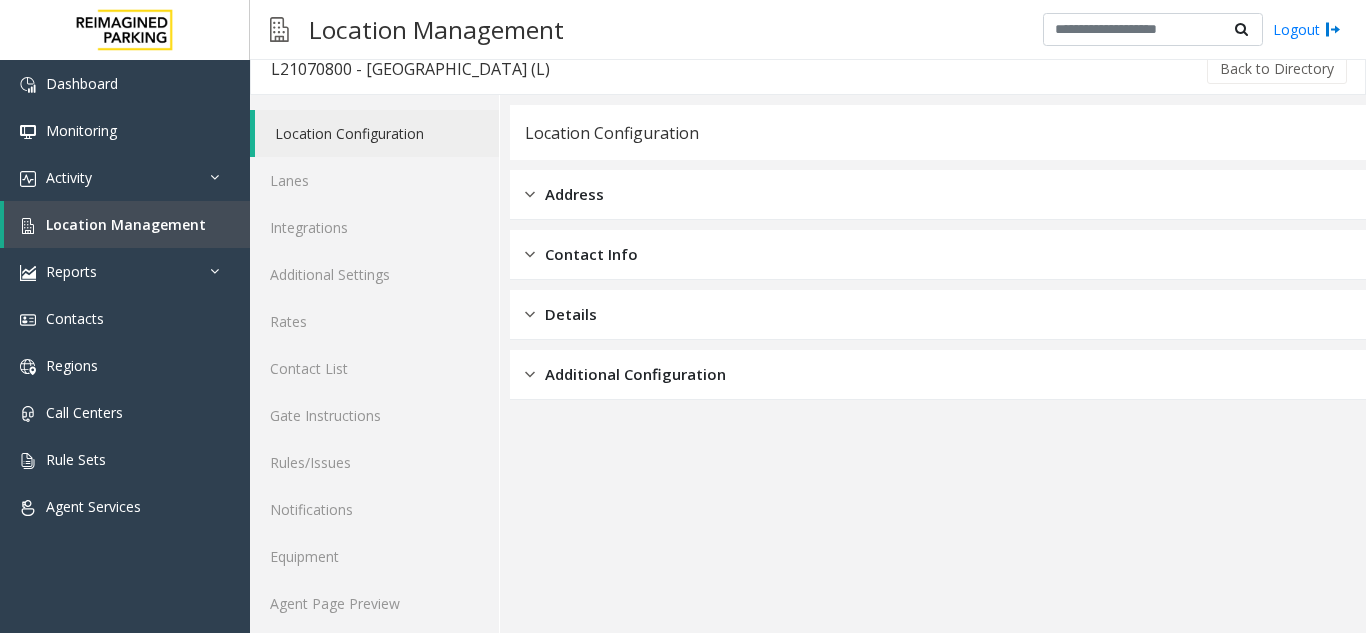 scroll, scrollTop: 26, scrollLeft: 0, axis: vertical 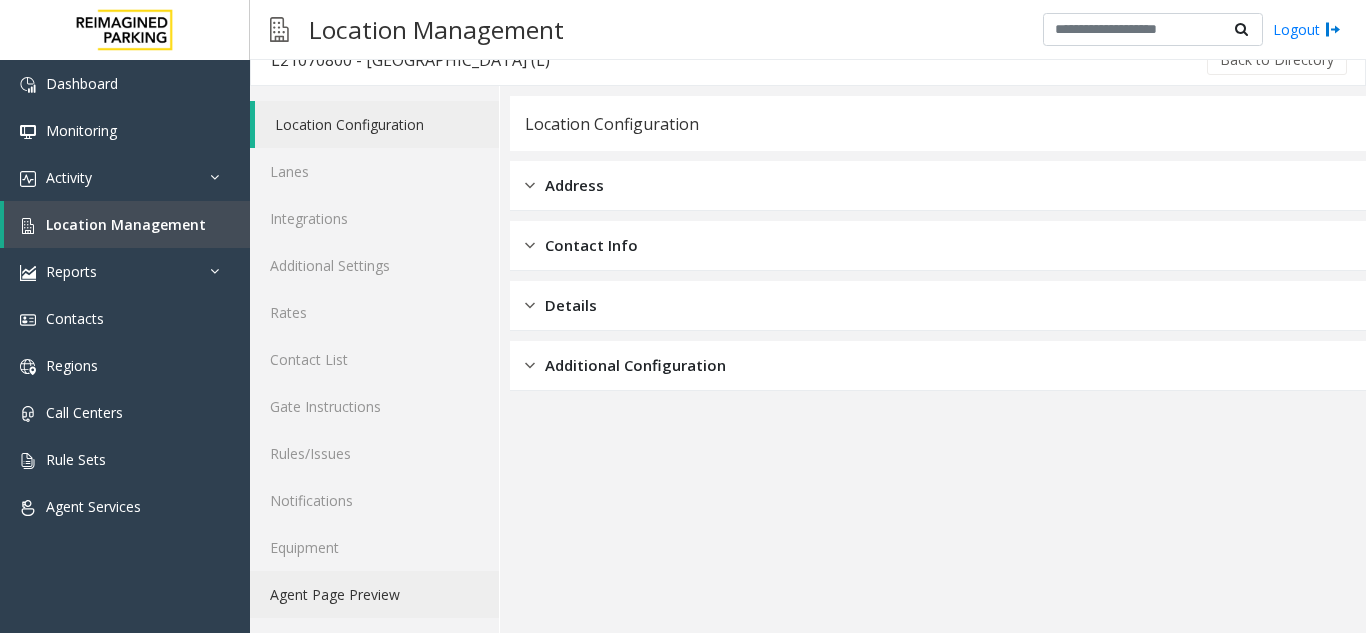 drag, startPoint x: 364, startPoint y: 610, endPoint x: 374, endPoint y: 603, distance: 12.206555 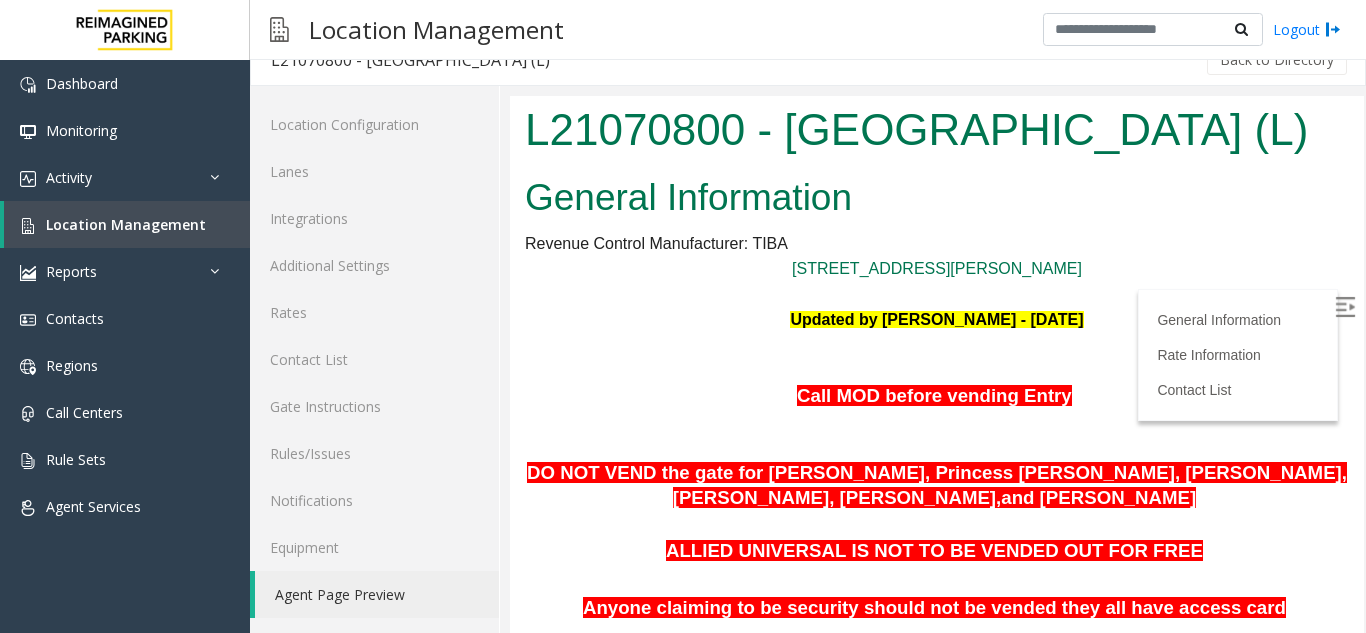 scroll, scrollTop: 200, scrollLeft: 0, axis: vertical 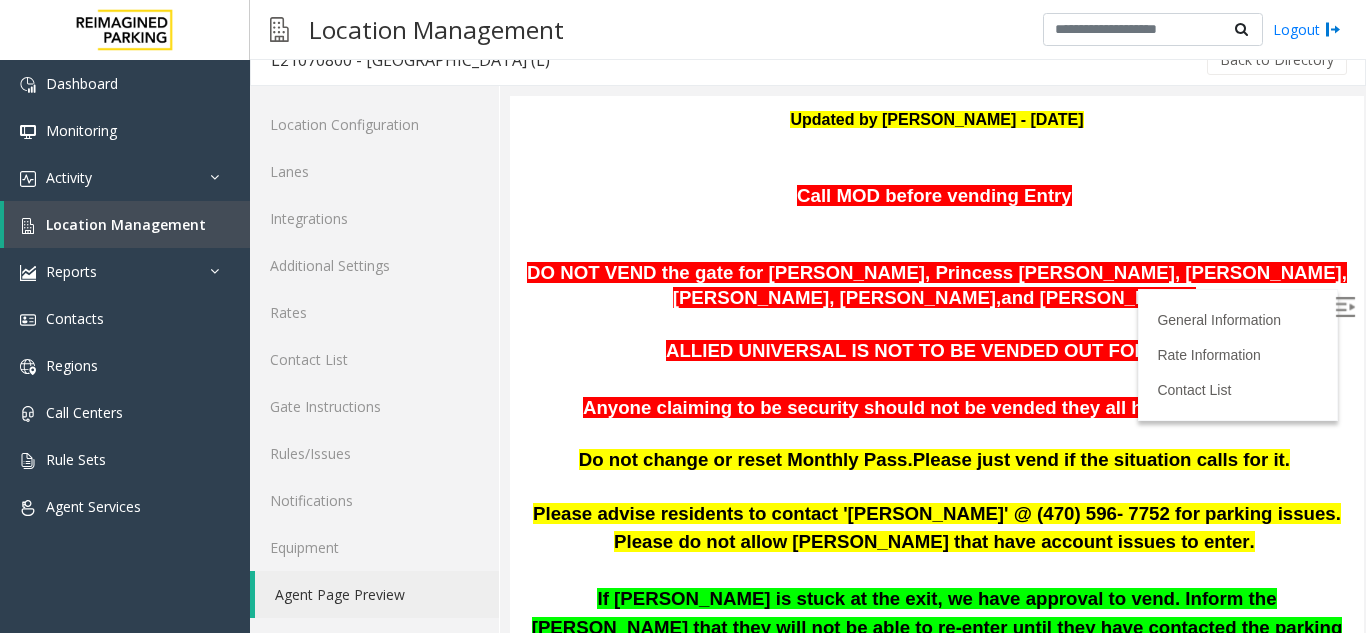 click at bounding box center [1345, 307] 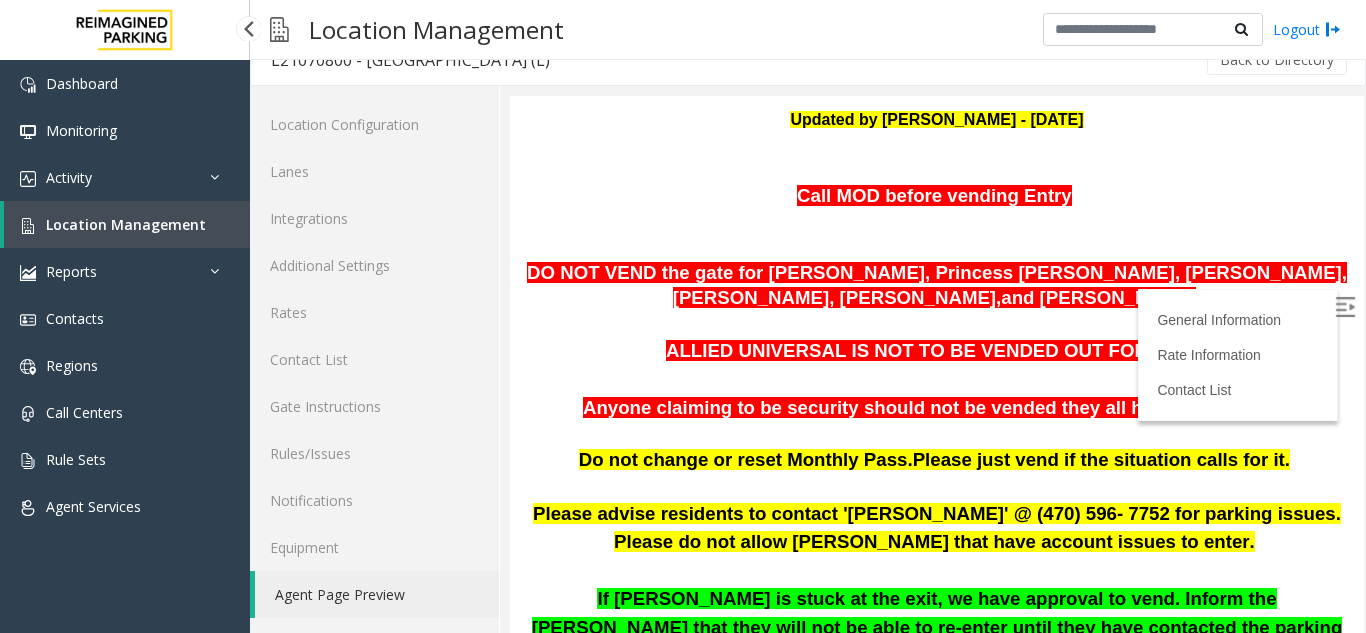 click on "Location Management" at bounding box center (126, 224) 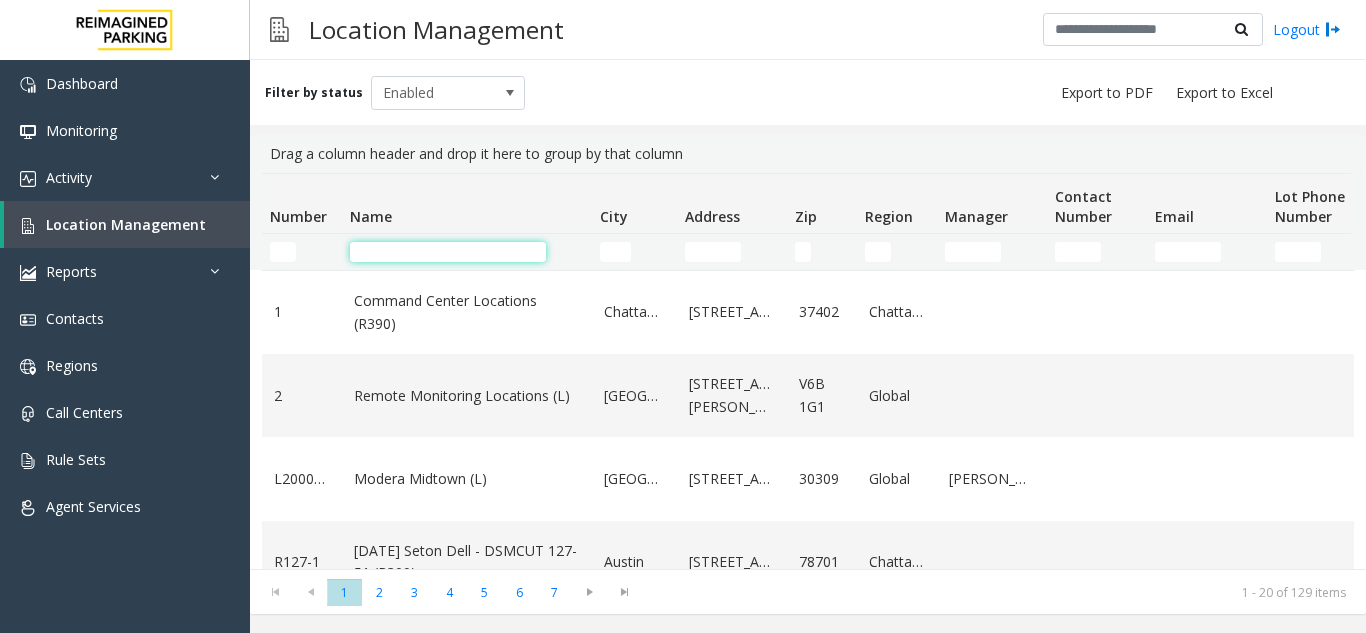 click 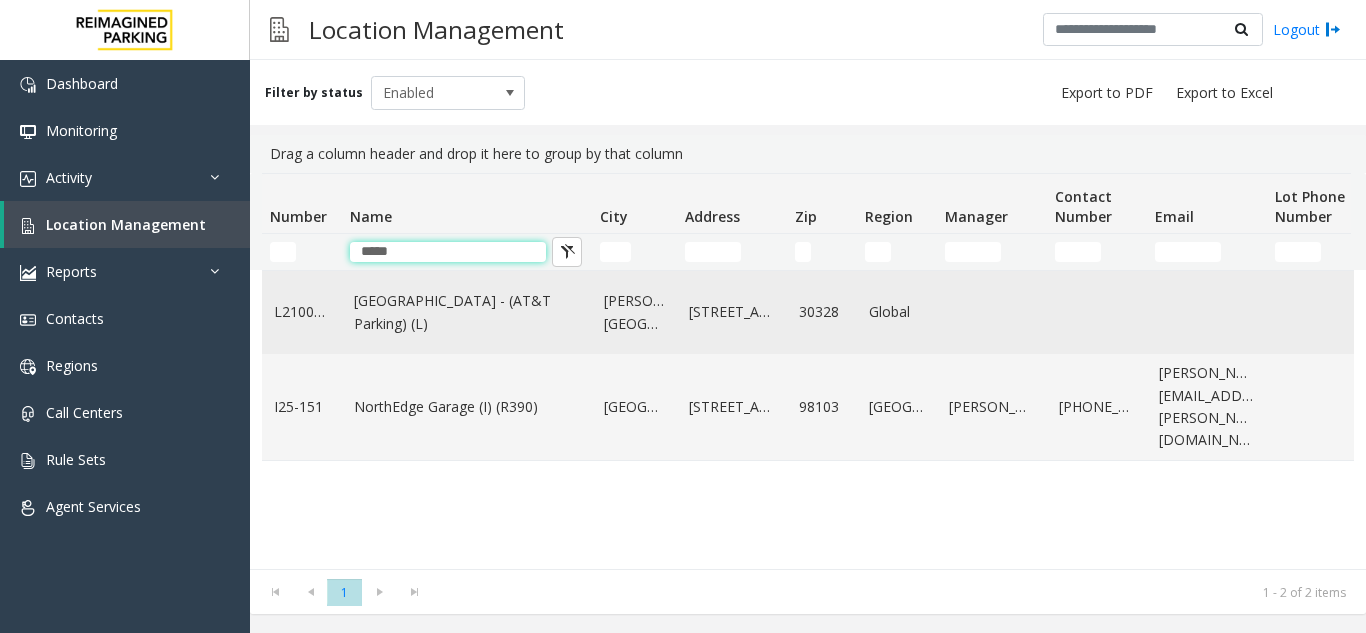 type on "*****" 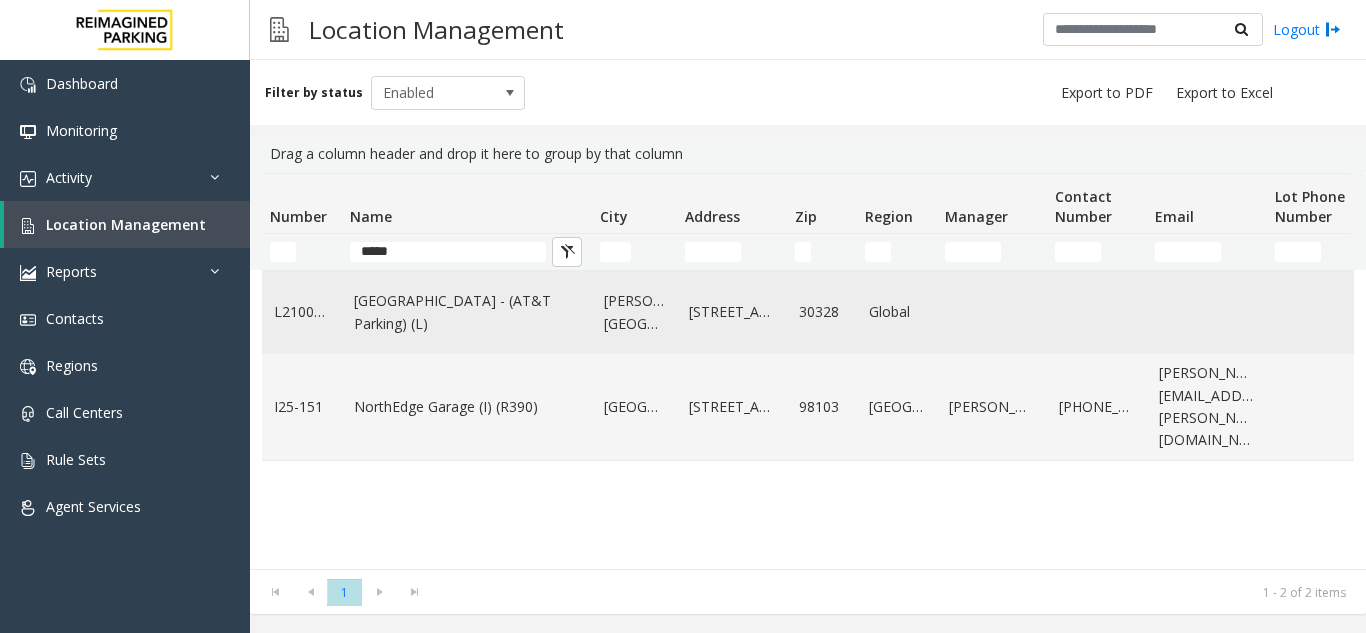 click on "[GEOGRAPHIC_DATA] - (AT&T Parking) (L)" 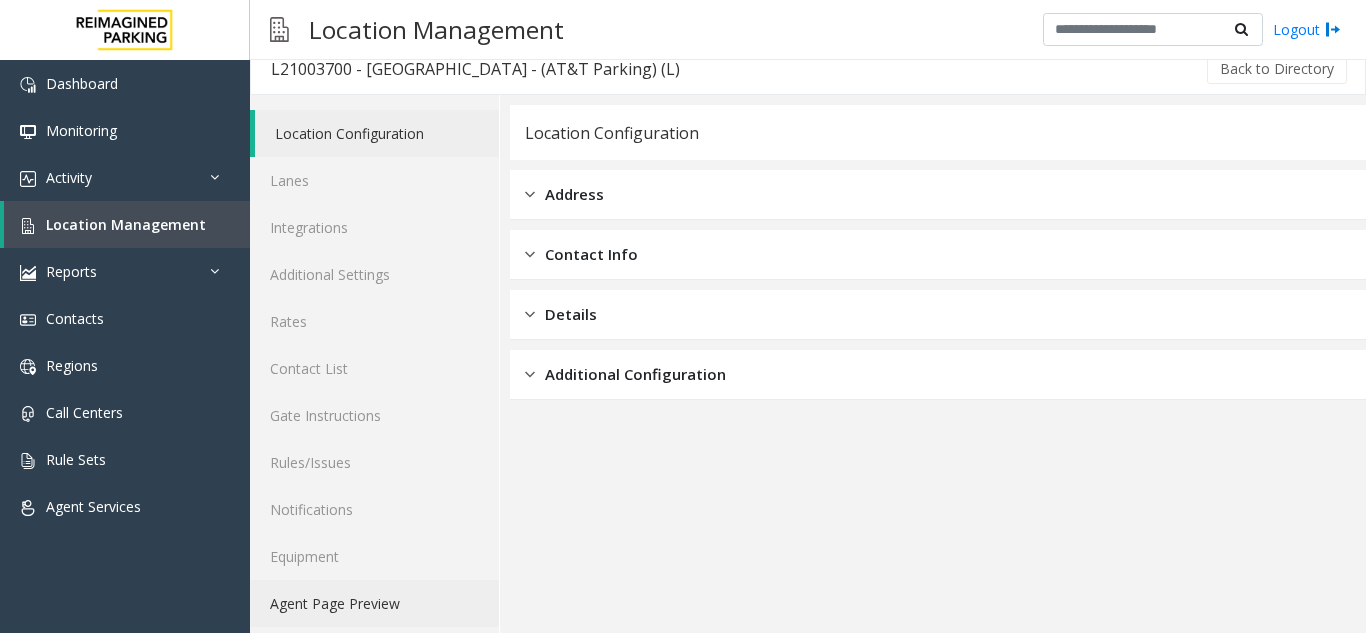 scroll, scrollTop: 26, scrollLeft: 0, axis: vertical 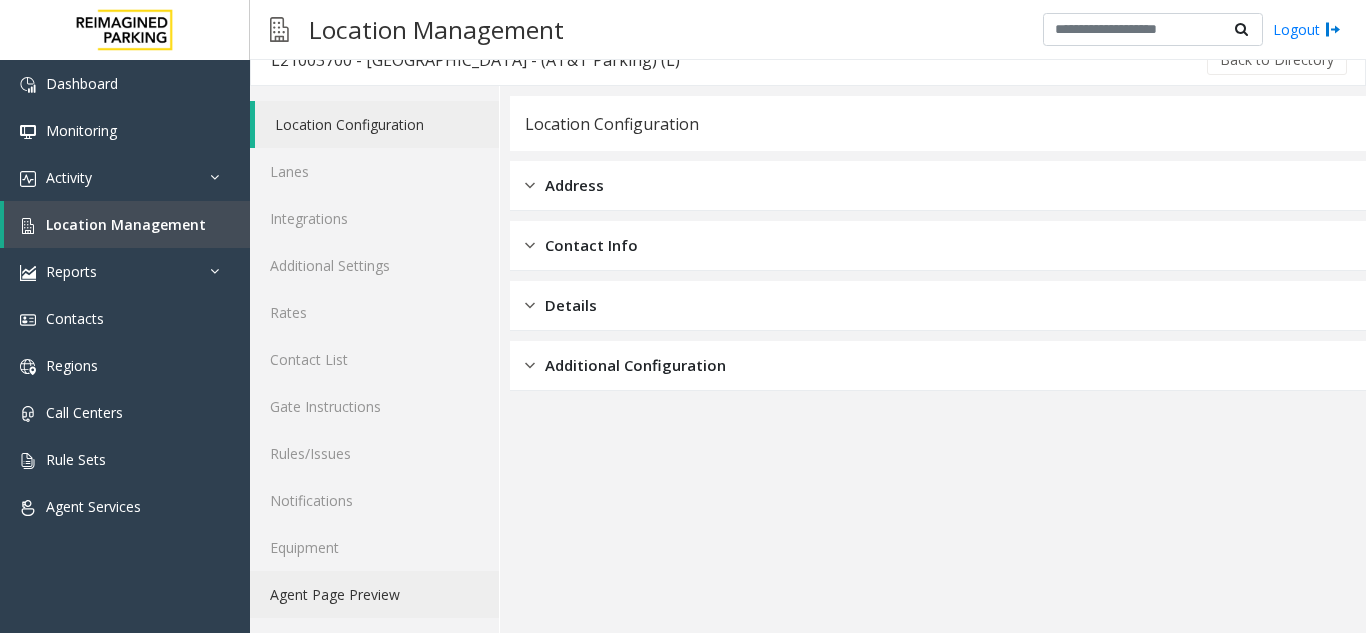 click on "Agent Page Preview" 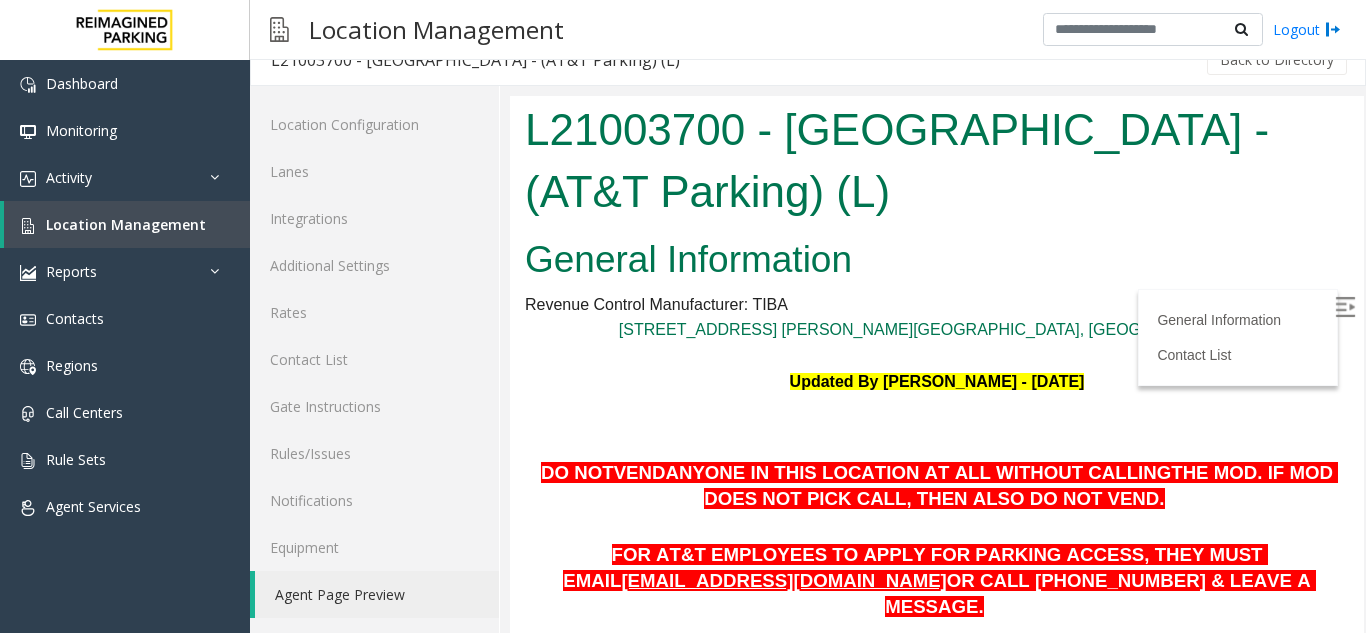 scroll, scrollTop: 0, scrollLeft: 0, axis: both 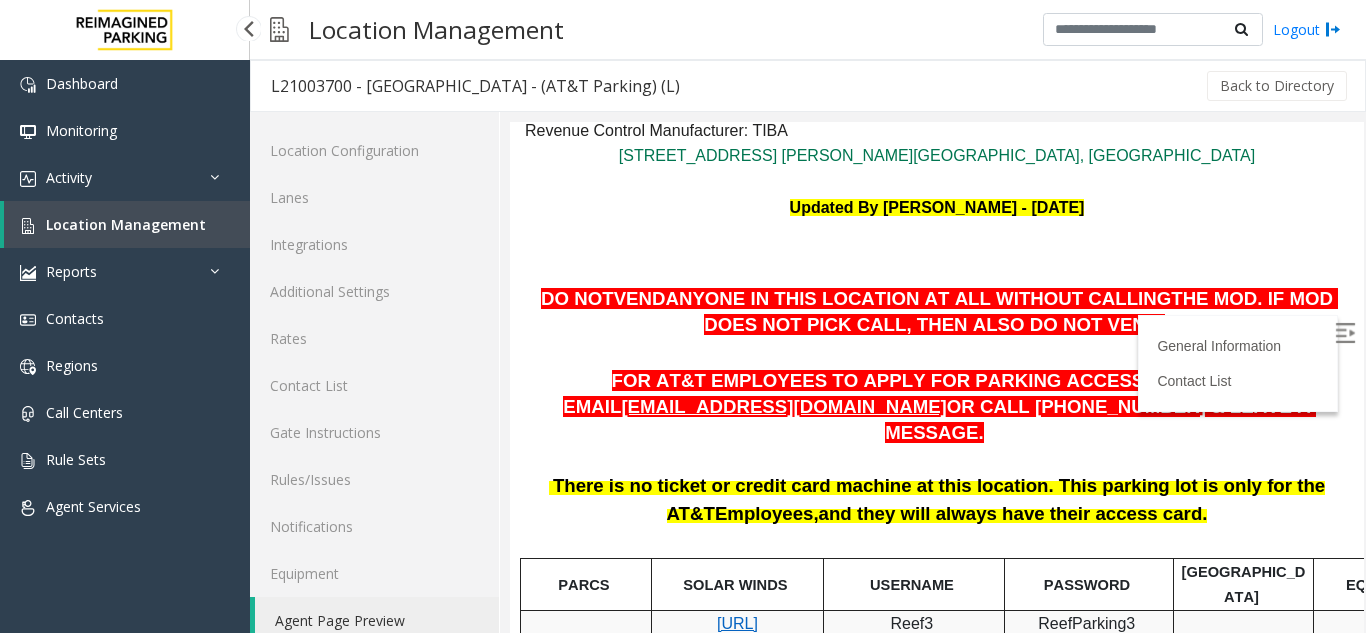 click on "Location Management" at bounding box center (127, 224) 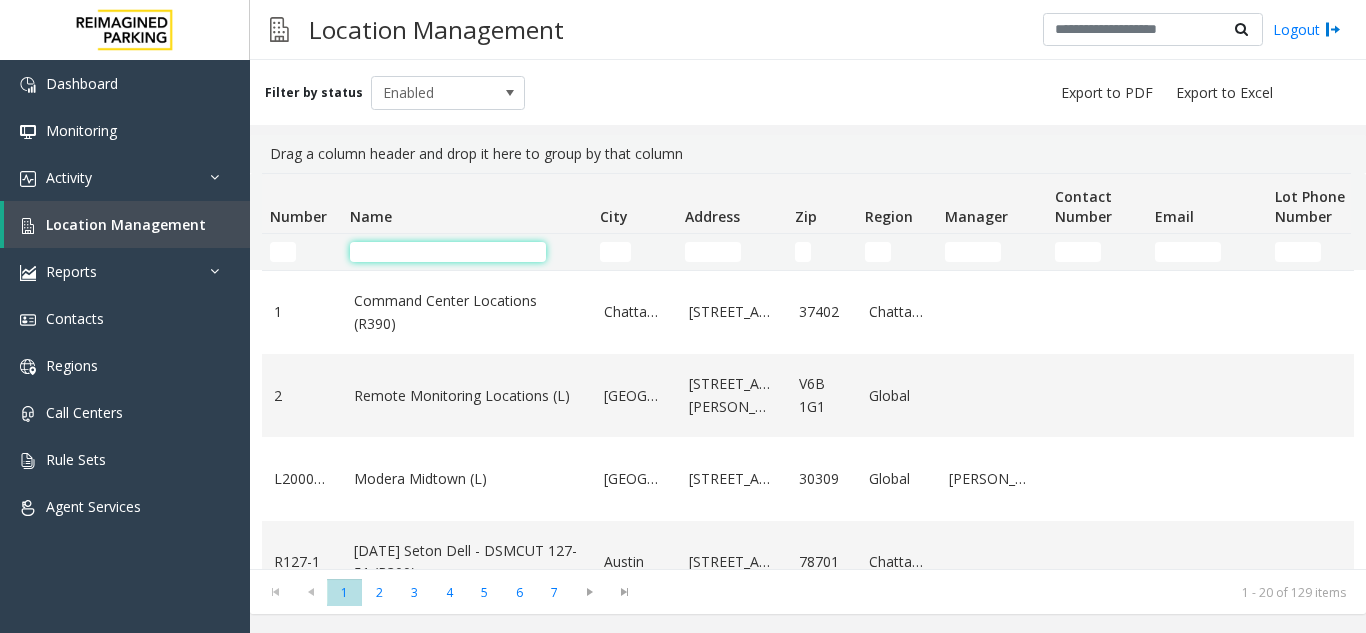 click 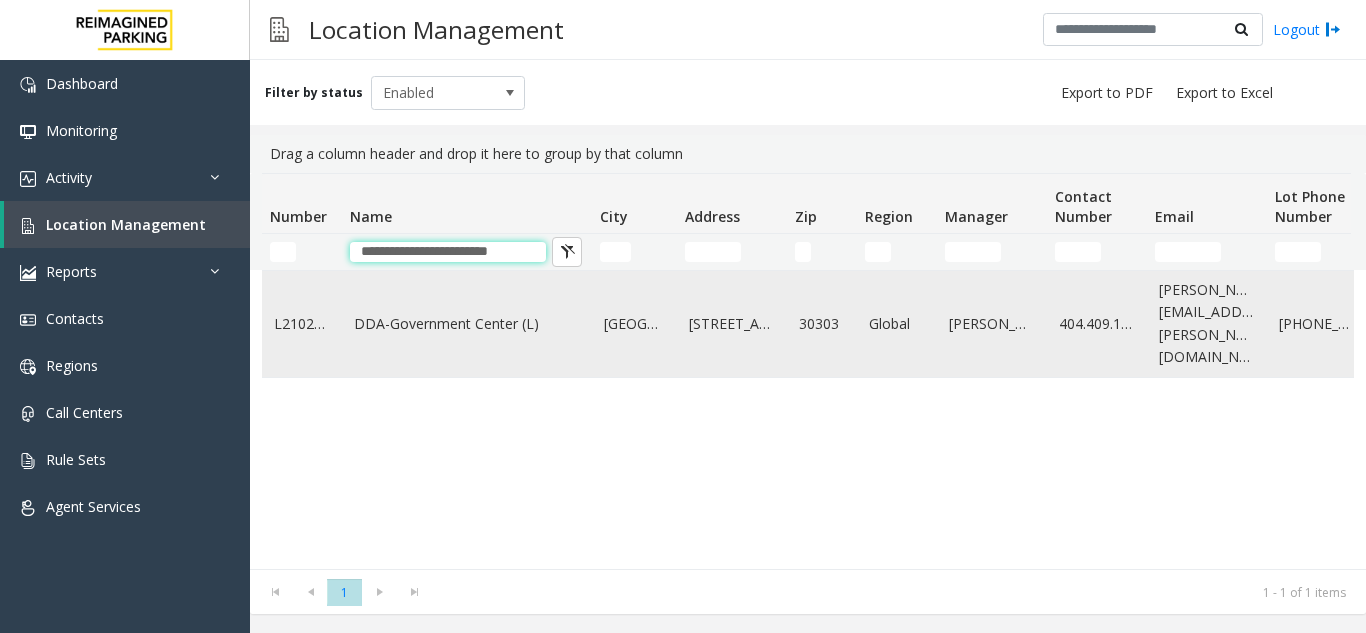 type on "**********" 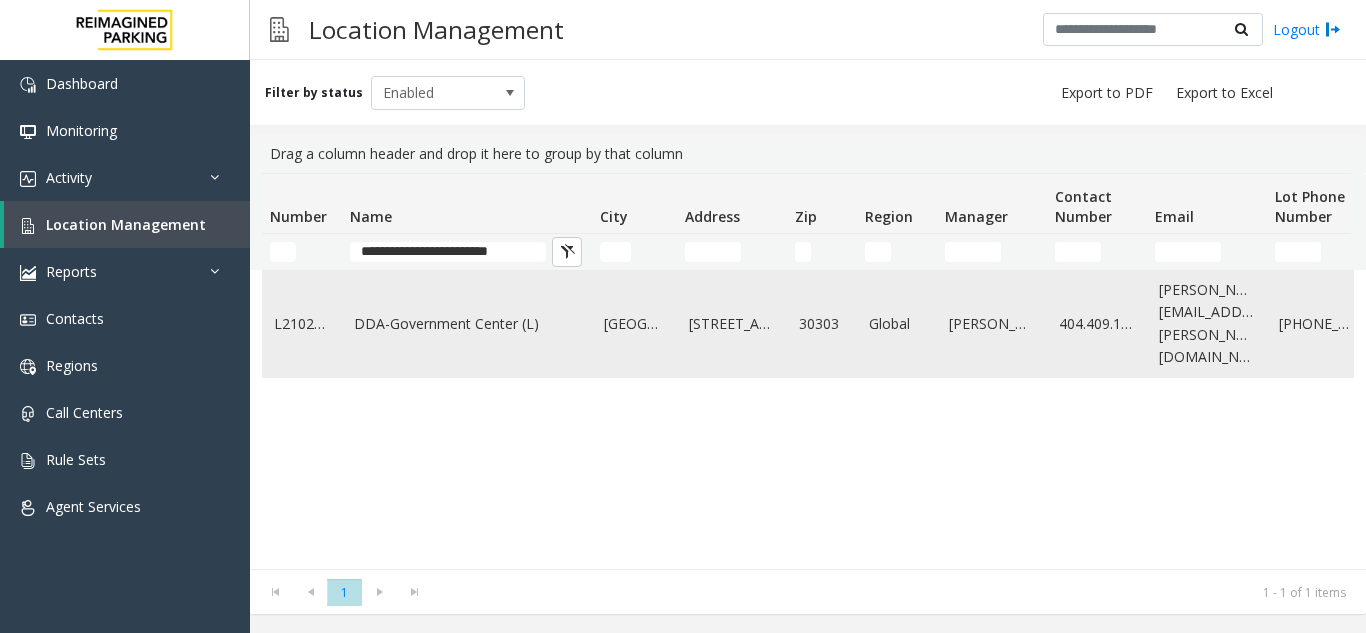 click on "DDA-Government Center (L)" 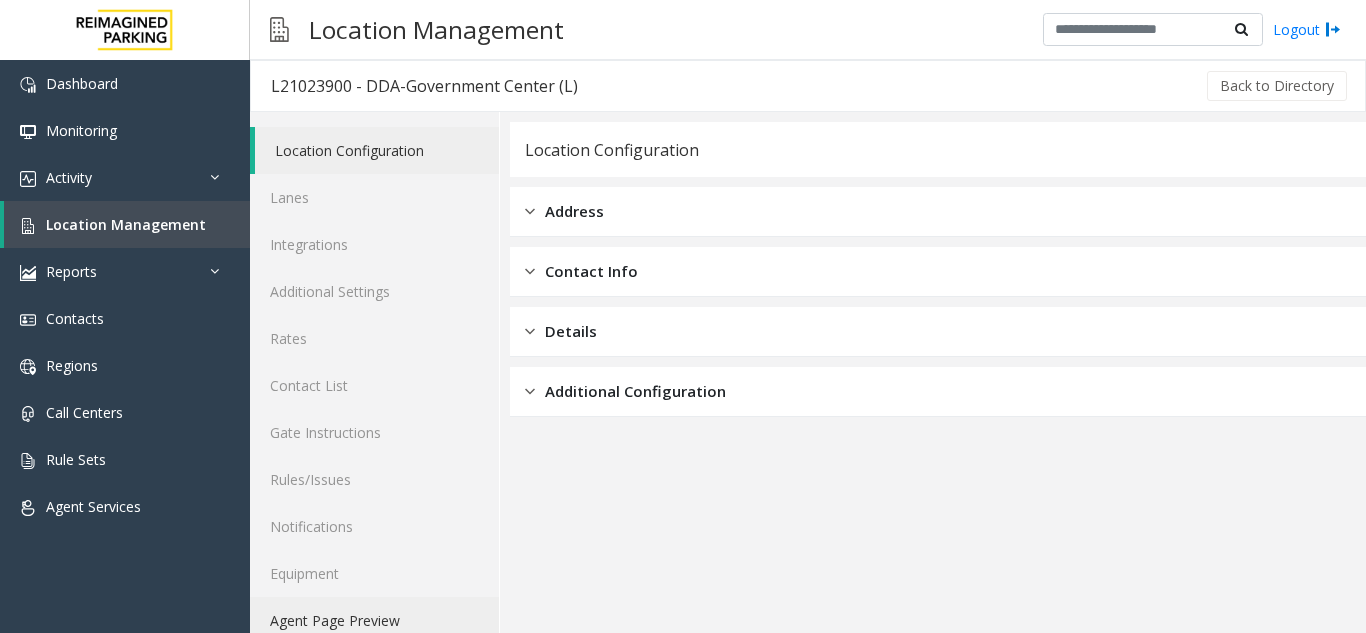 click on "Agent Page Preview" 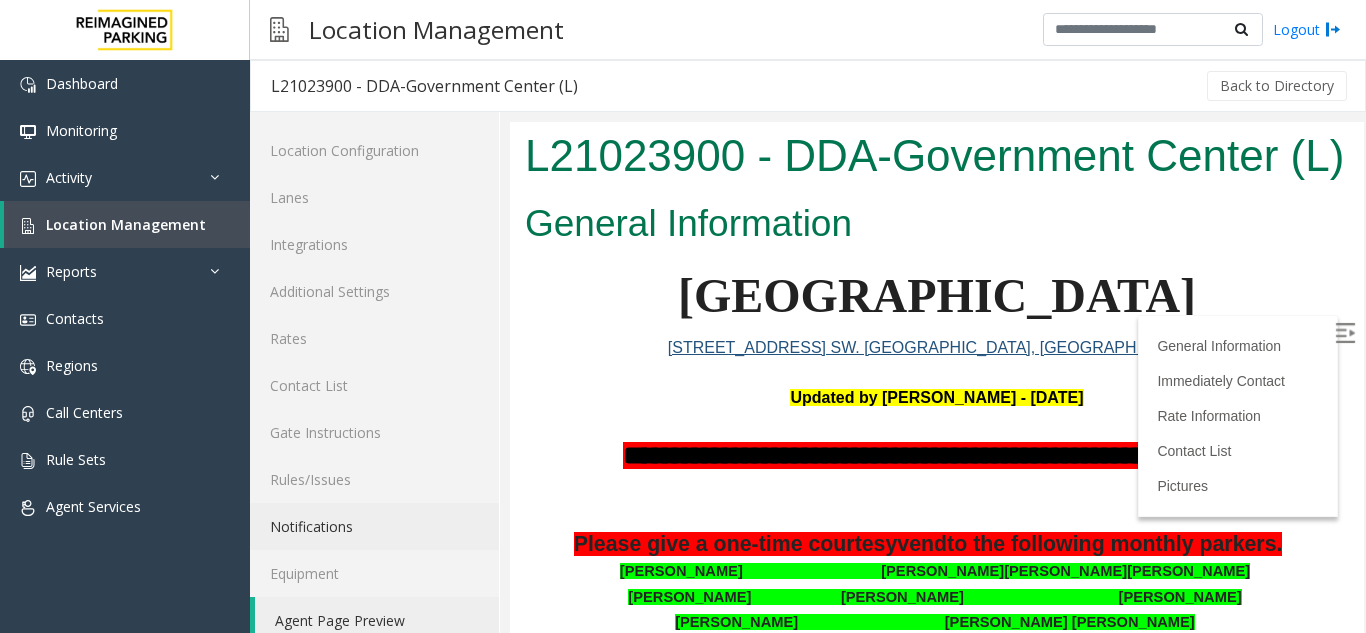 scroll, scrollTop: 200, scrollLeft: 0, axis: vertical 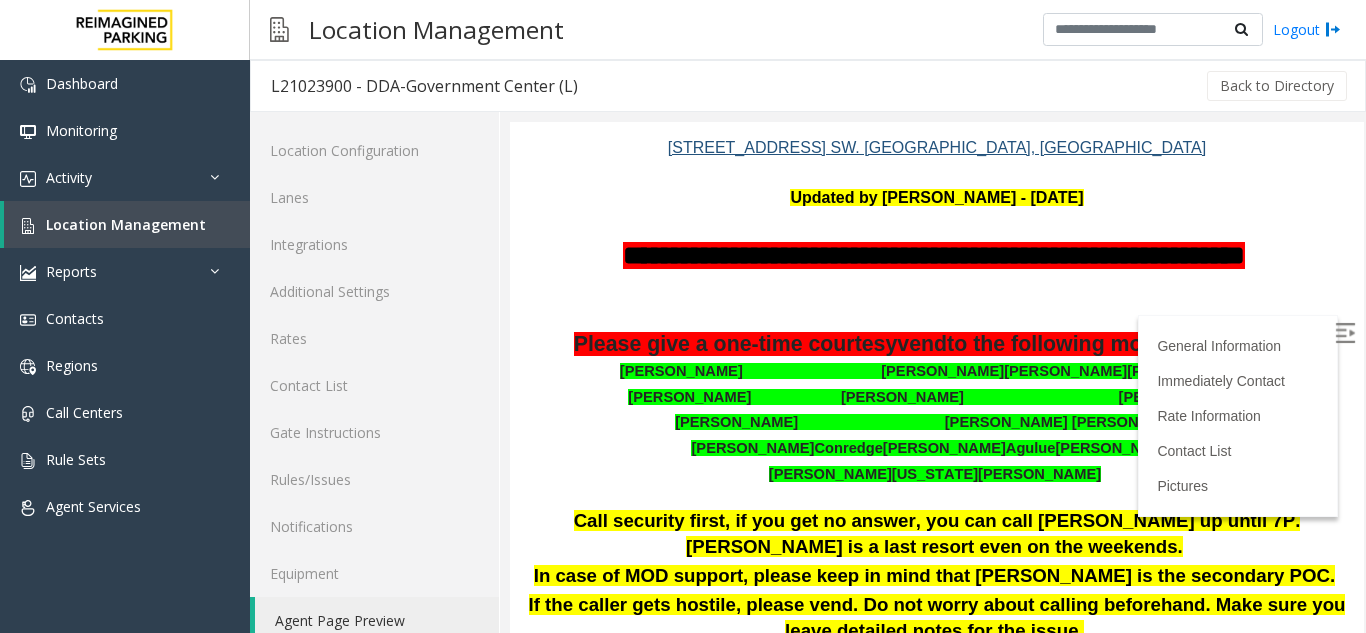 click at bounding box center (1347, 336) 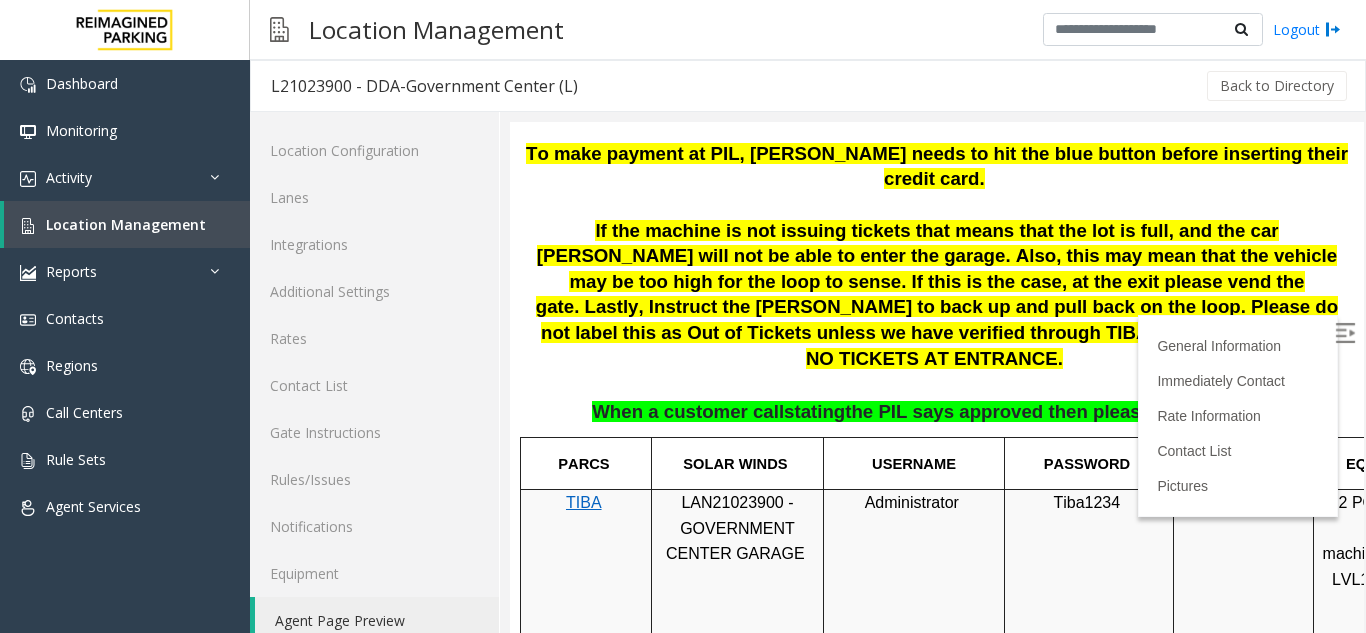 scroll, scrollTop: 700, scrollLeft: 0, axis: vertical 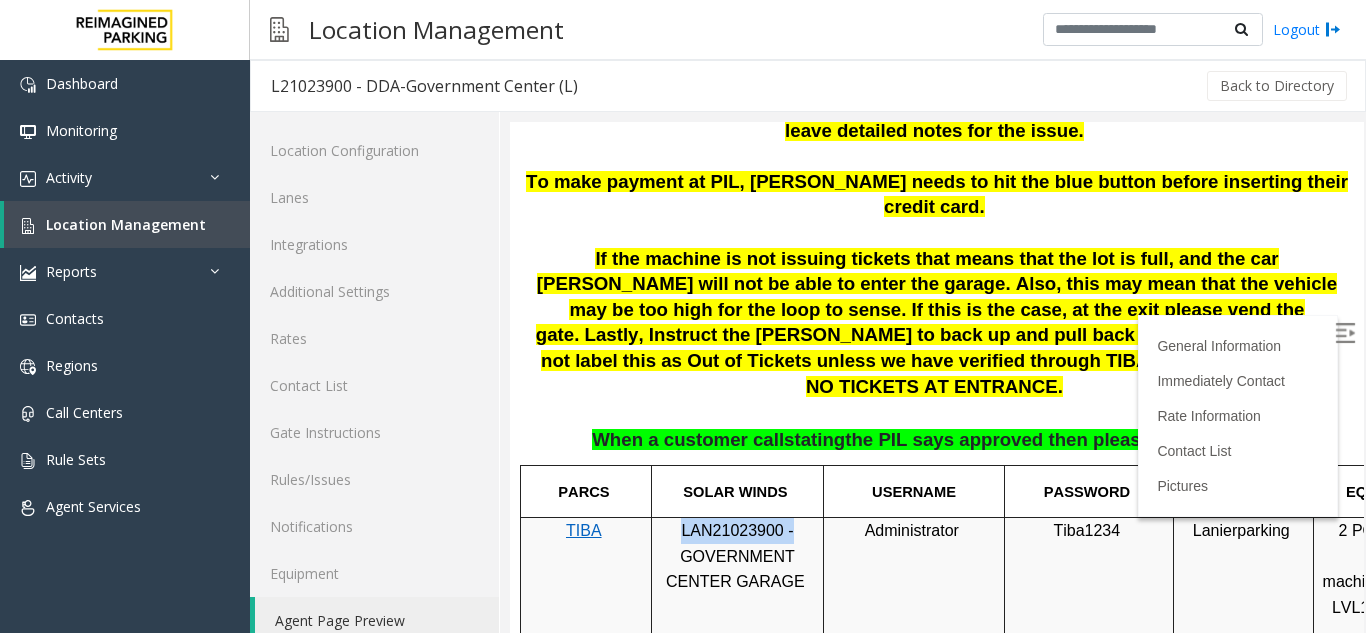 drag, startPoint x: 787, startPoint y: 534, endPoint x: 658, endPoint y: 536, distance: 129.0155 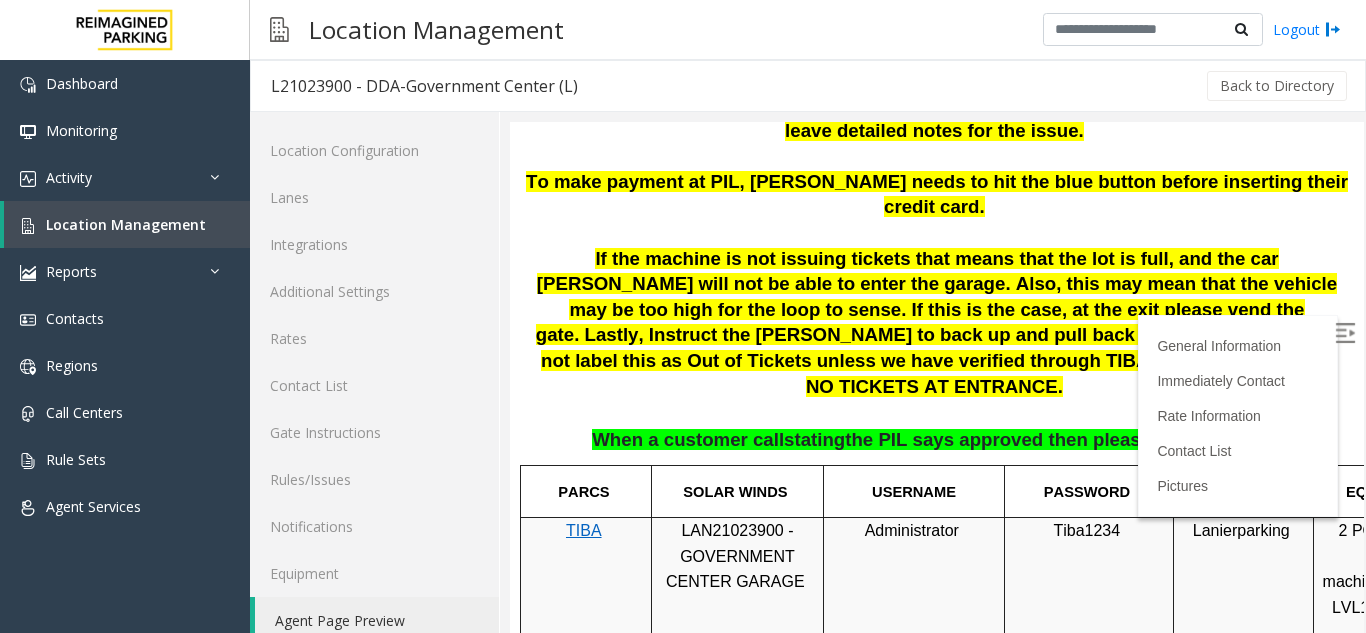 drag, startPoint x: 709, startPoint y: 529, endPoint x: 576, endPoint y: 534, distance: 133.09395 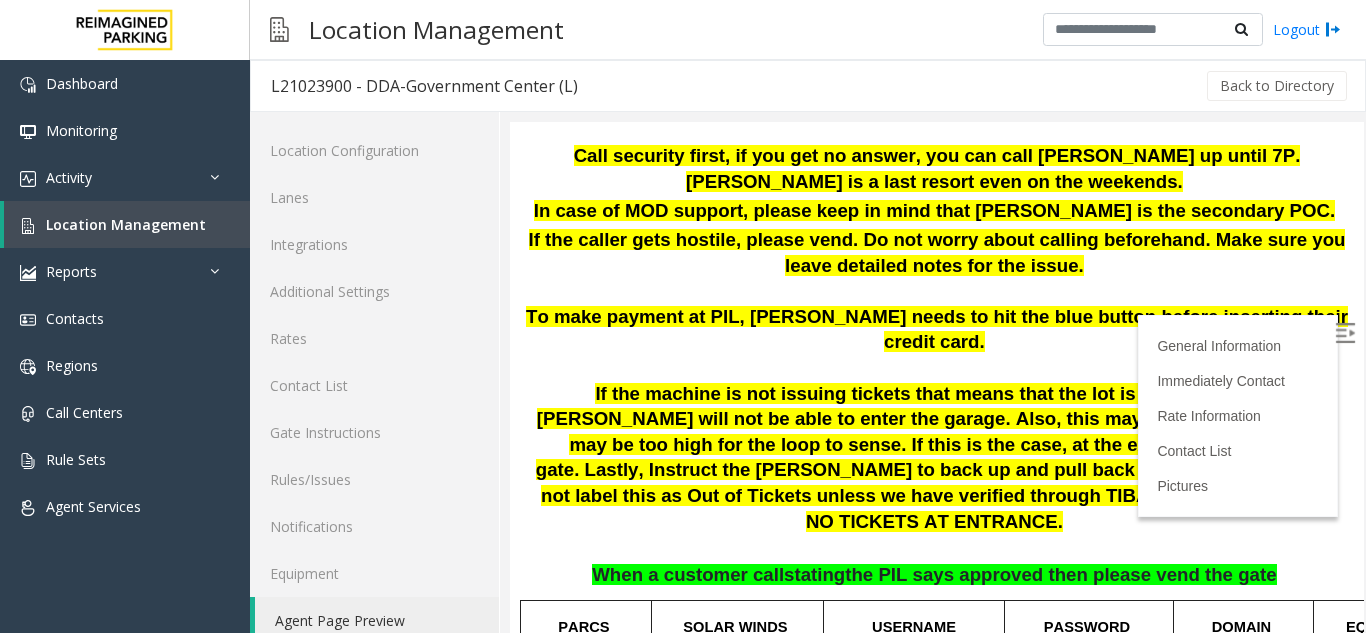 scroll, scrollTop: 700, scrollLeft: 0, axis: vertical 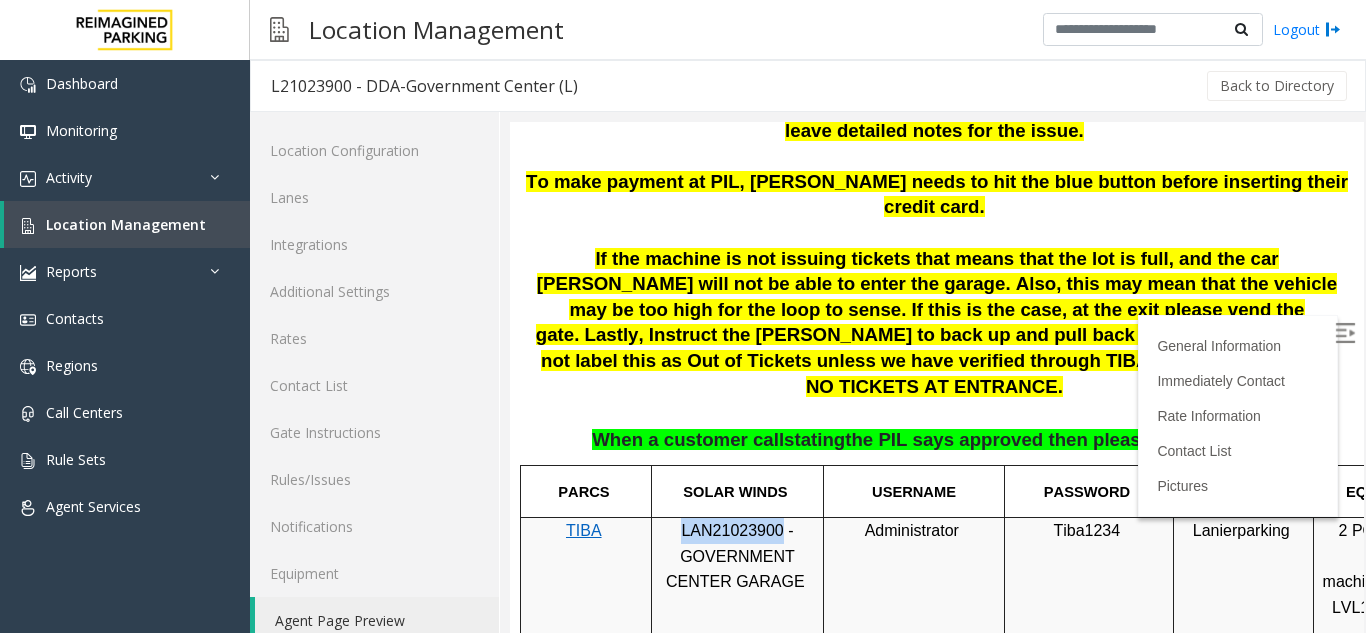 drag, startPoint x: 754, startPoint y: 532, endPoint x: 682, endPoint y: 526, distance: 72.249565 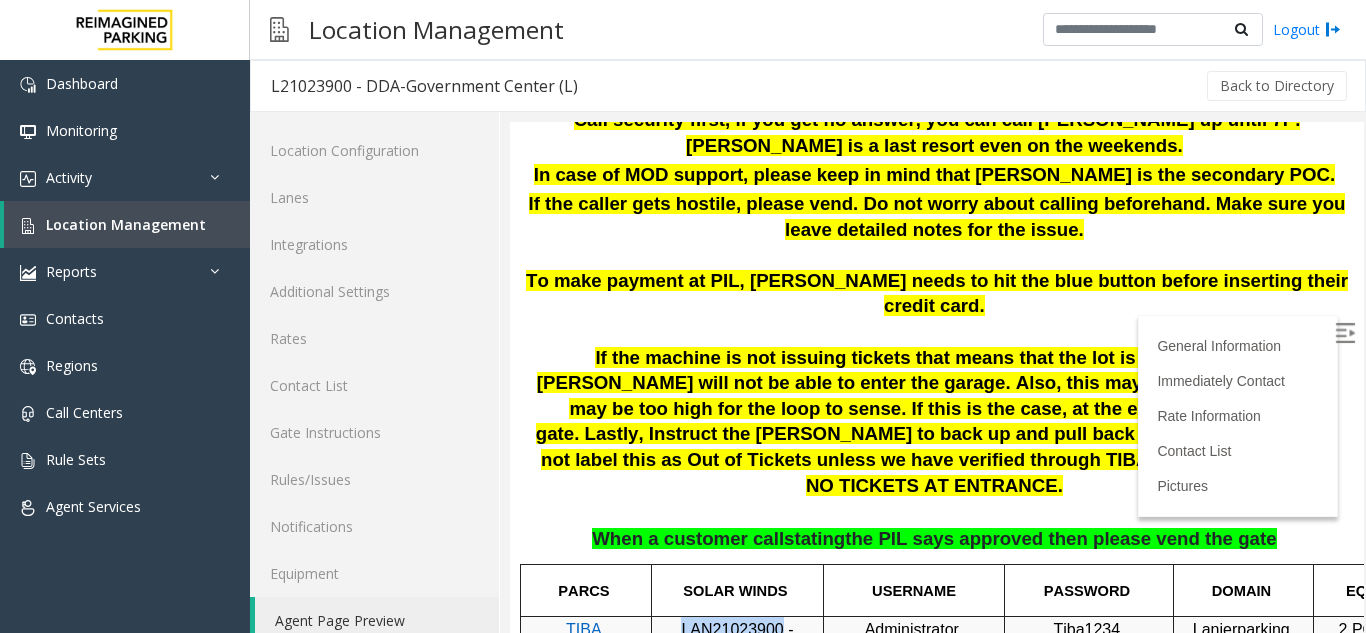 scroll, scrollTop: 600, scrollLeft: 0, axis: vertical 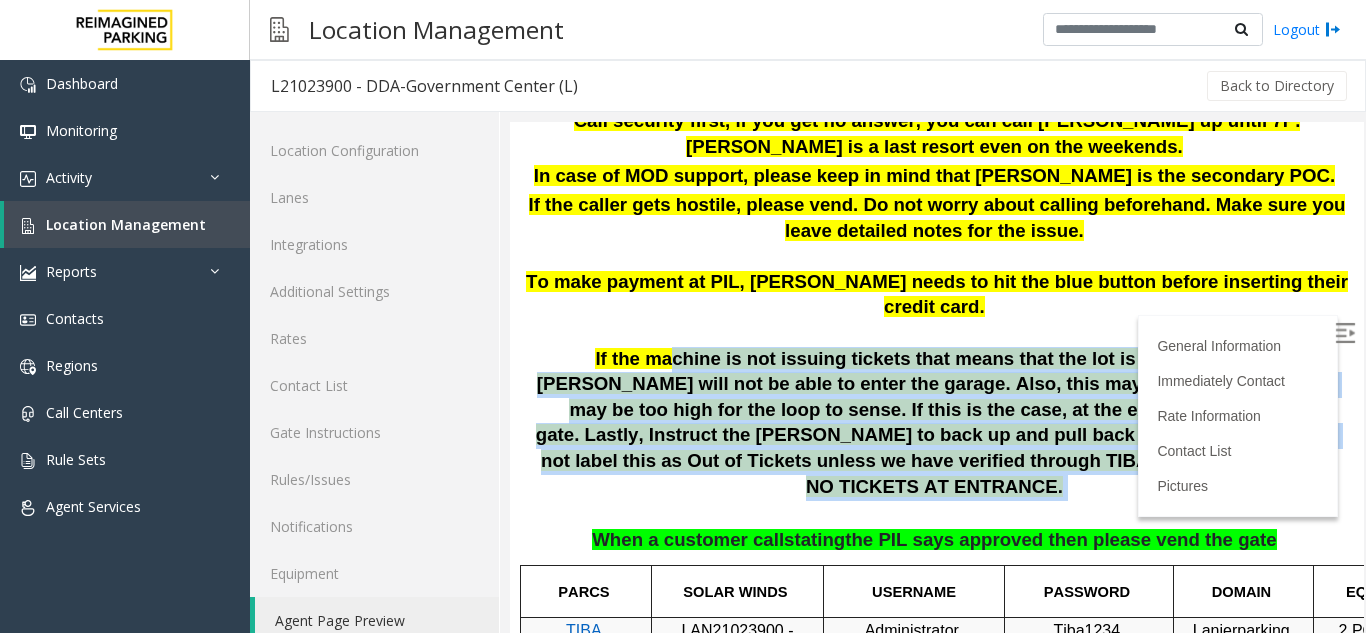 drag, startPoint x: 727, startPoint y: 417, endPoint x: 1150, endPoint y: 492, distance: 429.59747 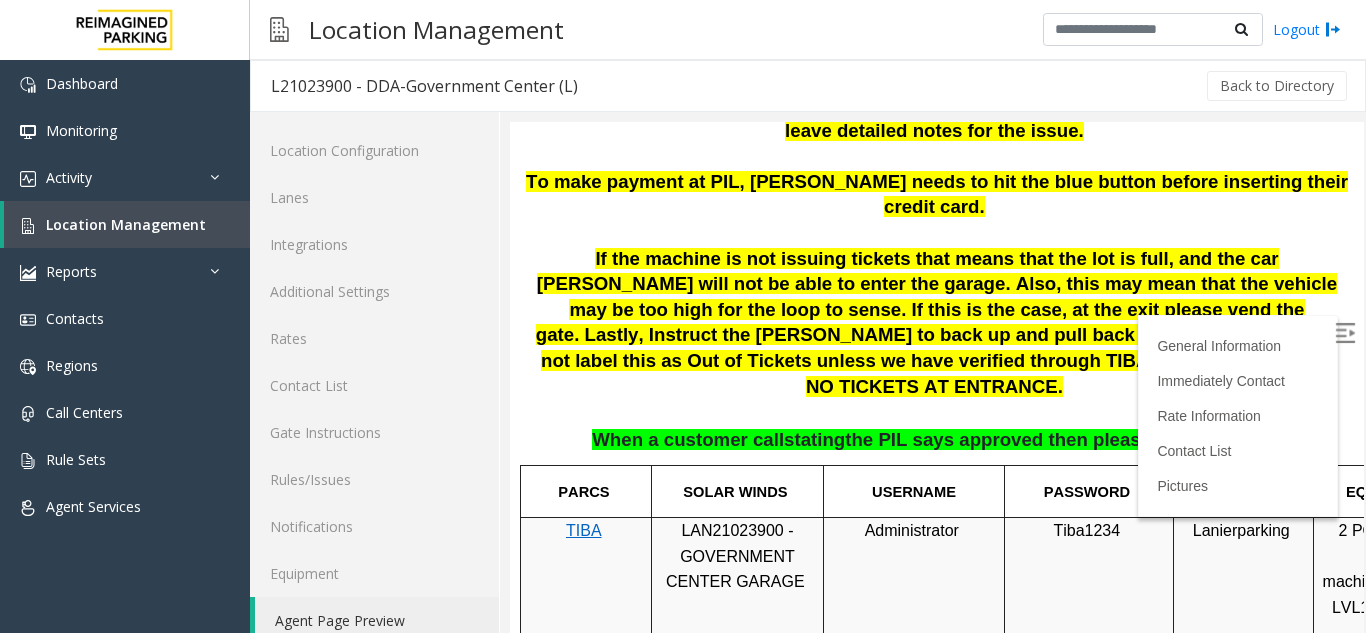 scroll, scrollTop: 600, scrollLeft: 0, axis: vertical 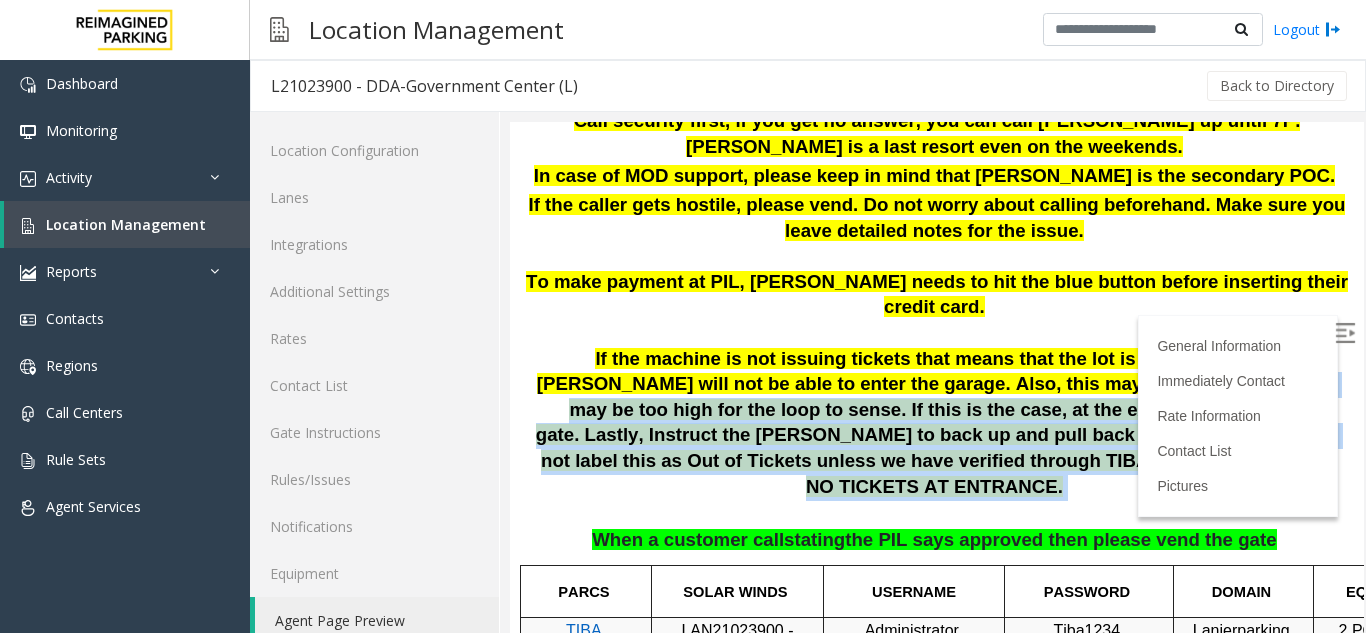 drag, startPoint x: 919, startPoint y: 433, endPoint x: 1295, endPoint y: 492, distance: 380.60083 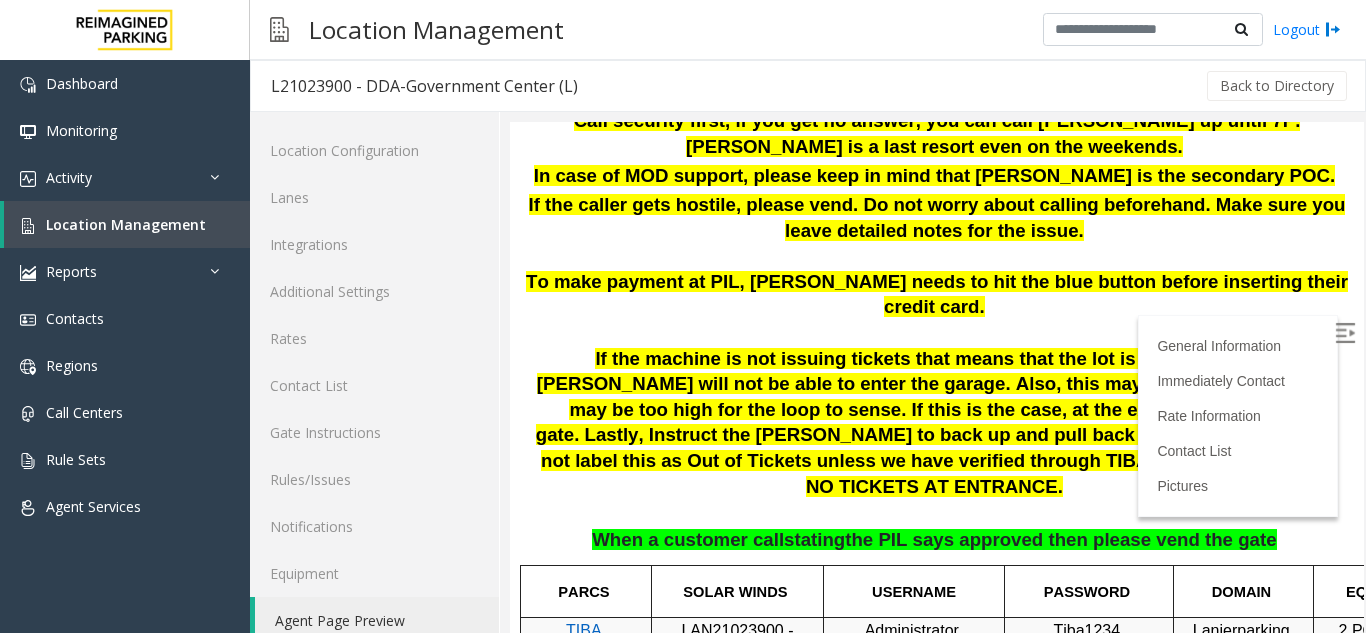 click at bounding box center (937, 513) 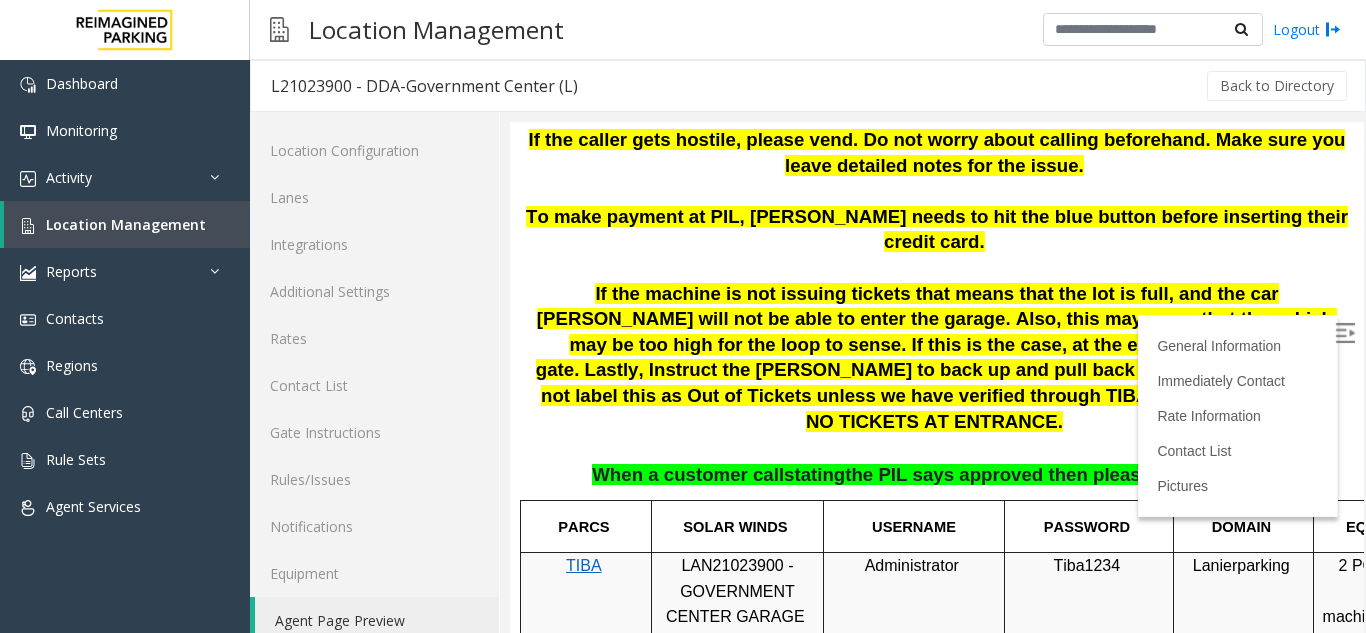 scroll, scrollTop: 700, scrollLeft: 0, axis: vertical 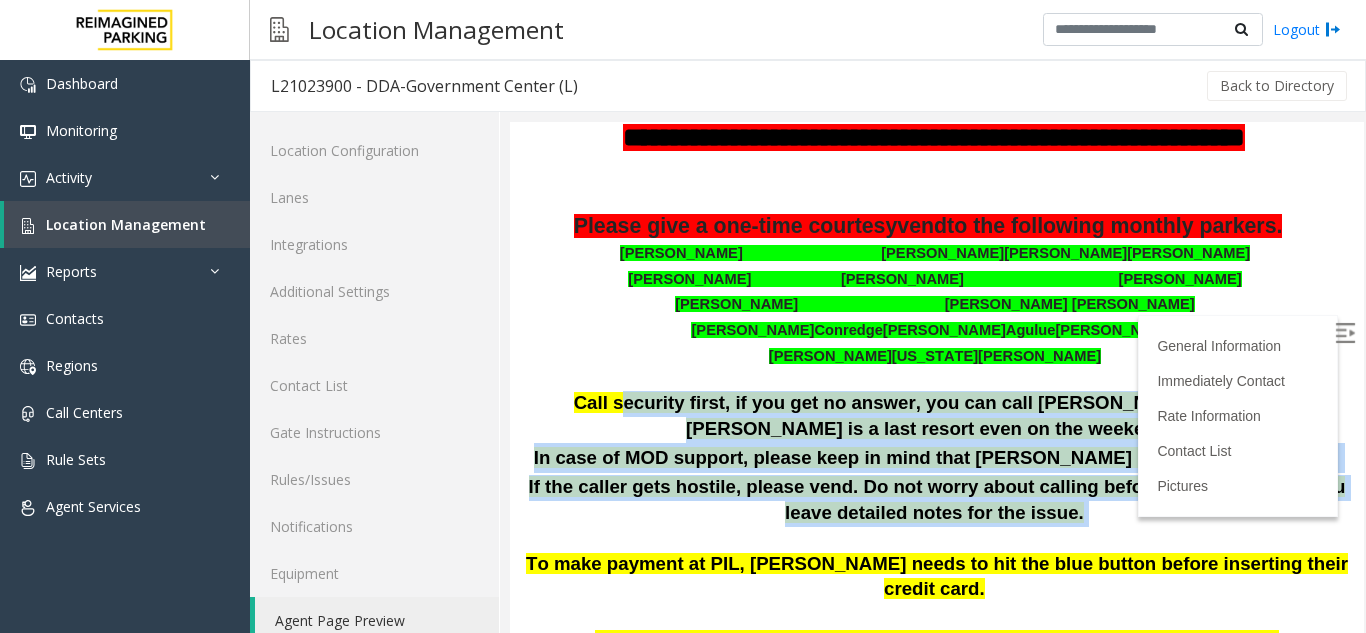 drag, startPoint x: 585, startPoint y: 461, endPoint x: 1087, endPoint y: 583, distance: 516.61206 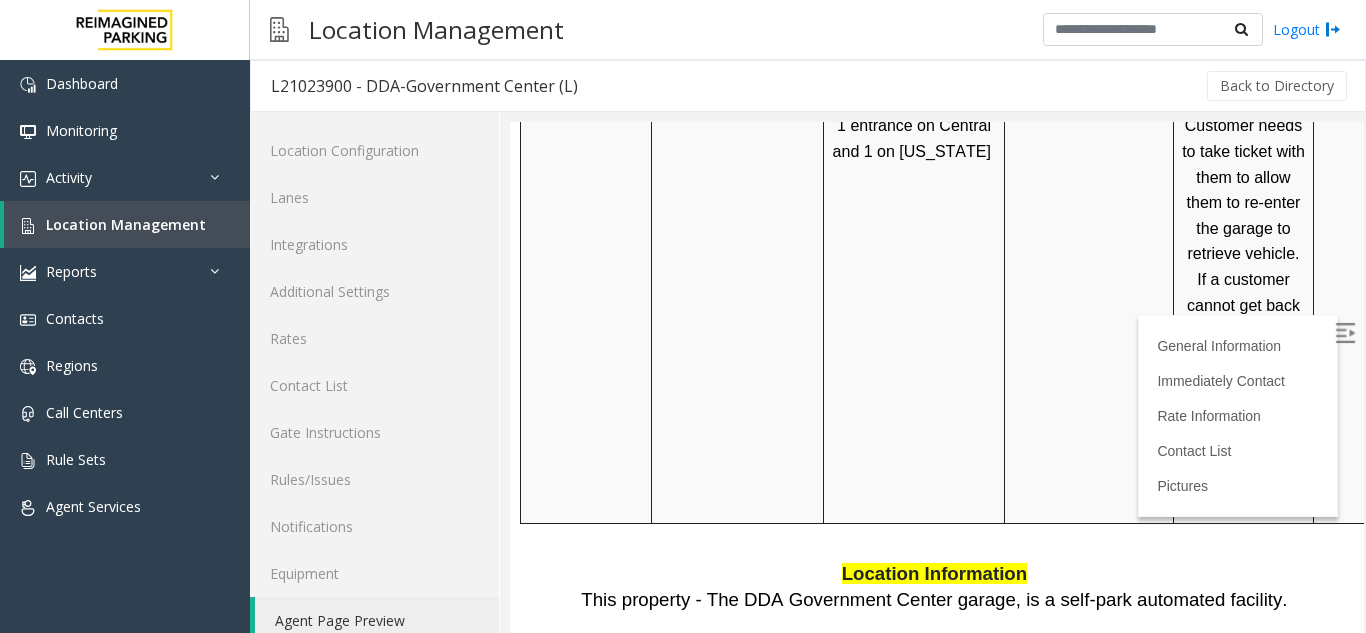 scroll, scrollTop: 1418, scrollLeft: 0, axis: vertical 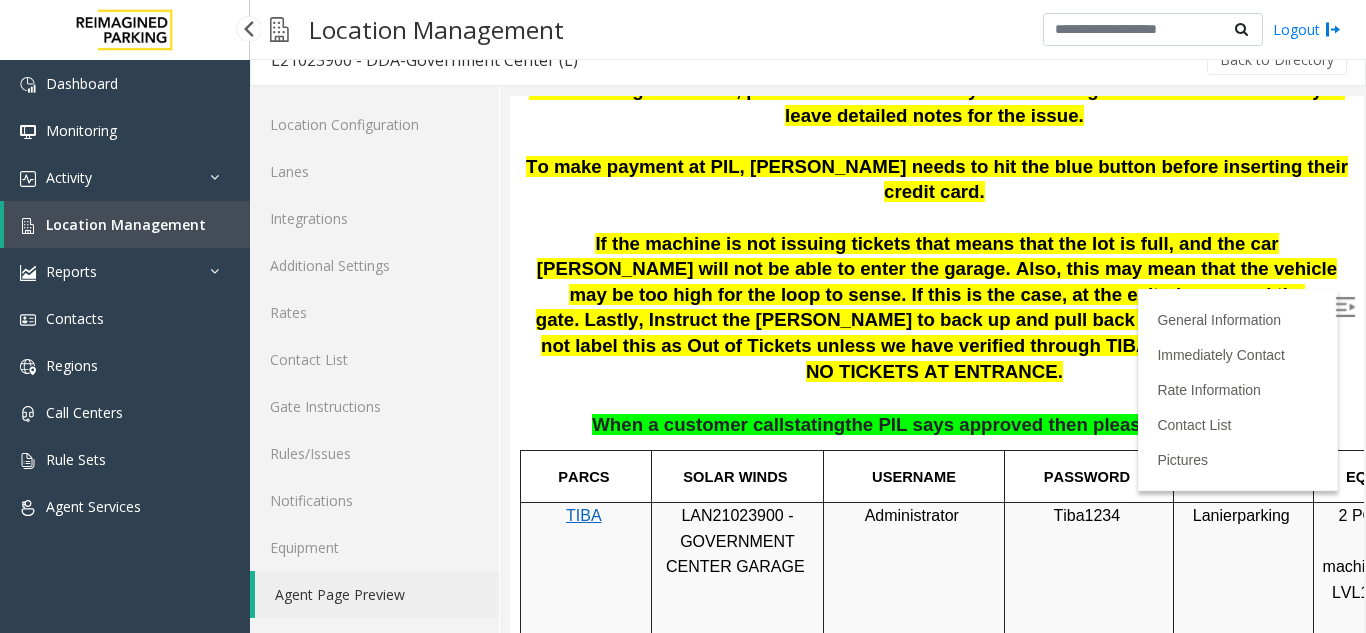 click on "Location Management" at bounding box center (127, 224) 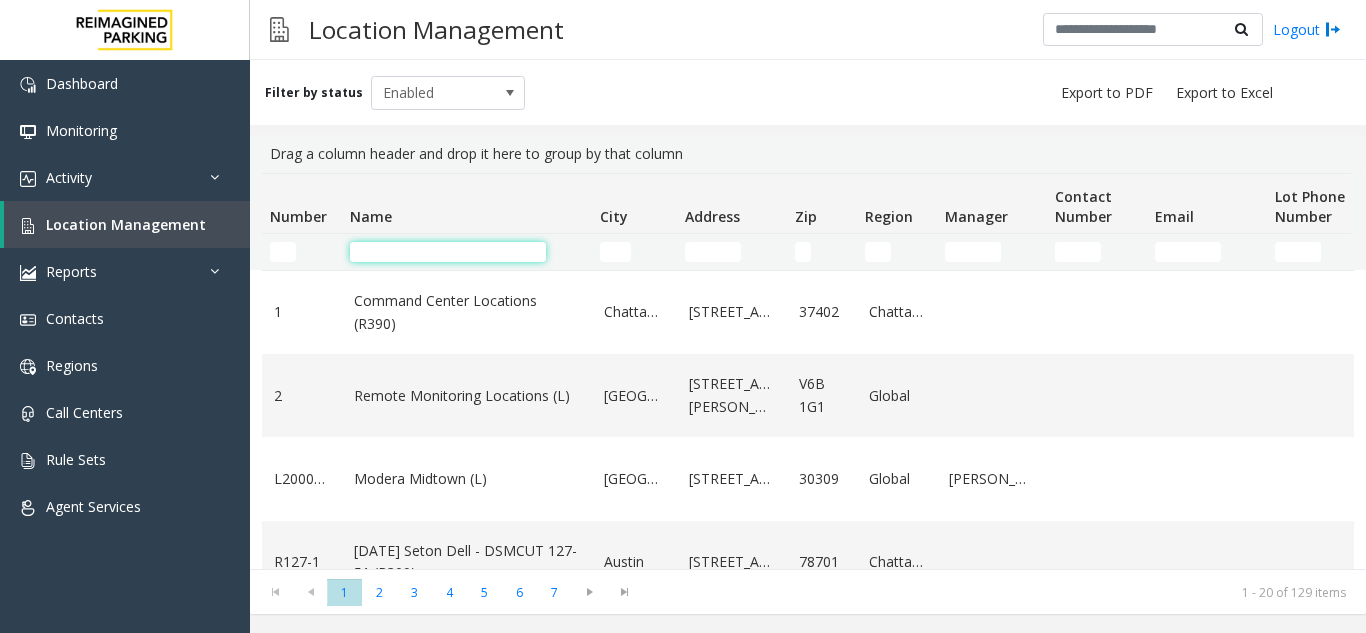 paste on "**********" 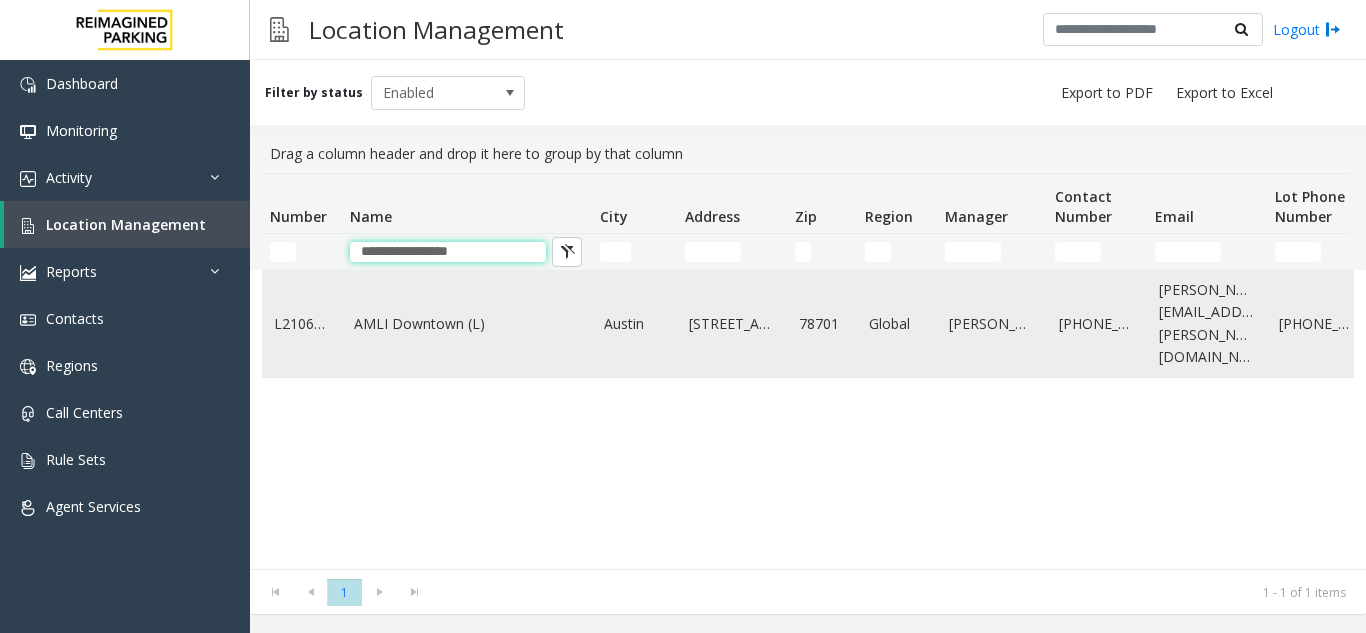 type on "**********" 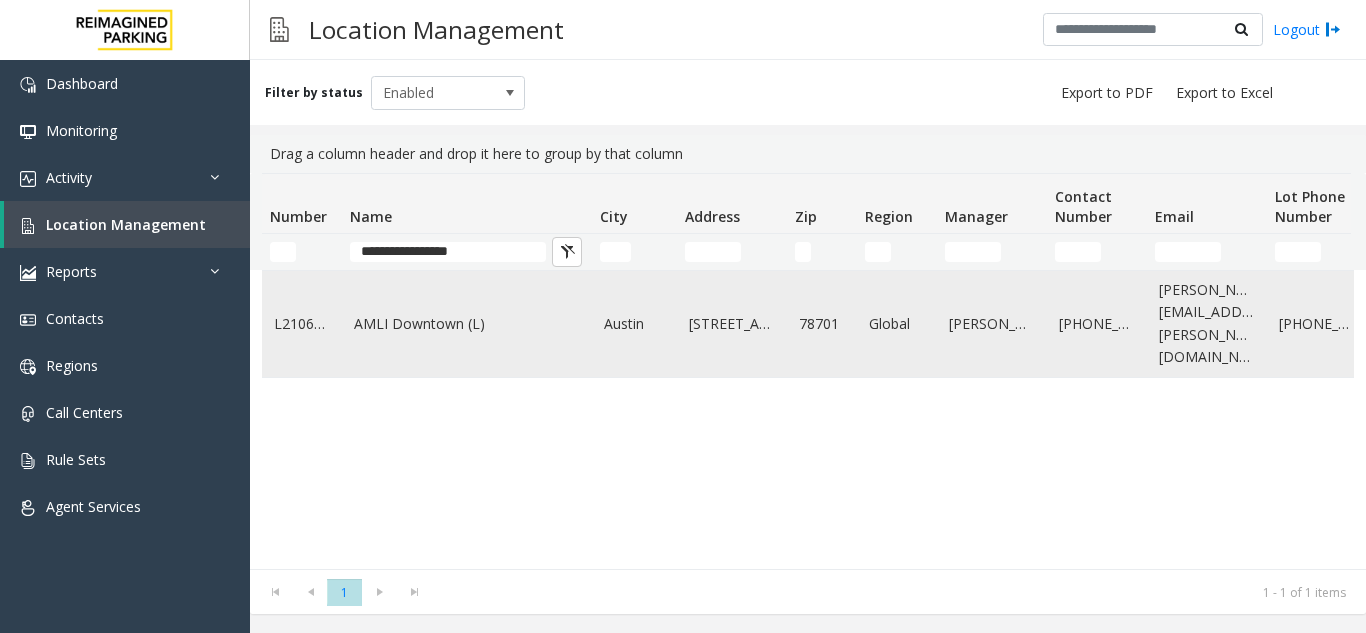 click on "AMLI Downtown (L)" 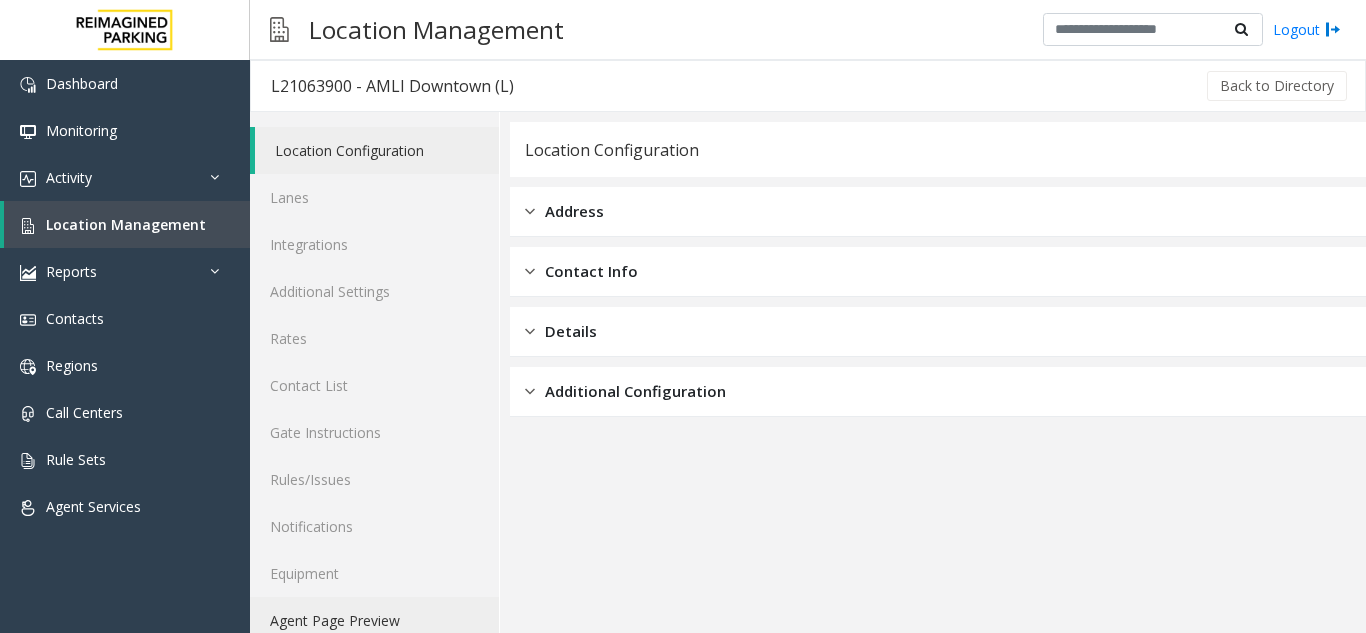 click on "Agent Page Preview" 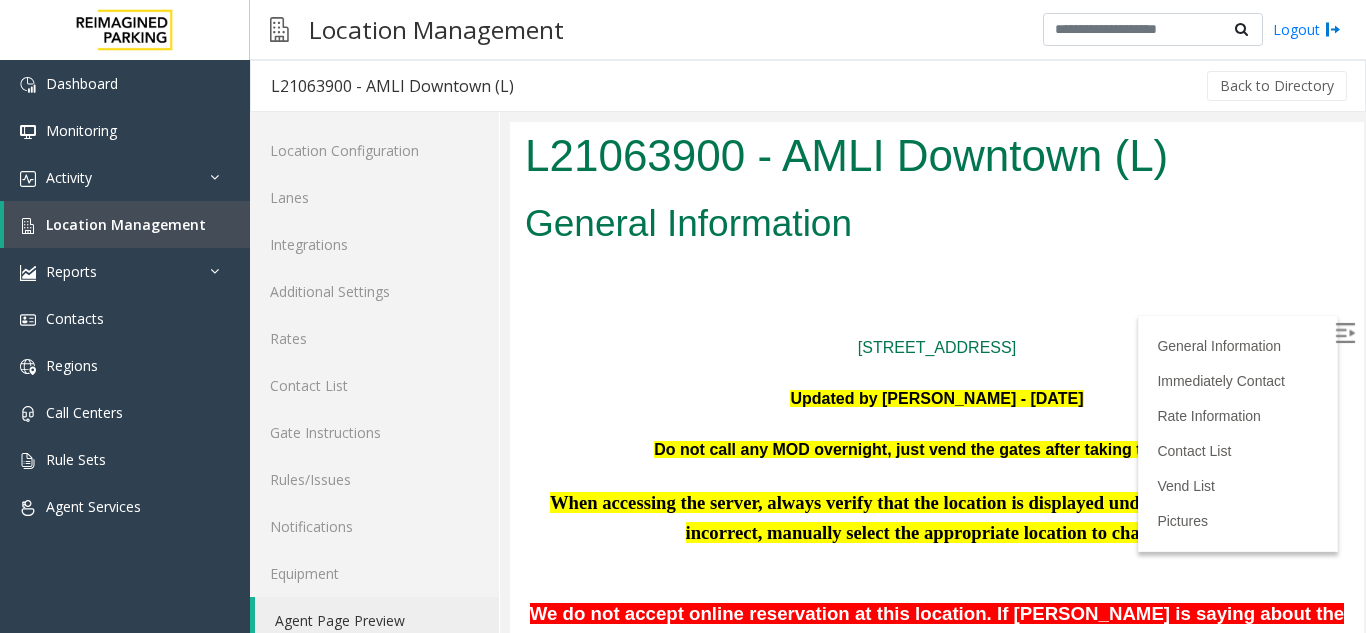 scroll, scrollTop: 0, scrollLeft: 0, axis: both 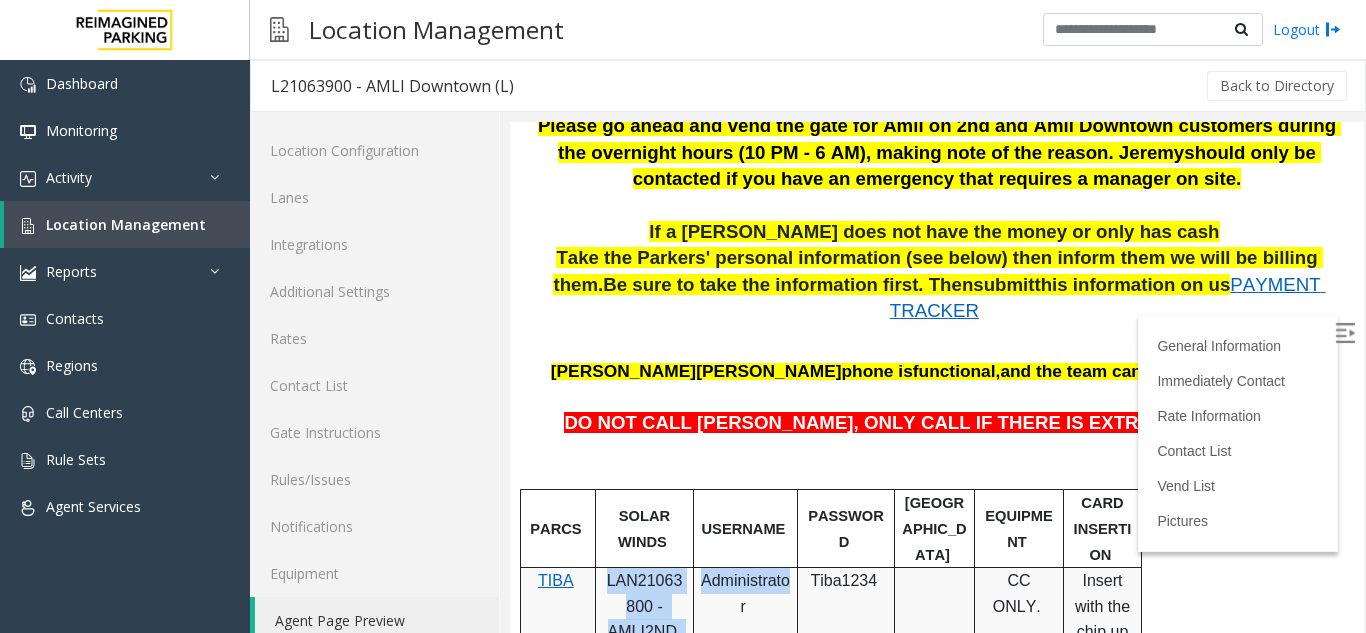 drag, startPoint x: 609, startPoint y: 556, endPoint x: 713, endPoint y: 569, distance: 104.80935 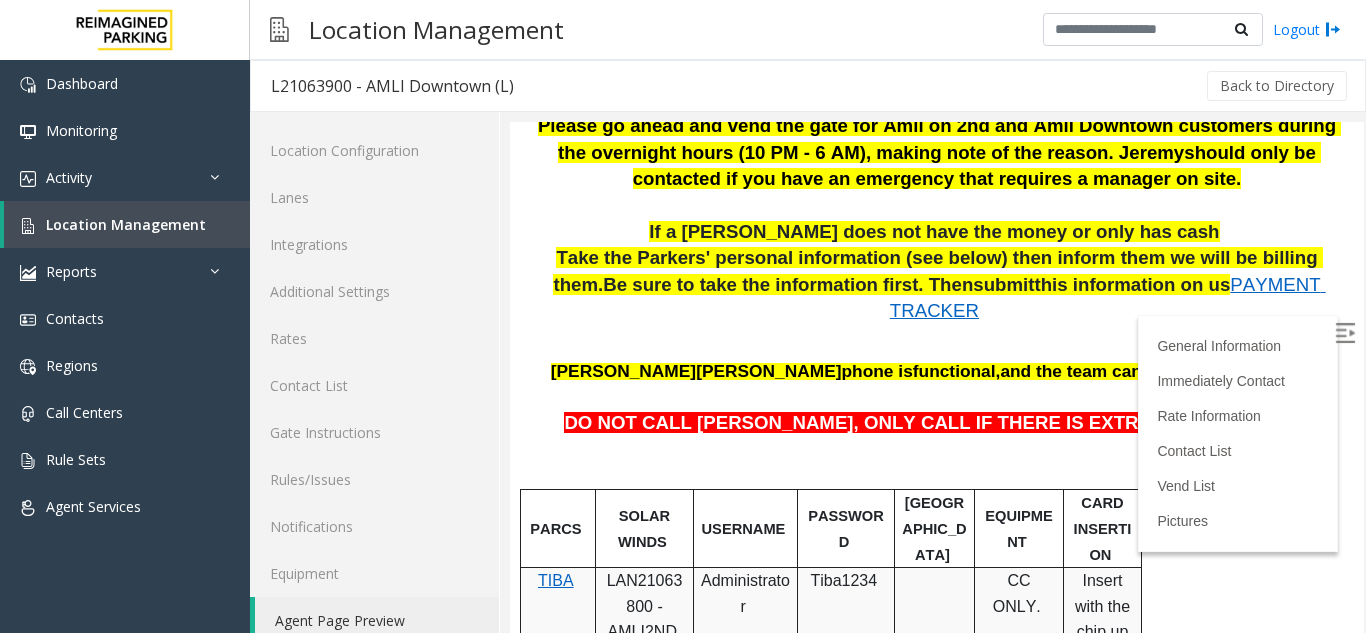 drag, startPoint x: 610, startPoint y: 430, endPoint x: 634, endPoint y: 480, distance: 55.461697 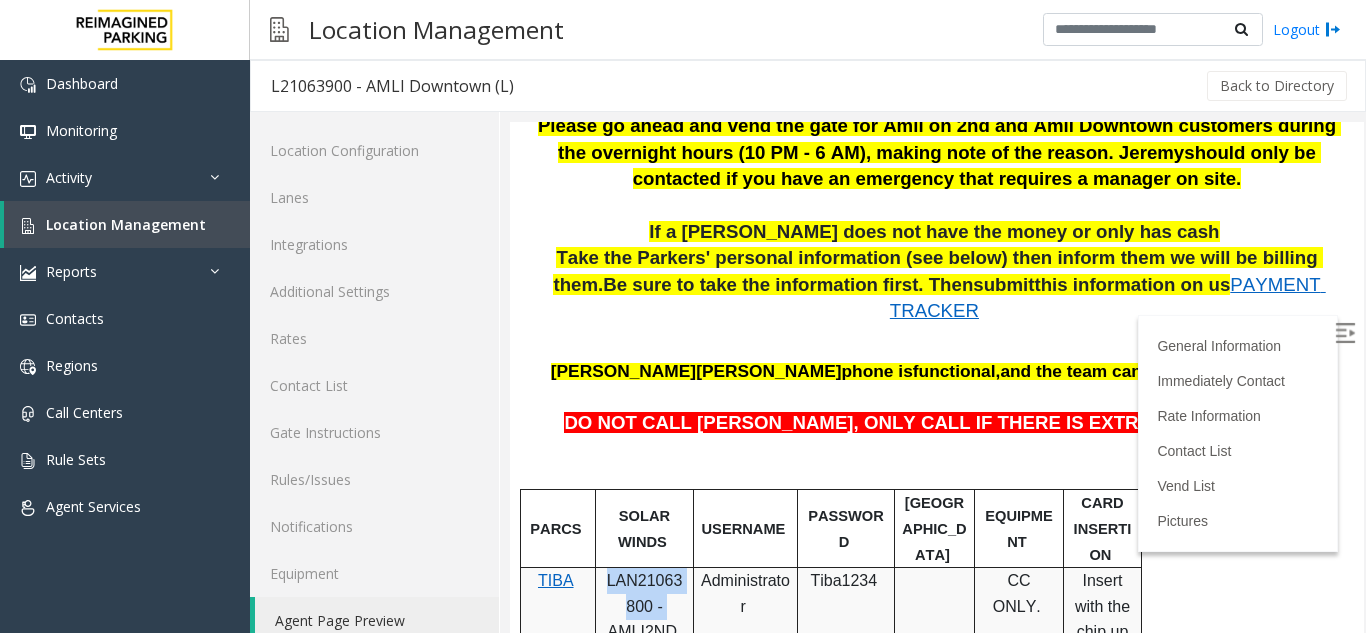 drag, startPoint x: 670, startPoint y: 587, endPoint x: 601, endPoint y: 554, distance: 76.48529 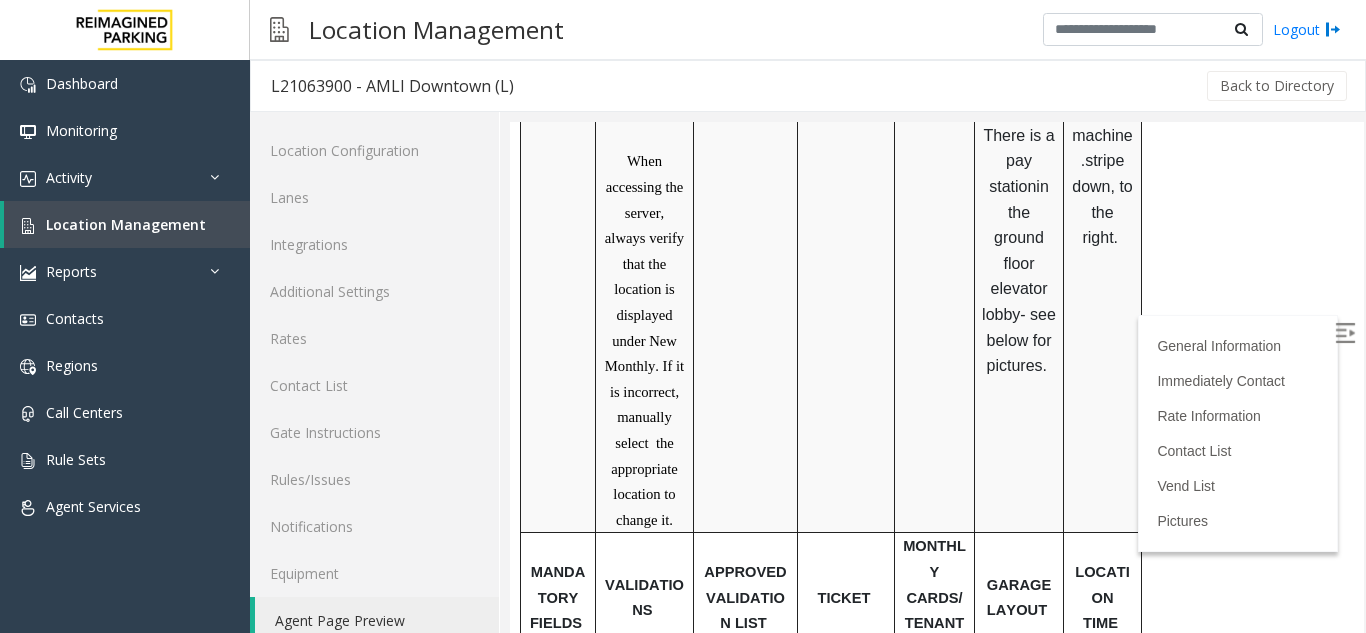 scroll, scrollTop: 1200, scrollLeft: 0, axis: vertical 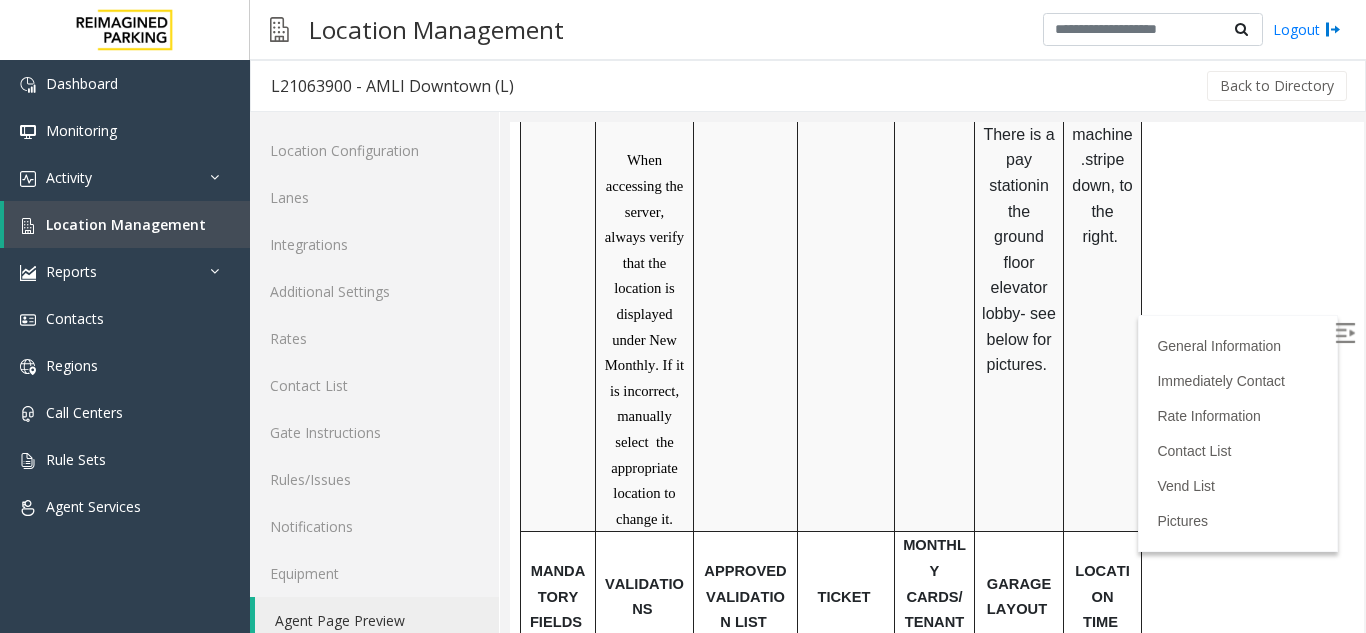 click at bounding box center [1345, 333] 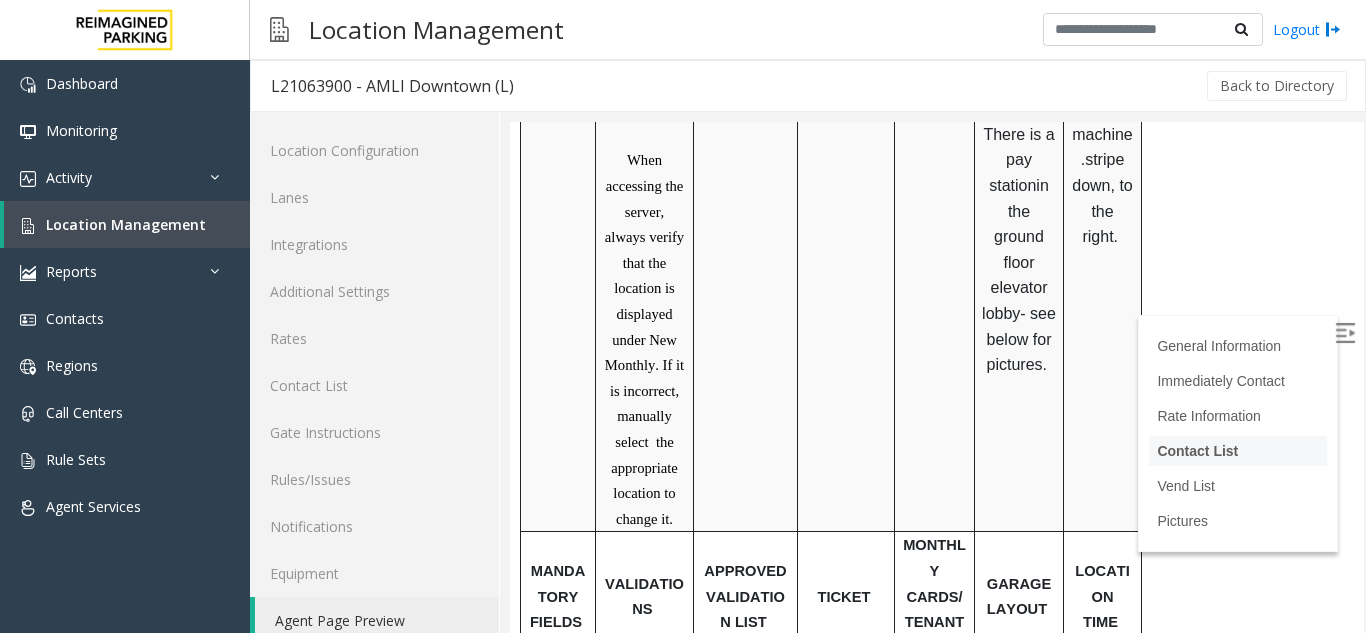 click on "Contact List" at bounding box center (1197, 451) 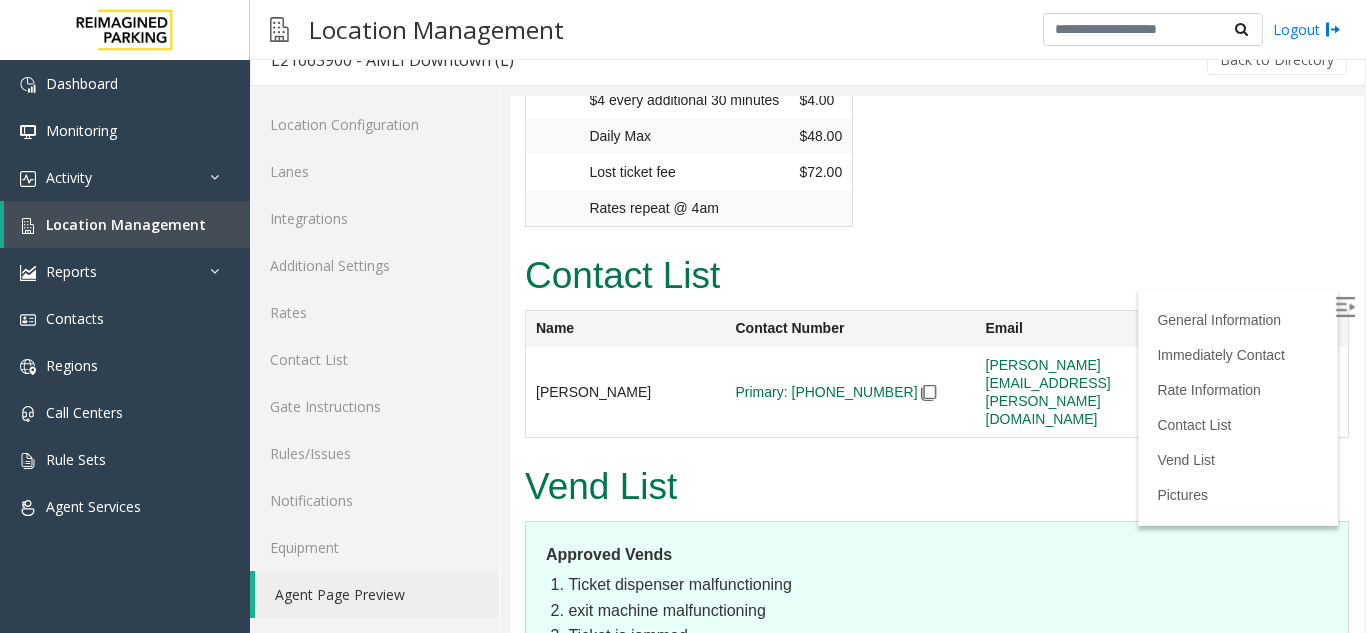 click on "Contact List" at bounding box center [937, 276] 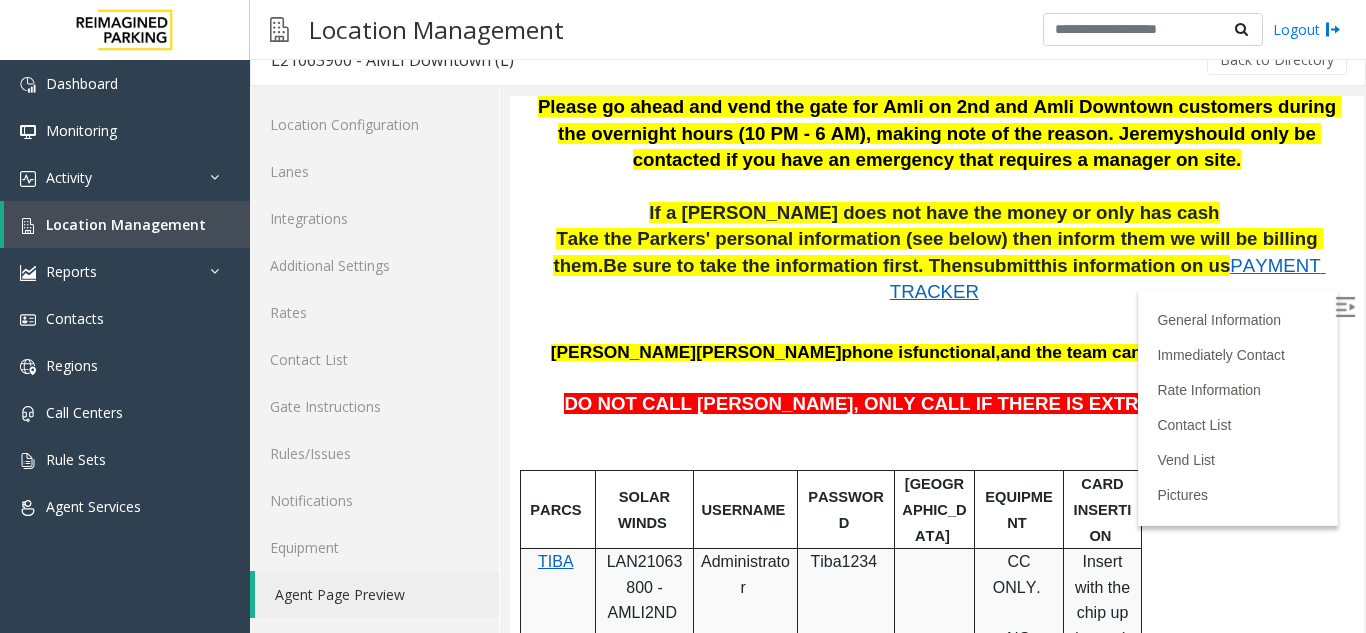 scroll, scrollTop: 502, scrollLeft: 0, axis: vertical 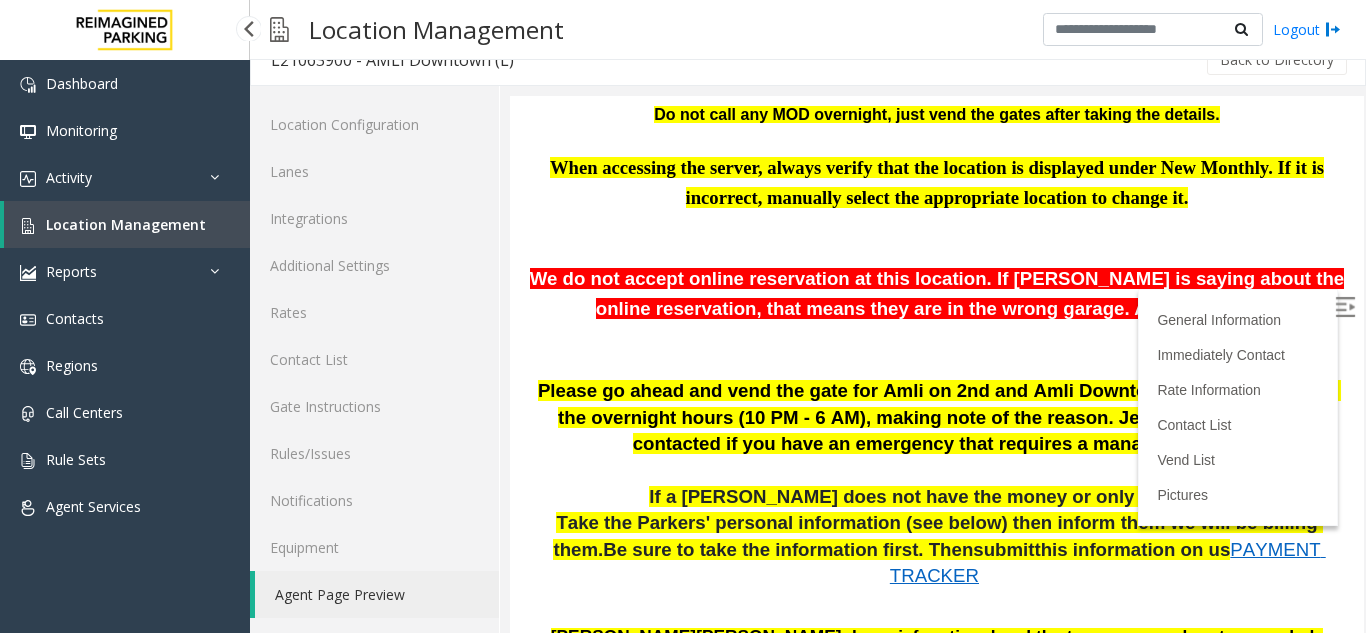 click on "Location Management" at bounding box center [126, 224] 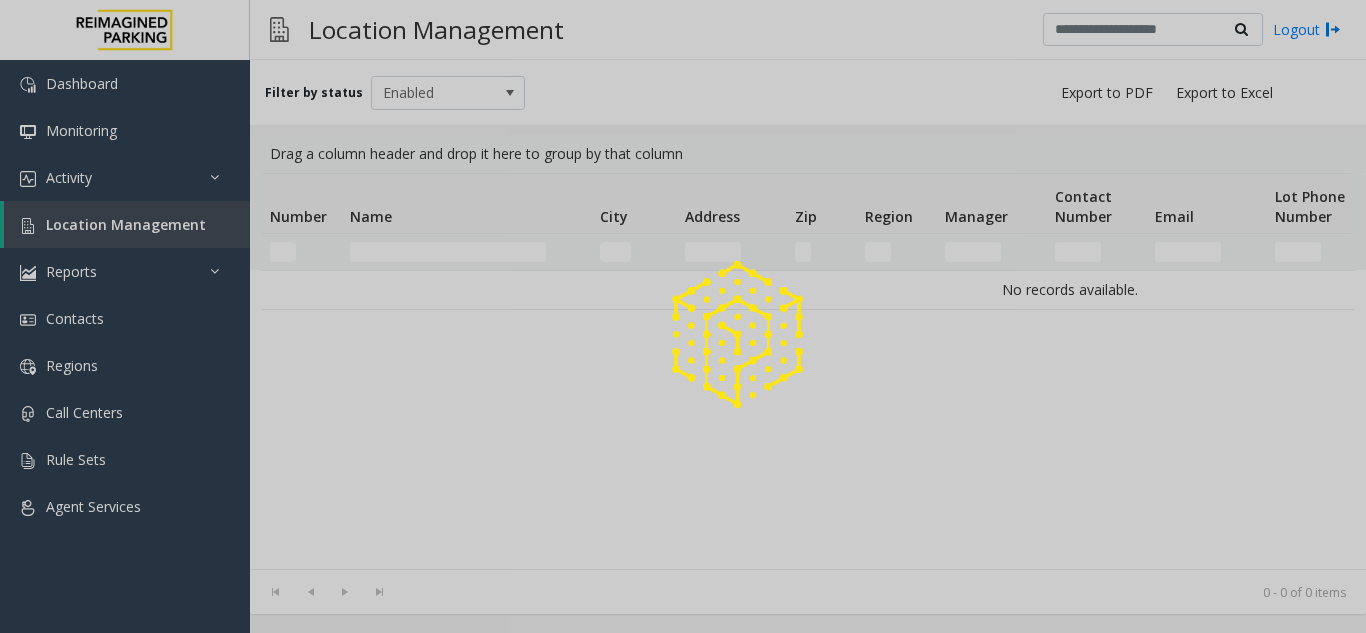 click 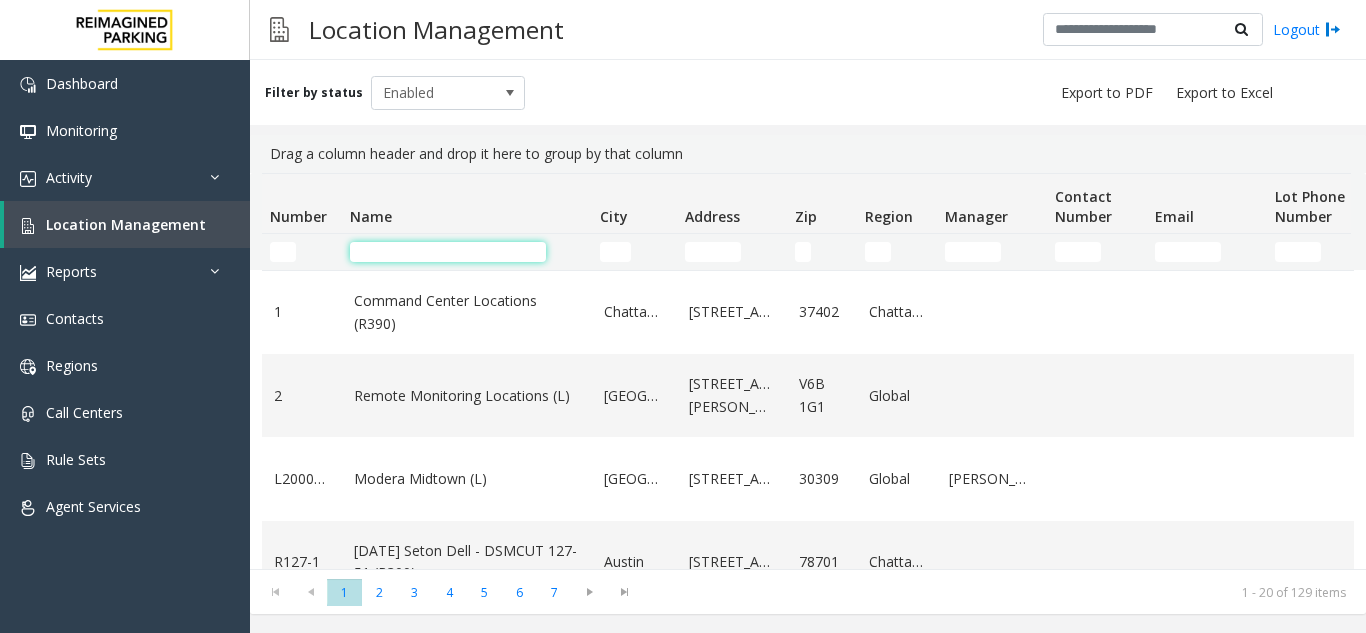 click 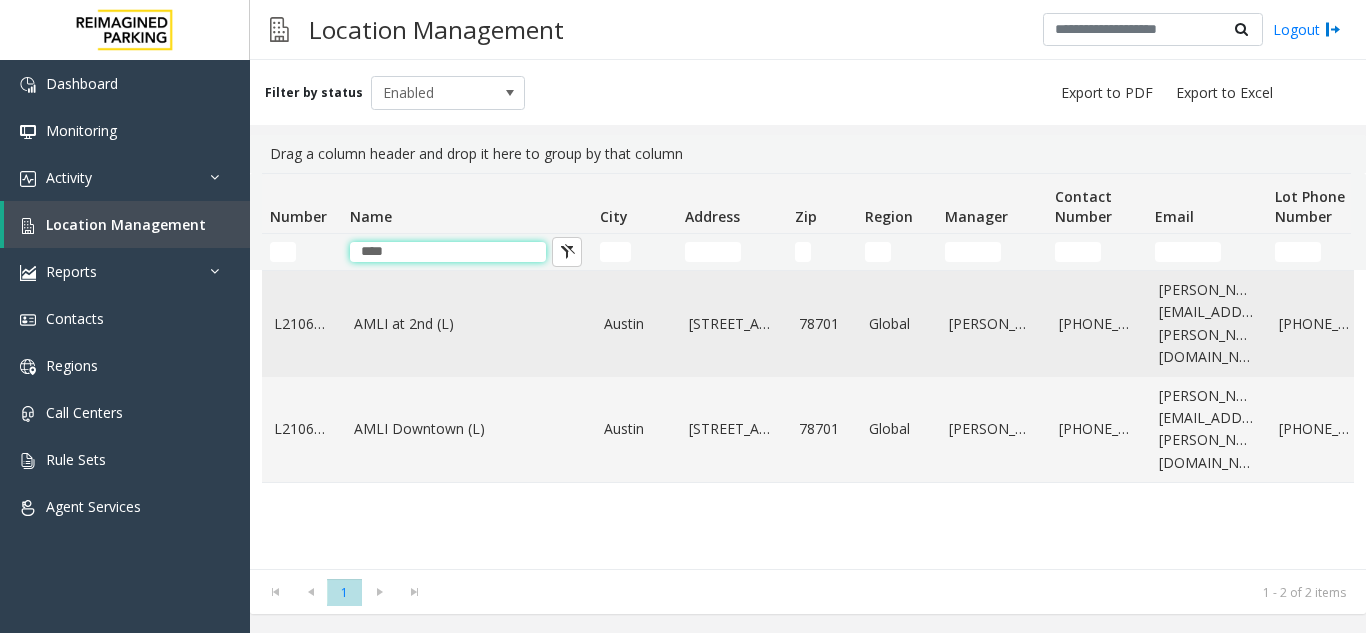 type on "****" 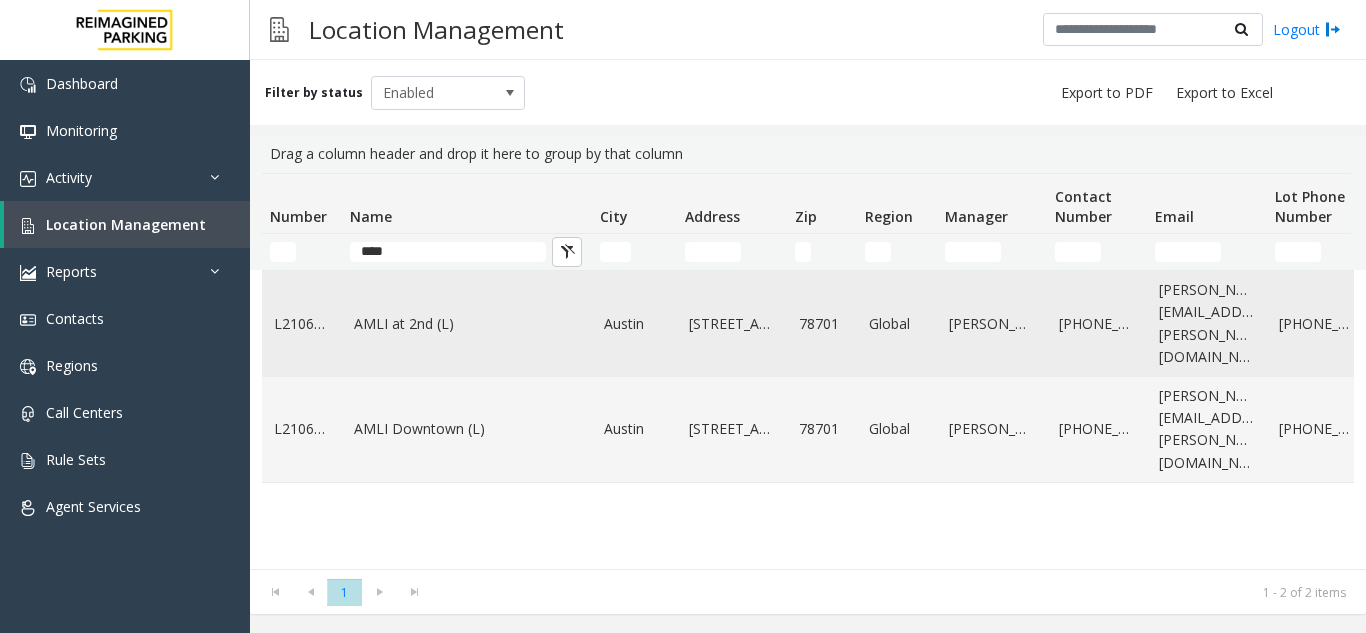 click on "AMLI at 2nd (L)" 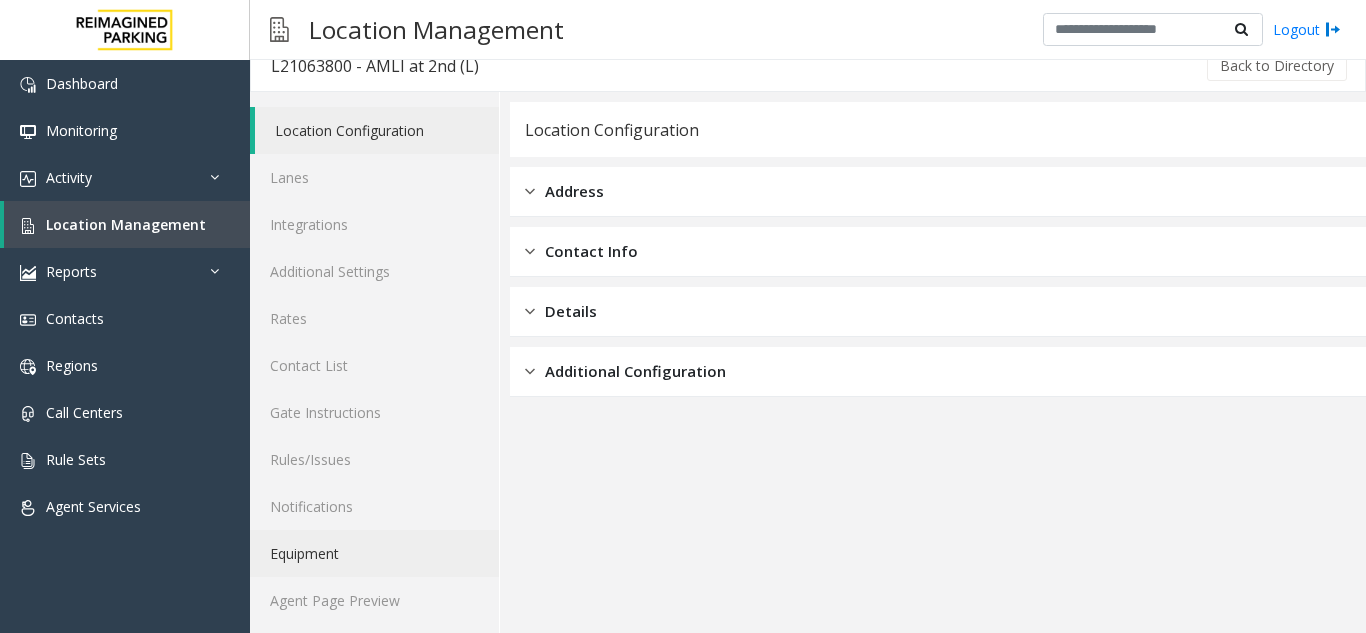 scroll, scrollTop: 26, scrollLeft: 0, axis: vertical 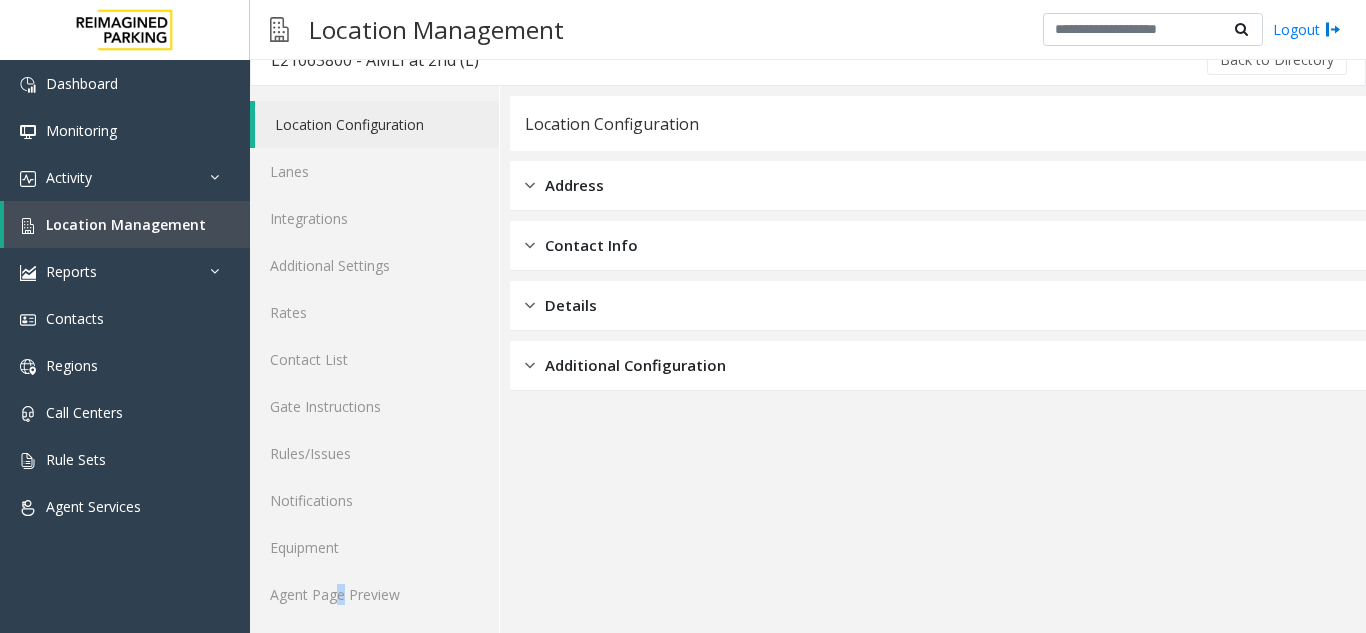 click on "Location Configuration Lanes Integrations Additional Settings Rates Contact List Gate Instructions Rules/Issues Notifications Equipment Agent Page Preview" 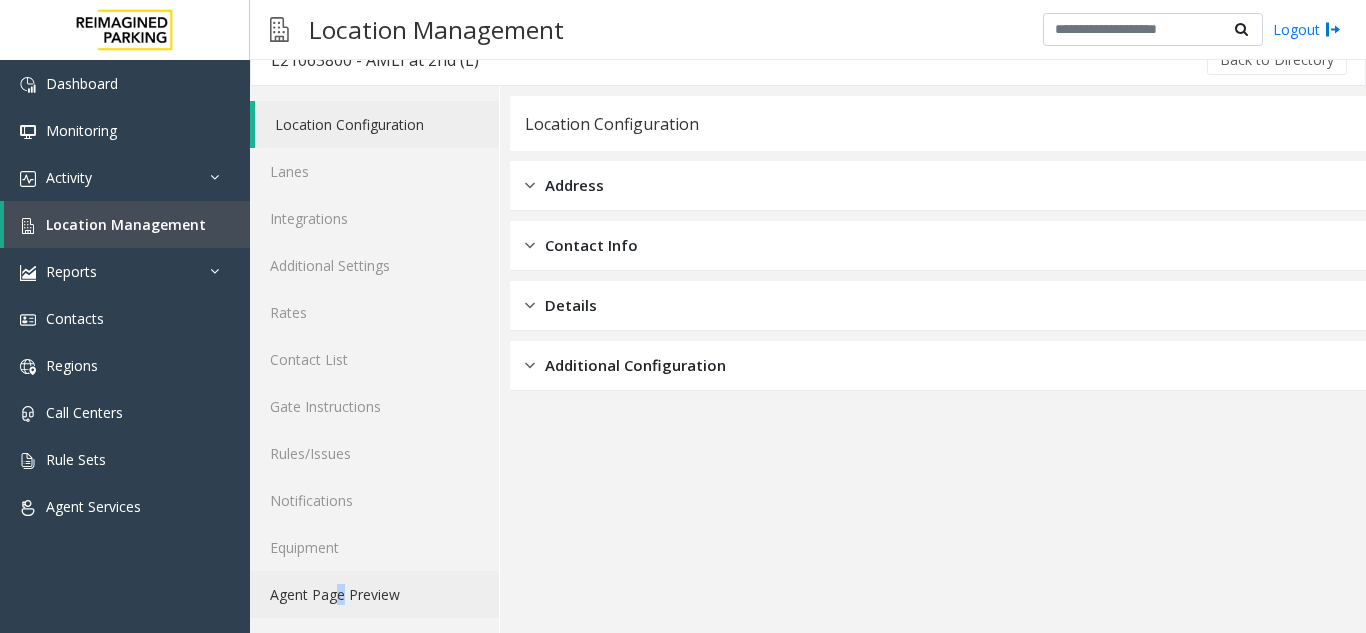 click on "Agent Page Preview" 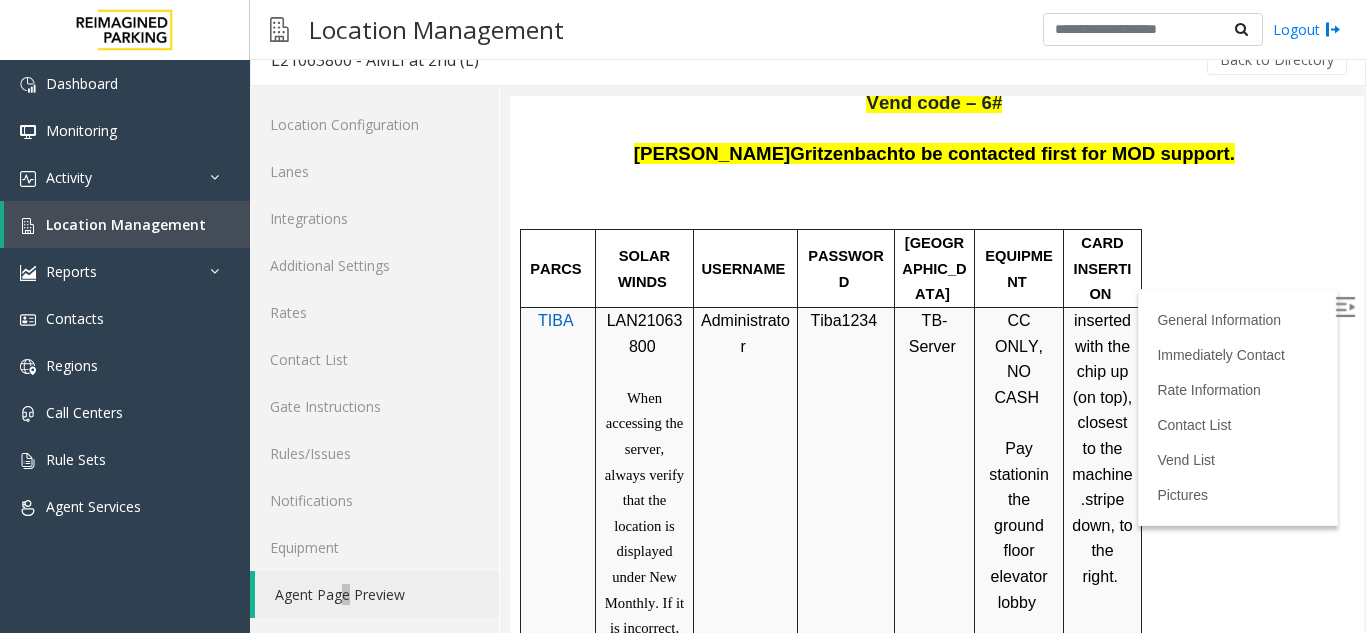 scroll, scrollTop: 1000, scrollLeft: 0, axis: vertical 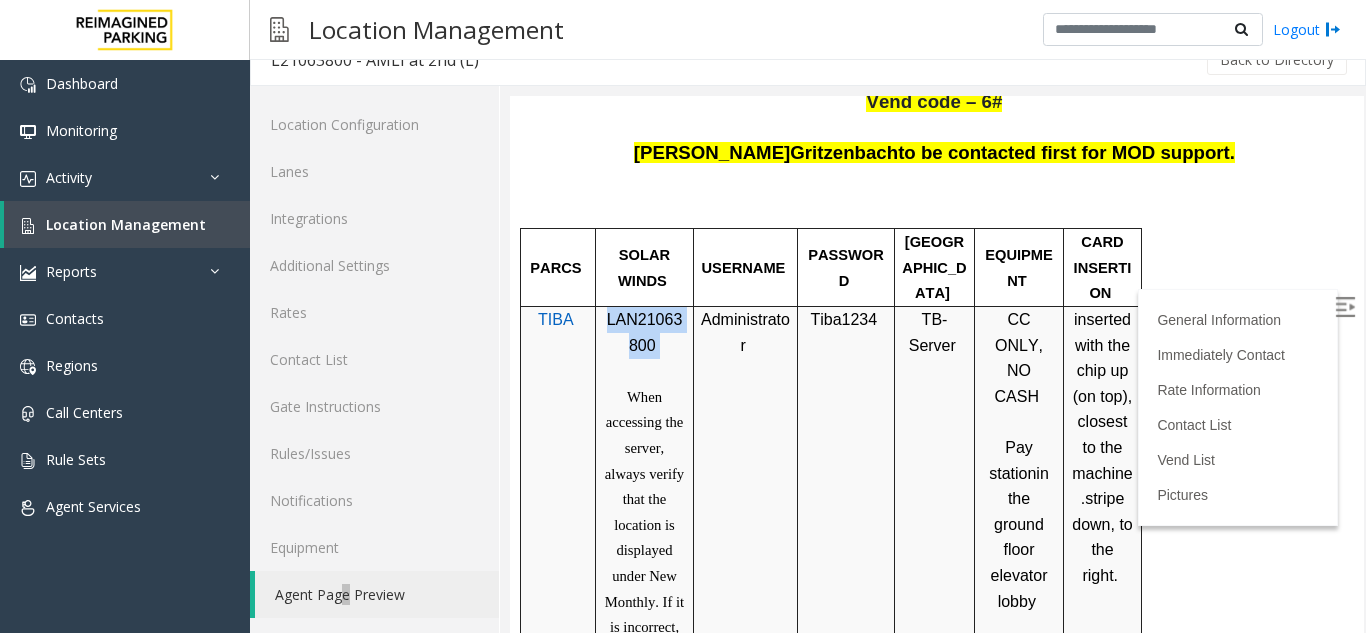 drag, startPoint x: 602, startPoint y: 321, endPoint x: 663, endPoint y: 350, distance: 67.54258 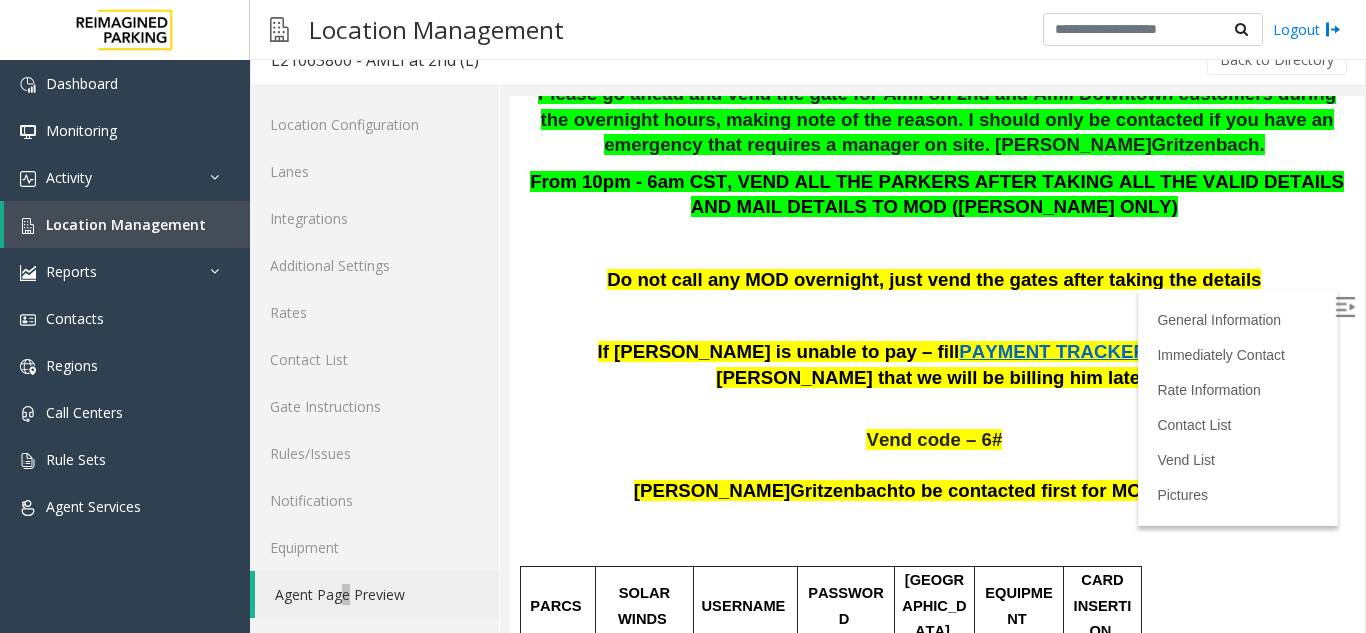 scroll, scrollTop: 800, scrollLeft: 0, axis: vertical 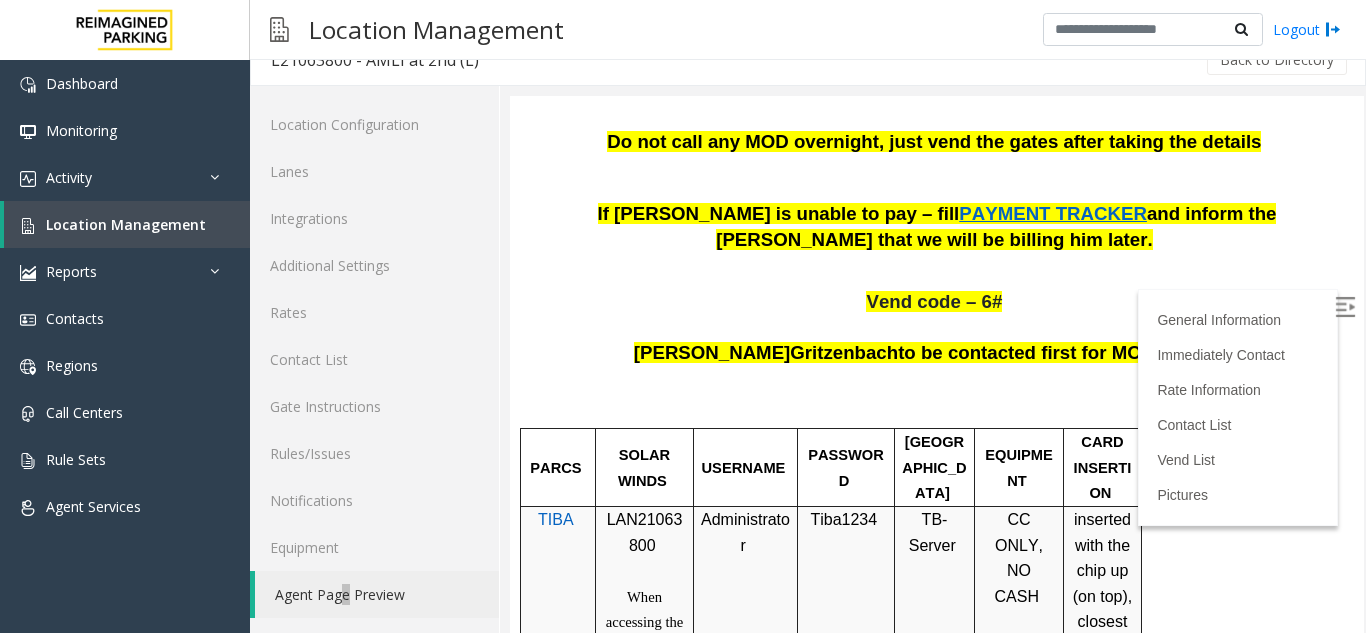 click on "PAYMENT TRACKER" at bounding box center [1053, 213] 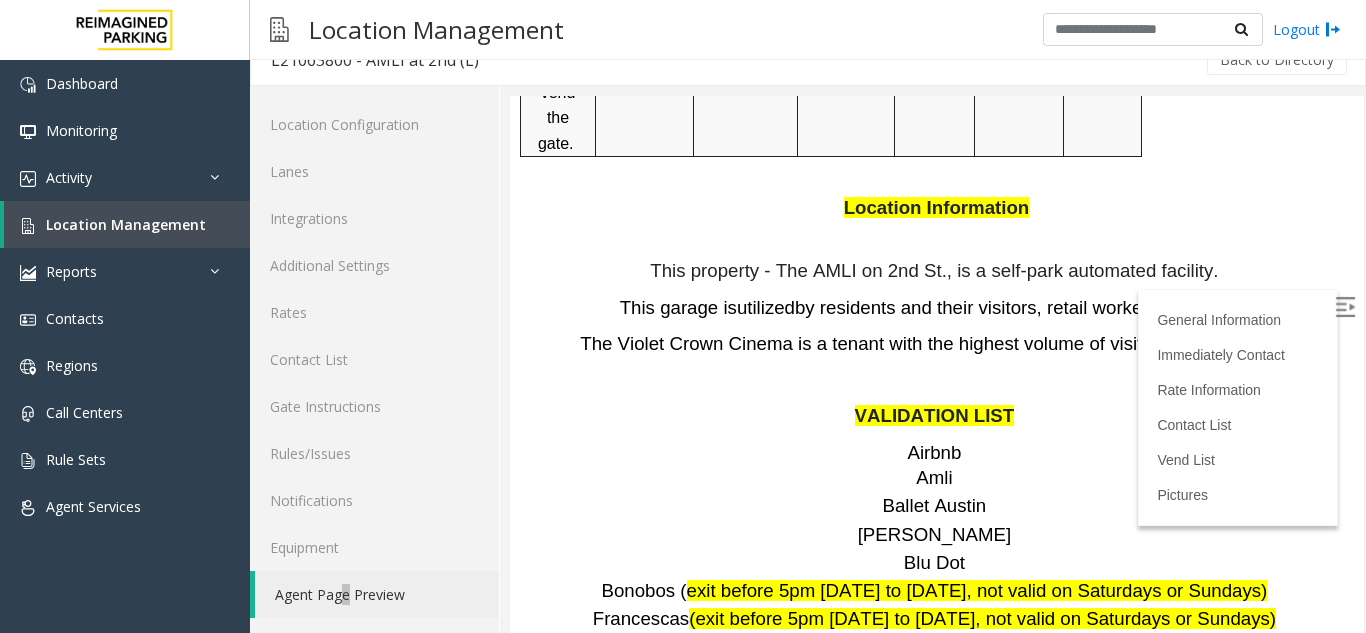 scroll, scrollTop: 2600, scrollLeft: 0, axis: vertical 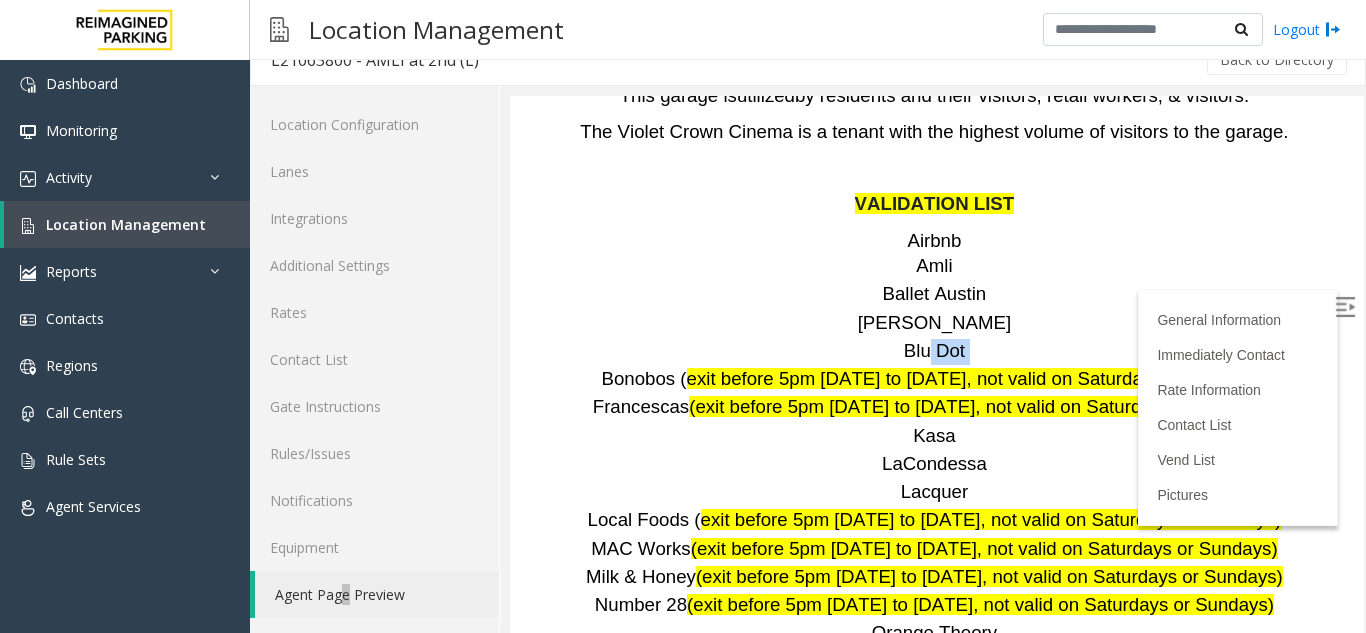 drag, startPoint x: 971, startPoint y: 203, endPoint x: 912, endPoint y: 208, distance: 59.211487 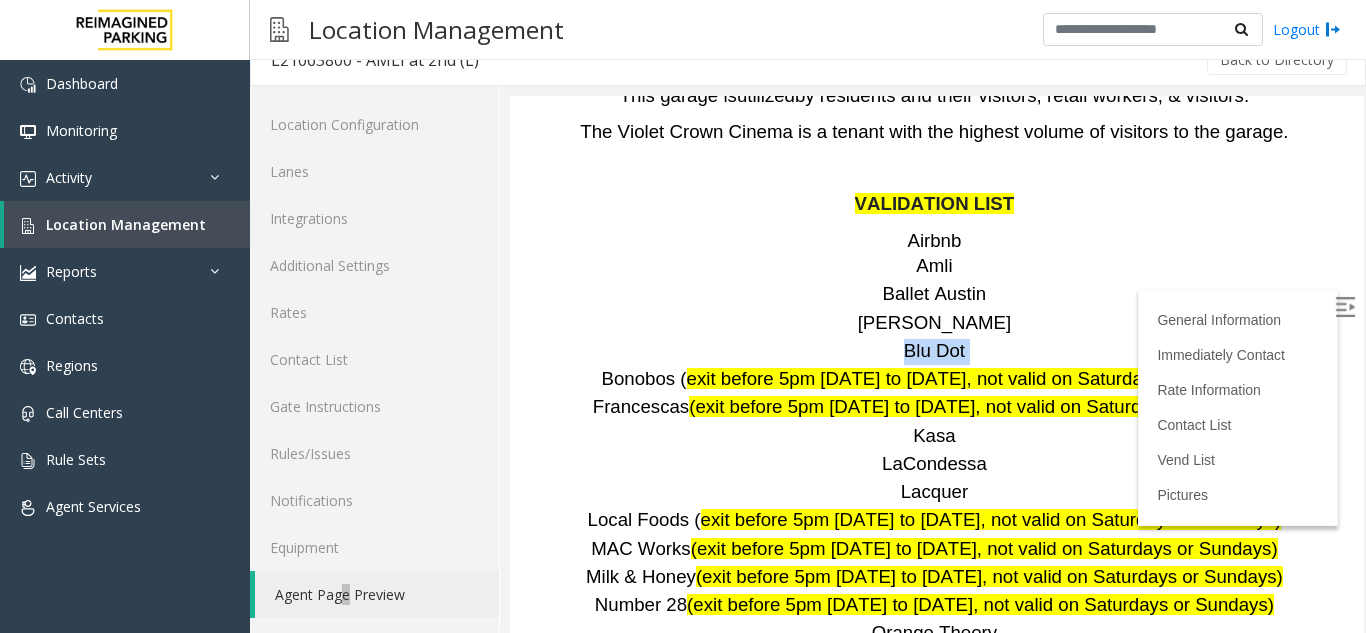 drag, startPoint x: 880, startPoint y: 205, endPoint x: 971, endPoint y: 204, distance: 91.00549 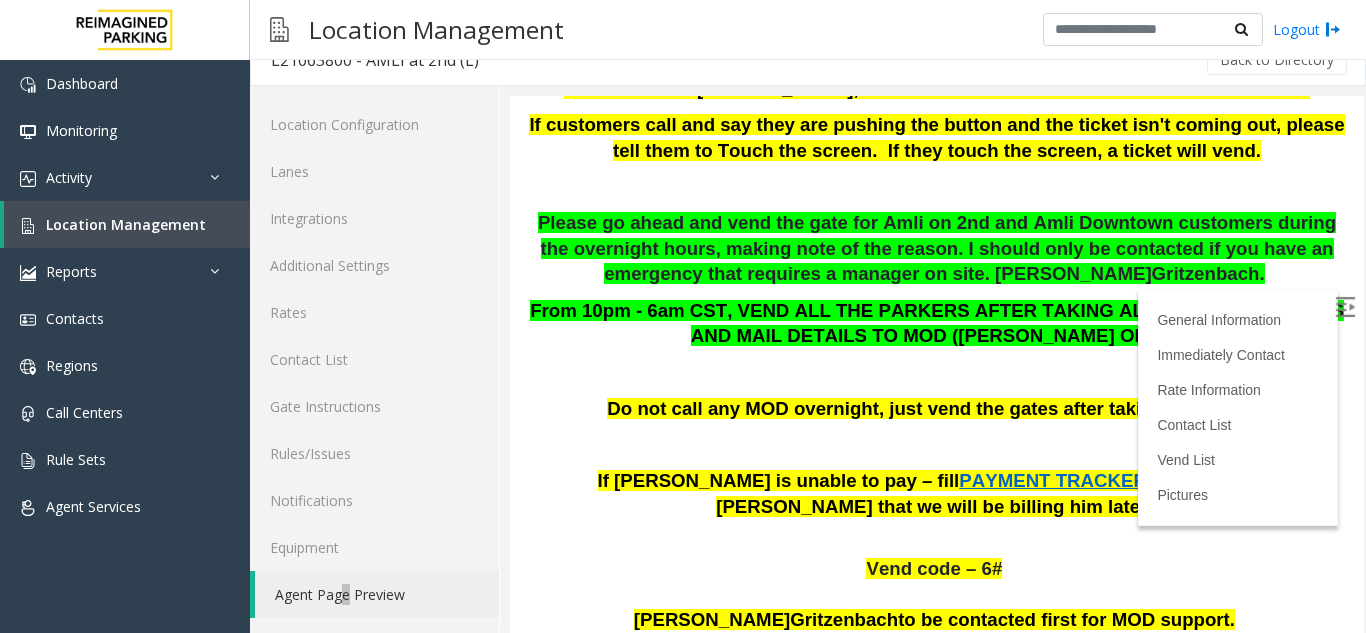scroll, scrollTop: 400, scrollLeft: 0, axis: vertical 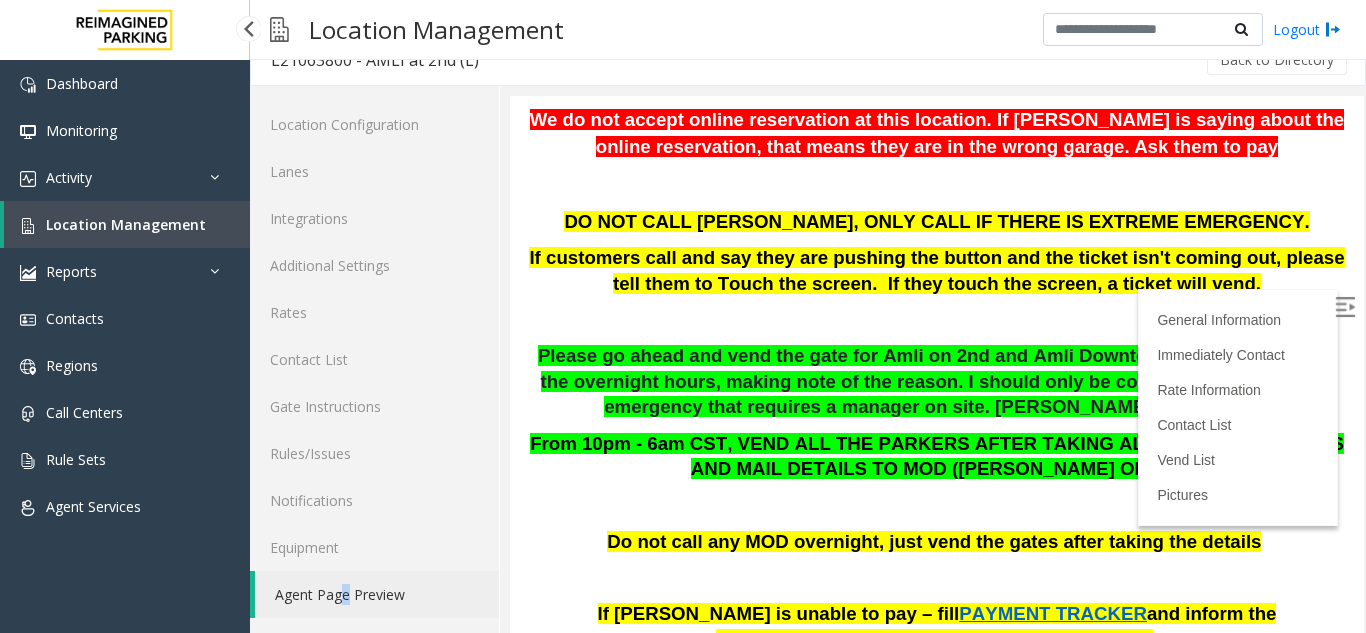 click on "Location Management" at bounding box center [126, 224] 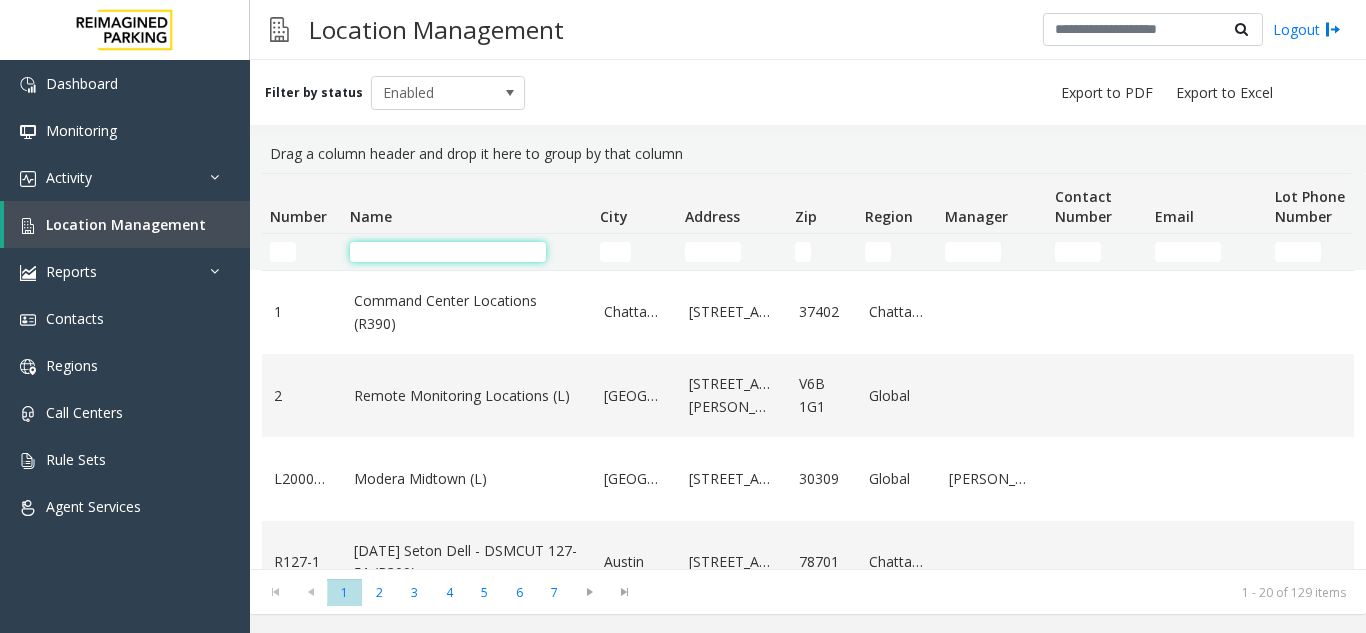 paste on "**********" 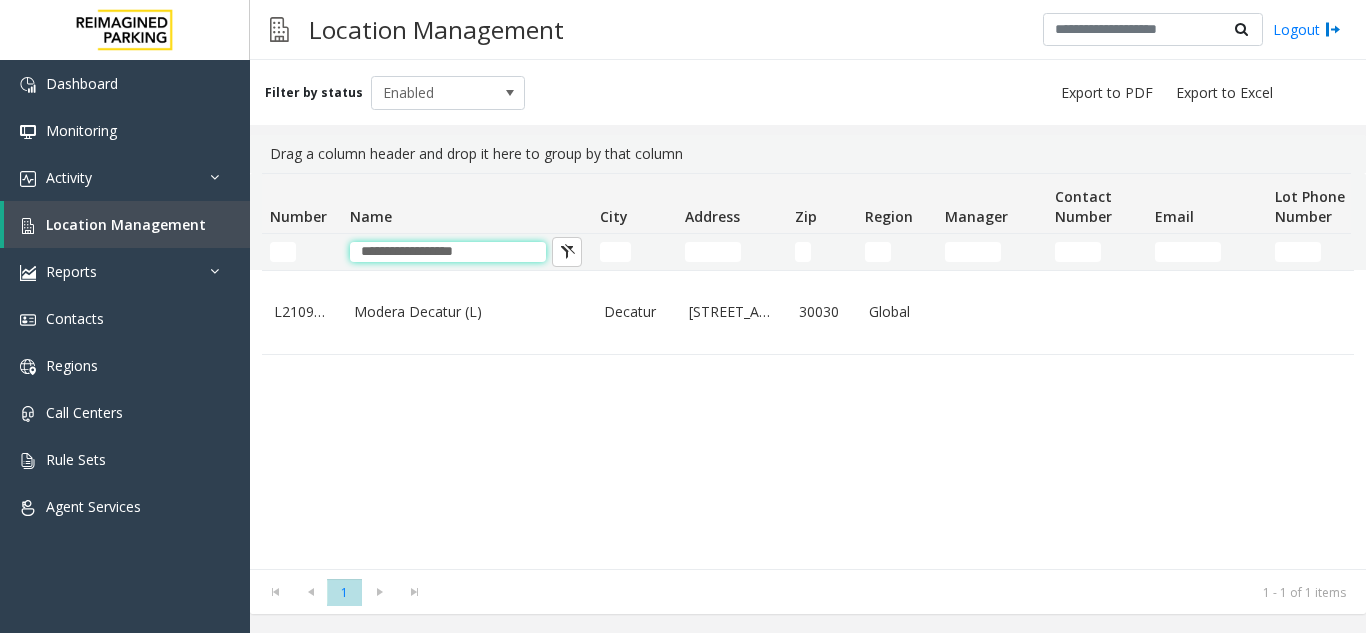 type on "**********" 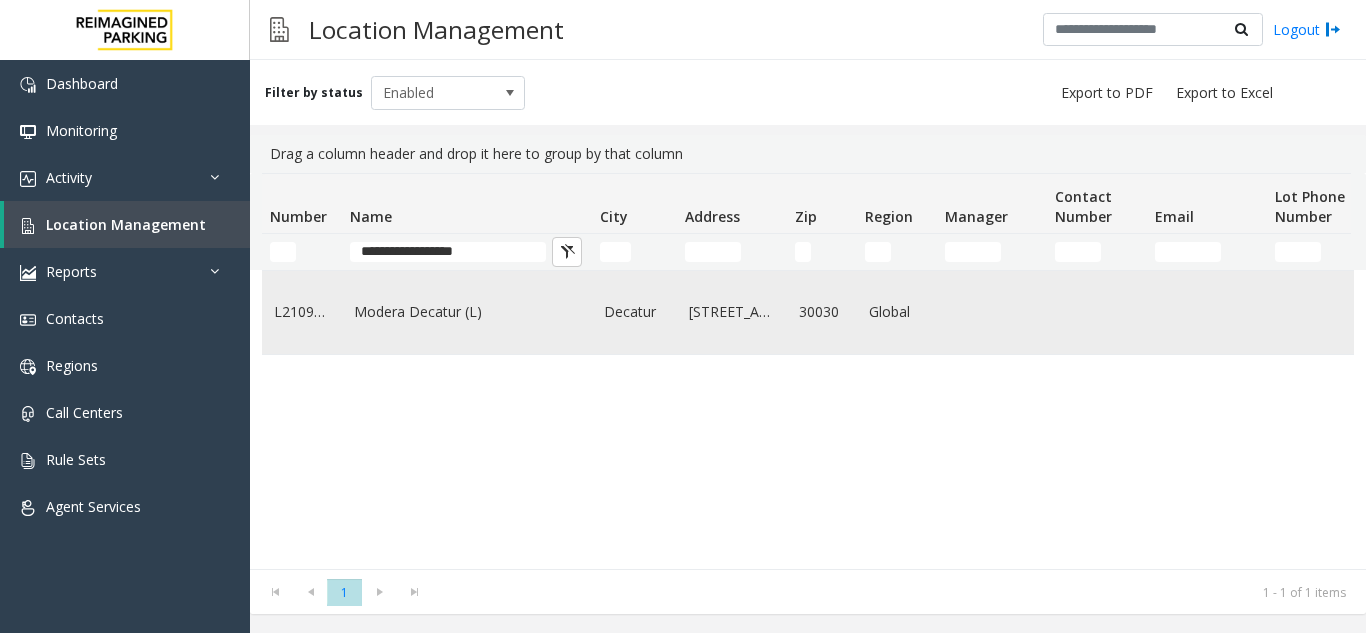 click on "Modera Decatur (L)" 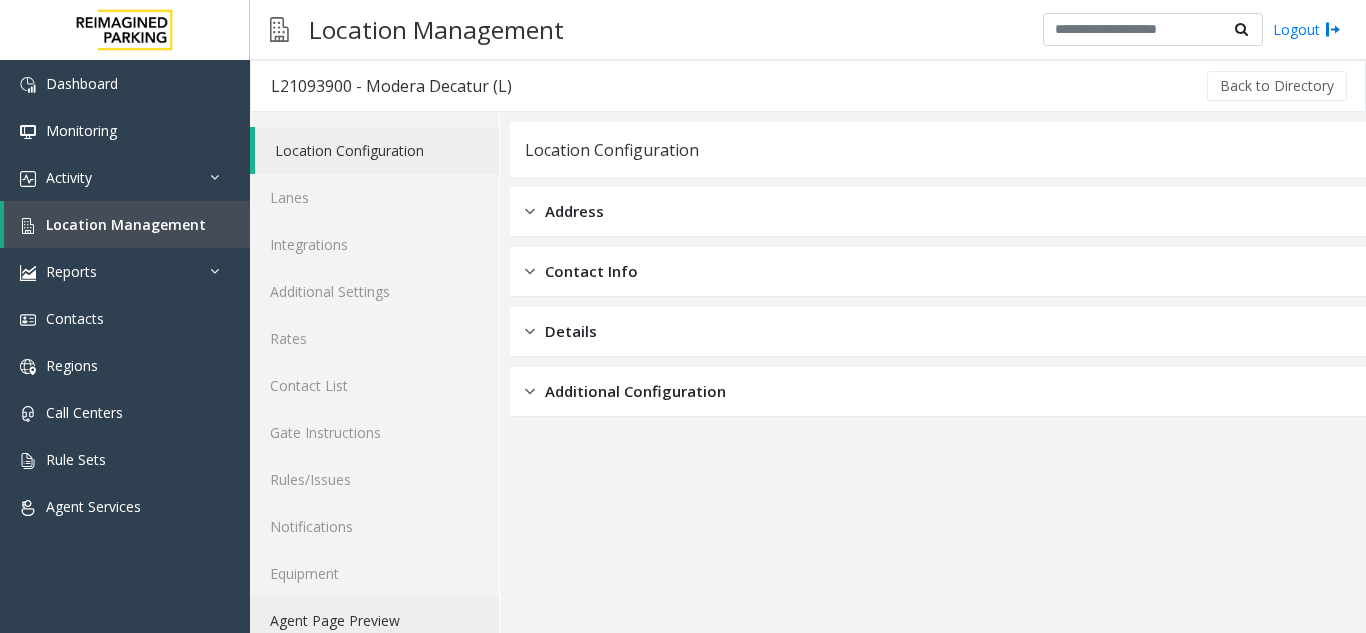 click on "Agent Page Preview" 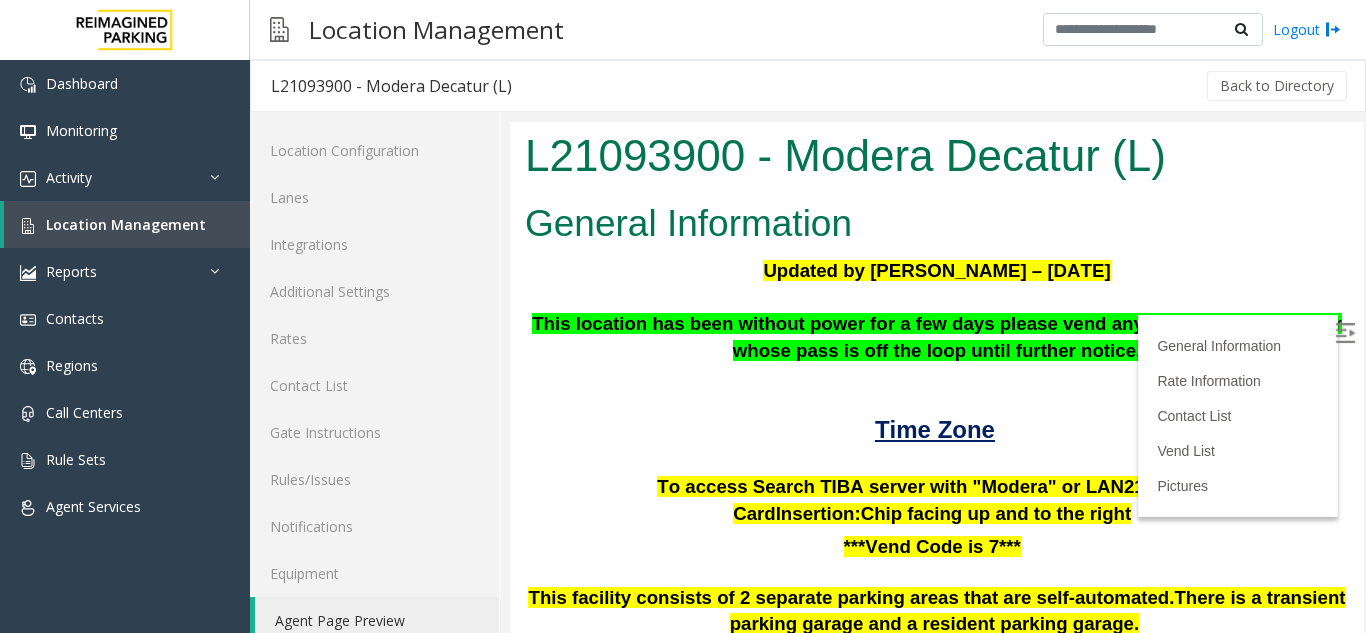 scroll, scrollTop: 0, scrollLeft: 0, axis: both 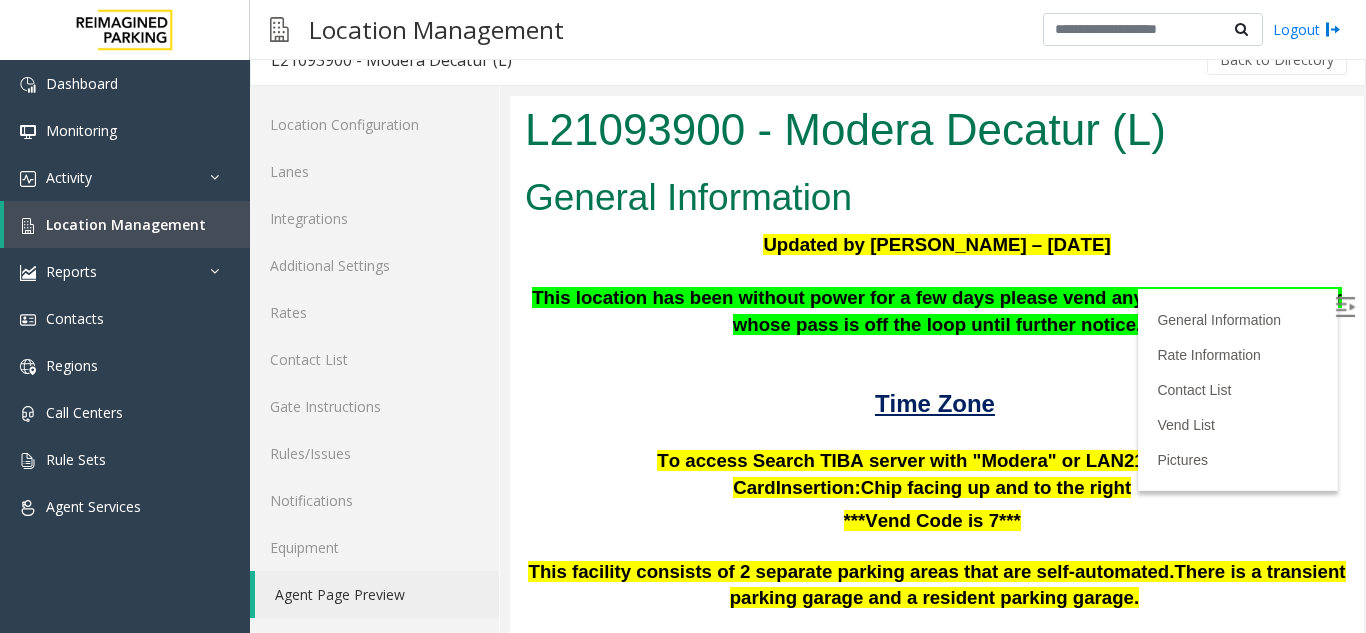 click on "This location has been without power for a few days please vend anyone without a ticket or whose pass is off the loop until further notice." at bounding box center [937, 311] 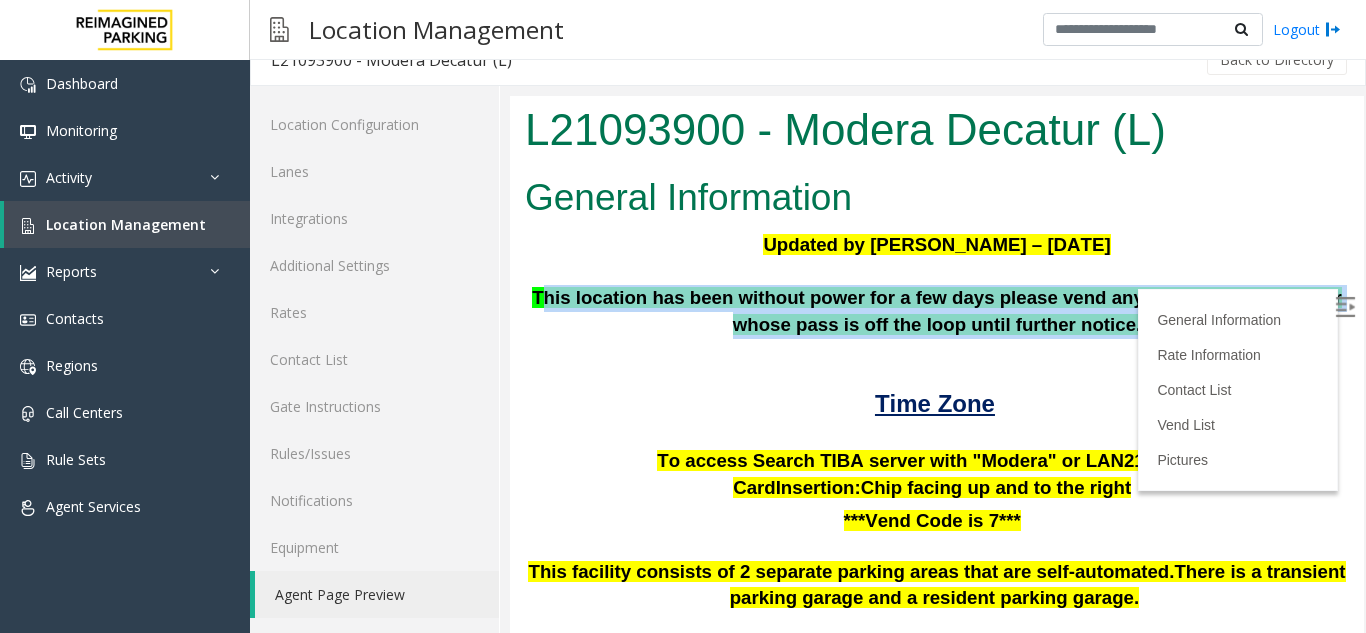 drag, startPoint x: 550, startPoint y: 292, endPoint x: 1105, endPoint y: 329, distance: 556.232 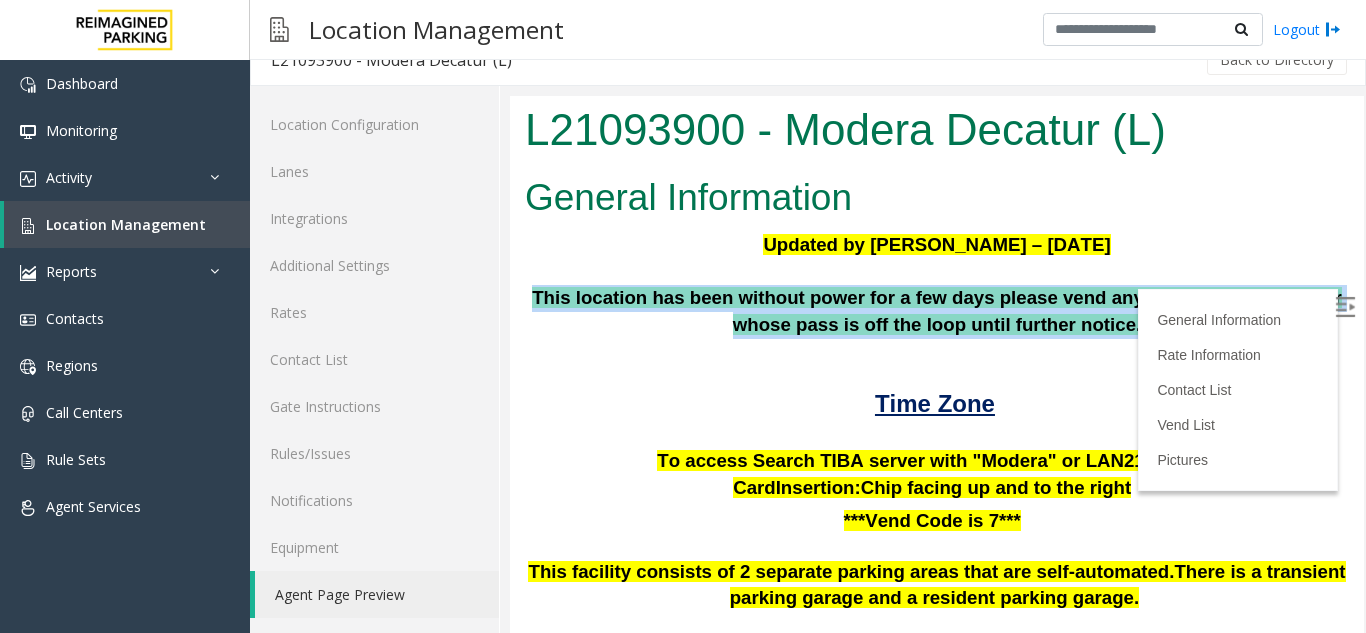 drag, startPoint x: 543, startPoint y: 295, endPoint x: 1107, endPoint y: 346, distance: 566.30115 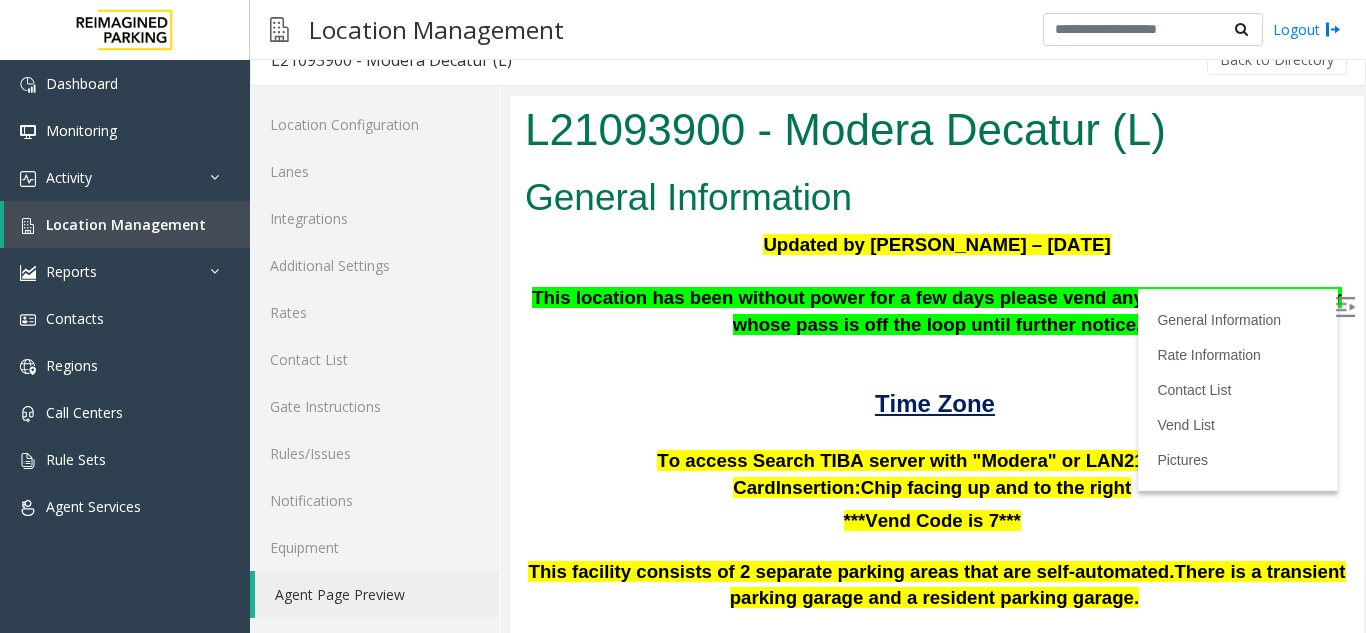 click on "Updated by [PERSON_NAME] – [DATE]" at bounding box center (937, 245) 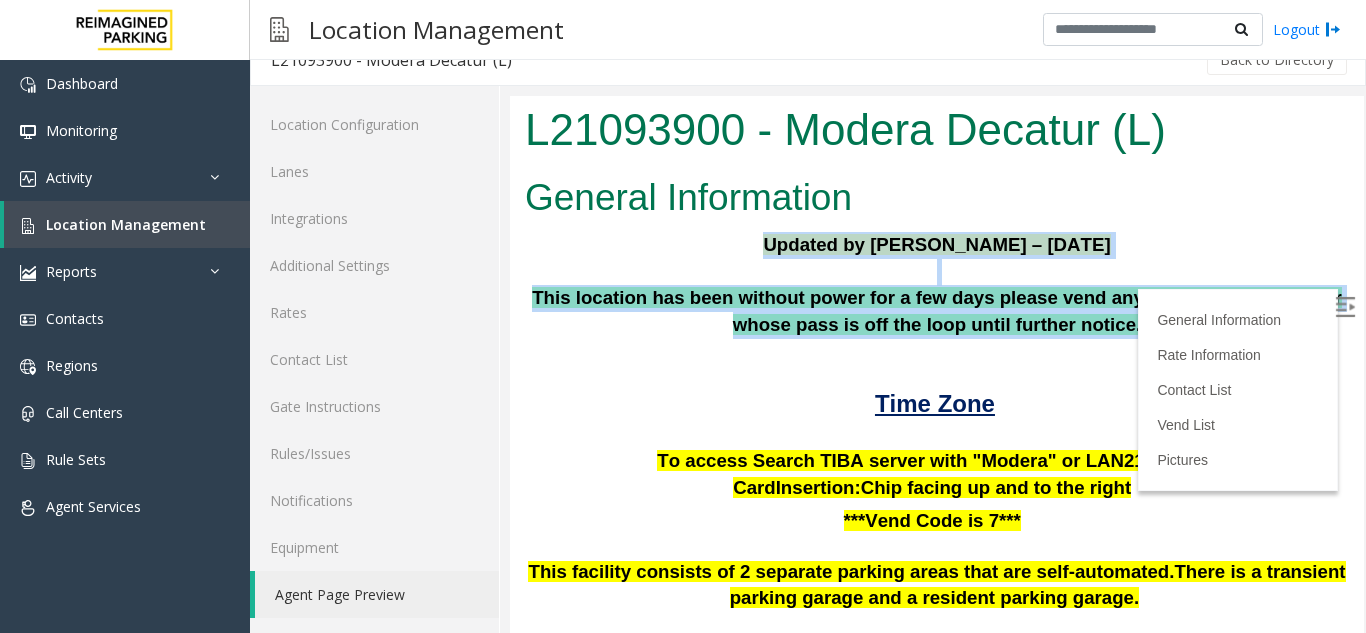 drag, startPoint x: 1134, startPoint y: 322, endPoint x: 510, endPoint y: 246, distance: 628.61115 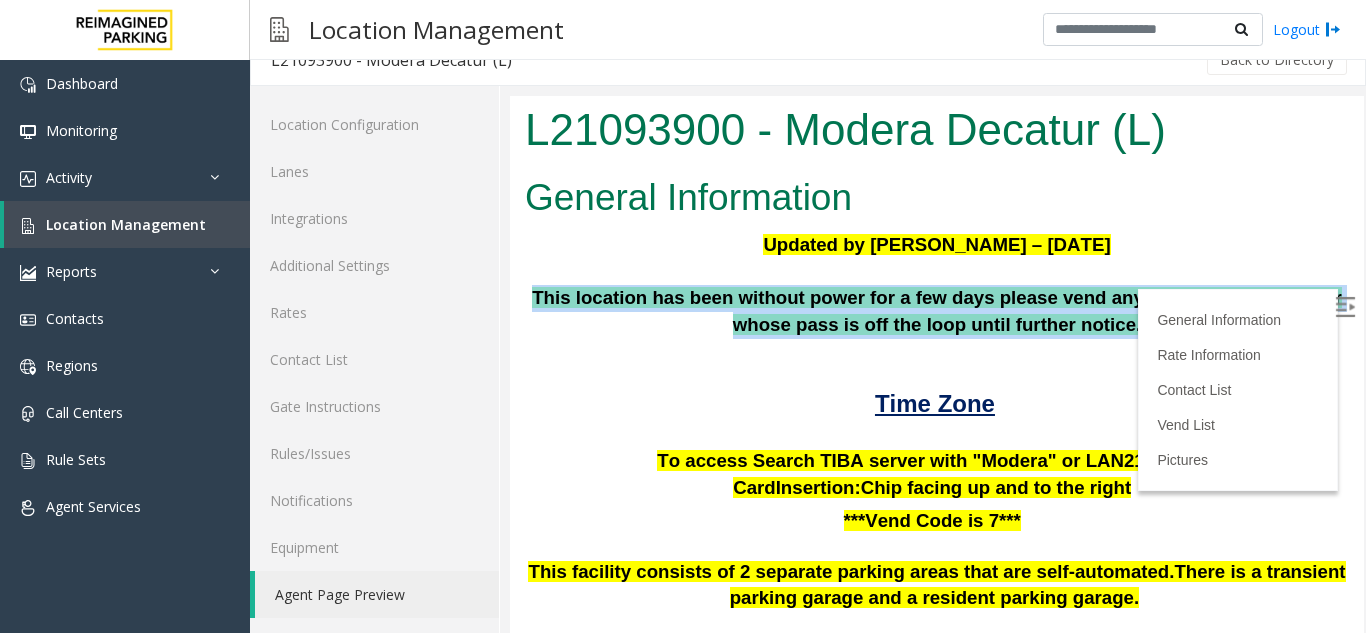 drag, startPoint x: 537, startPoint y: 293, endPoint x: 1113, endPoint y: 343, distance: 578.1661 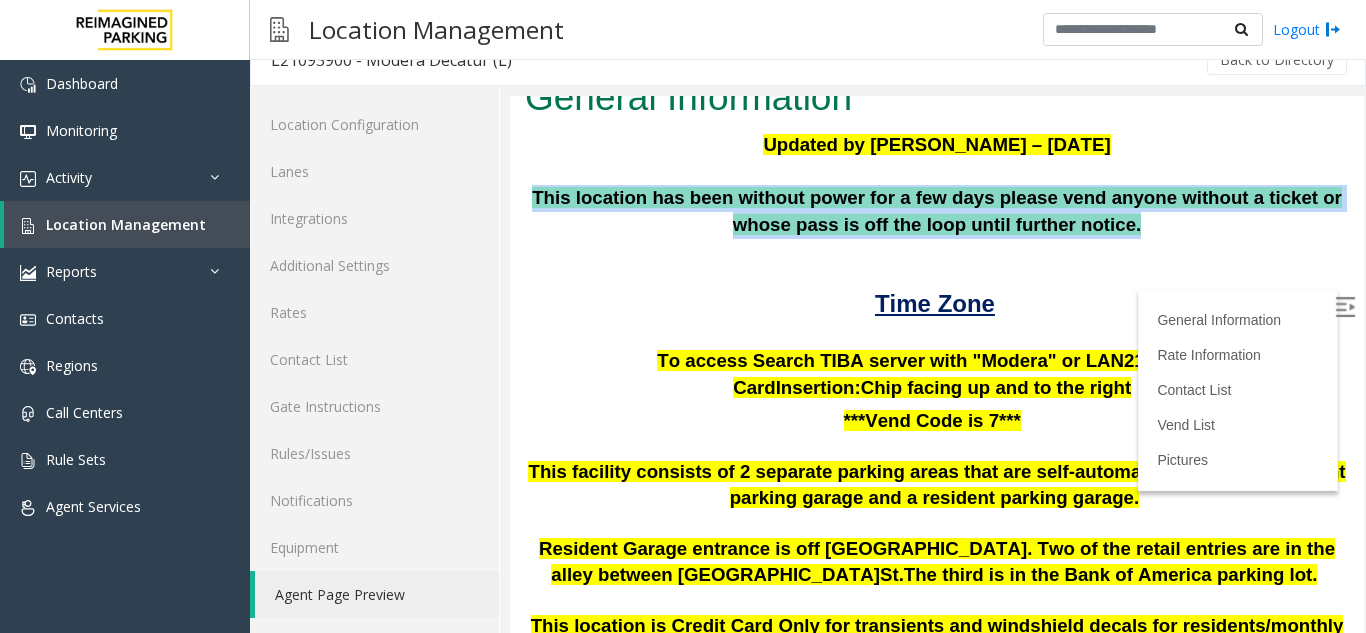 click on "This location has been without power for a few days please vend anyone without a ticket or whose pass is off the loop until further notice." at bounding box center (937, 211) 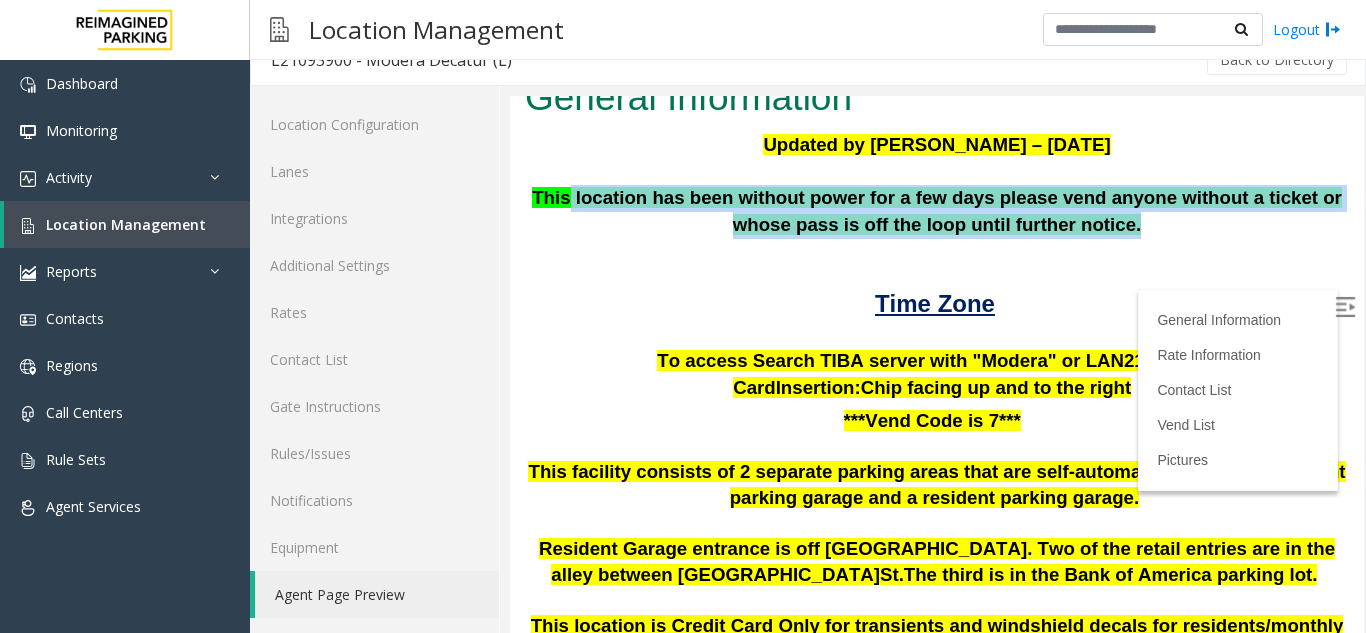 drag, startPoint x: 1119, startPoint y: 233, endPoint x: 570, endPoint y: 205, distance: 549.71356 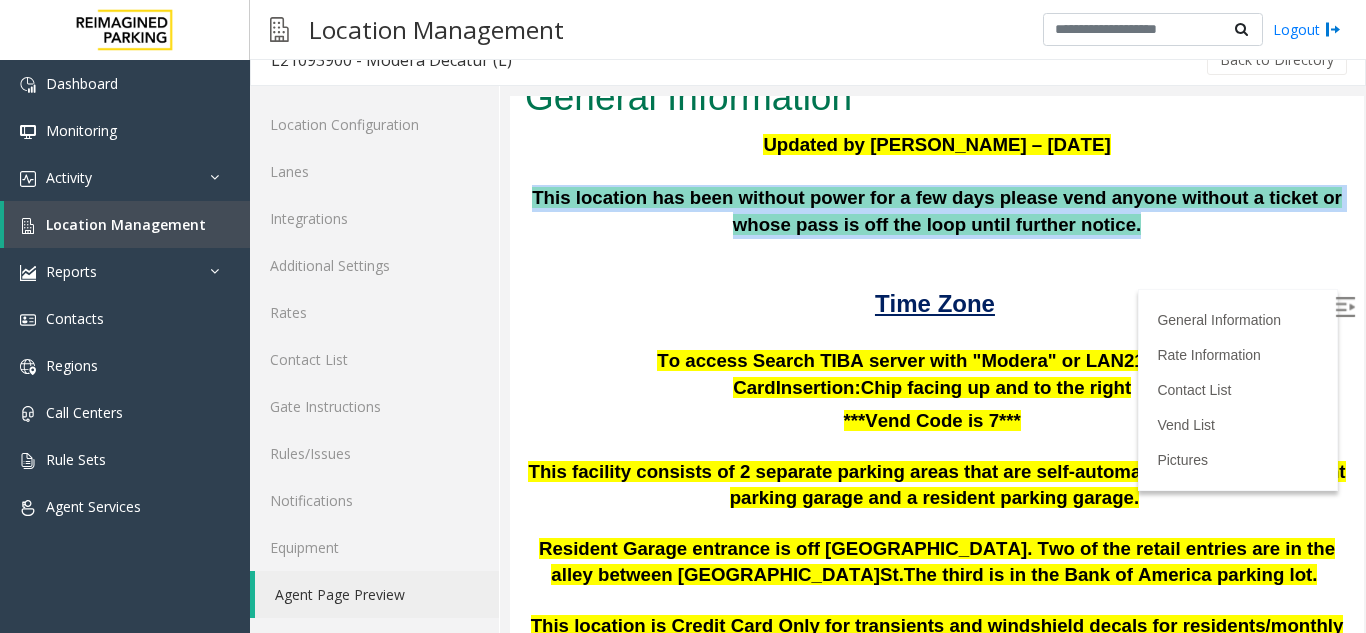 drag, startPoint x: 535, startPoint y: 198, endPoint x: 1156, endPoint y: 262, distance: 624.2892 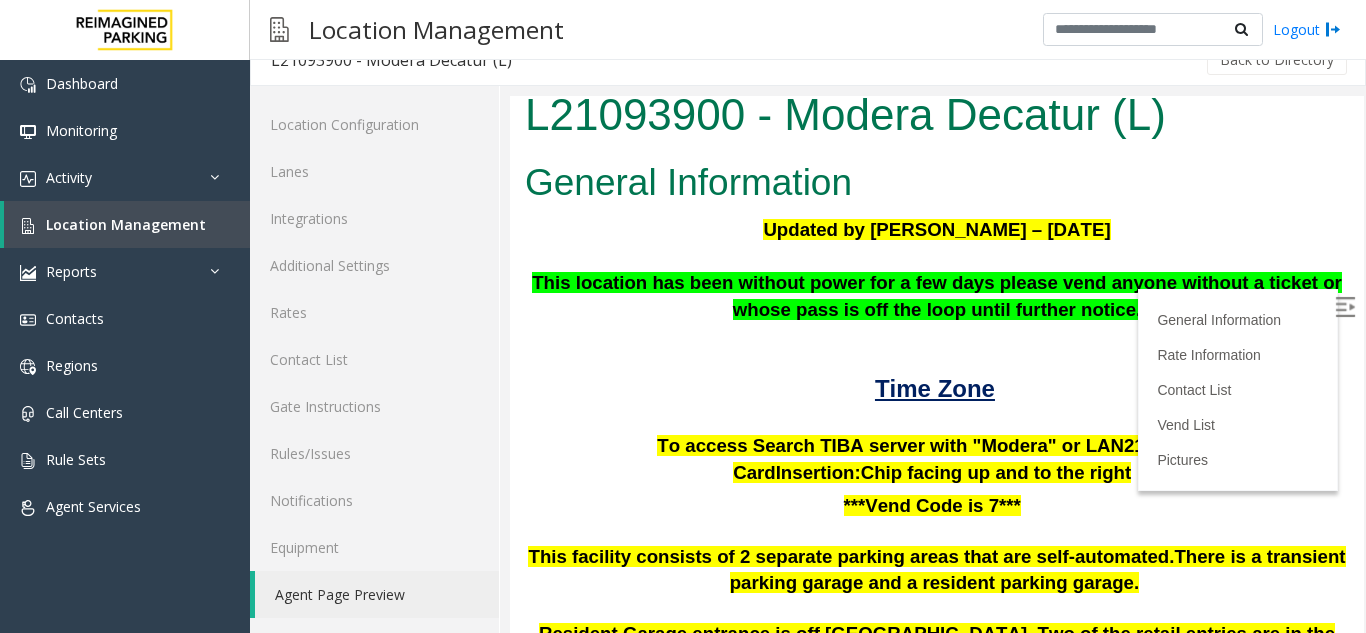 scroll, scrollTop: 0, scrollLeft: 0, axis: both 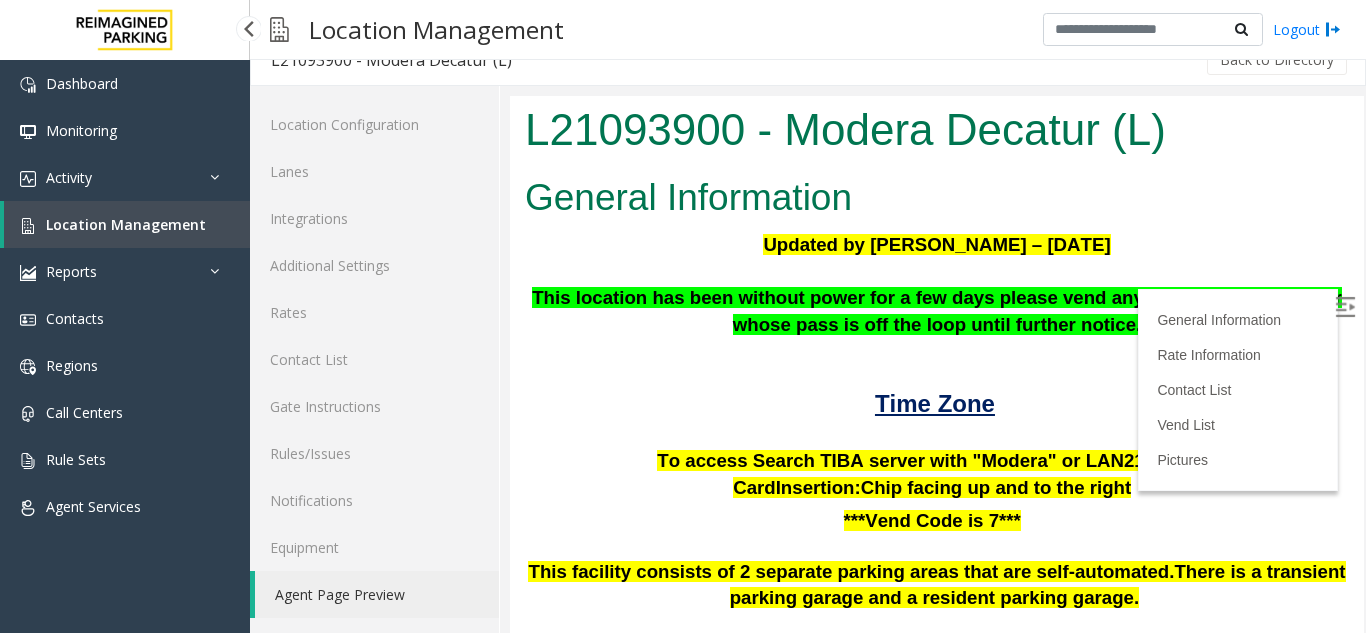 click on "Time Zone" at bounding box center (937, 405) 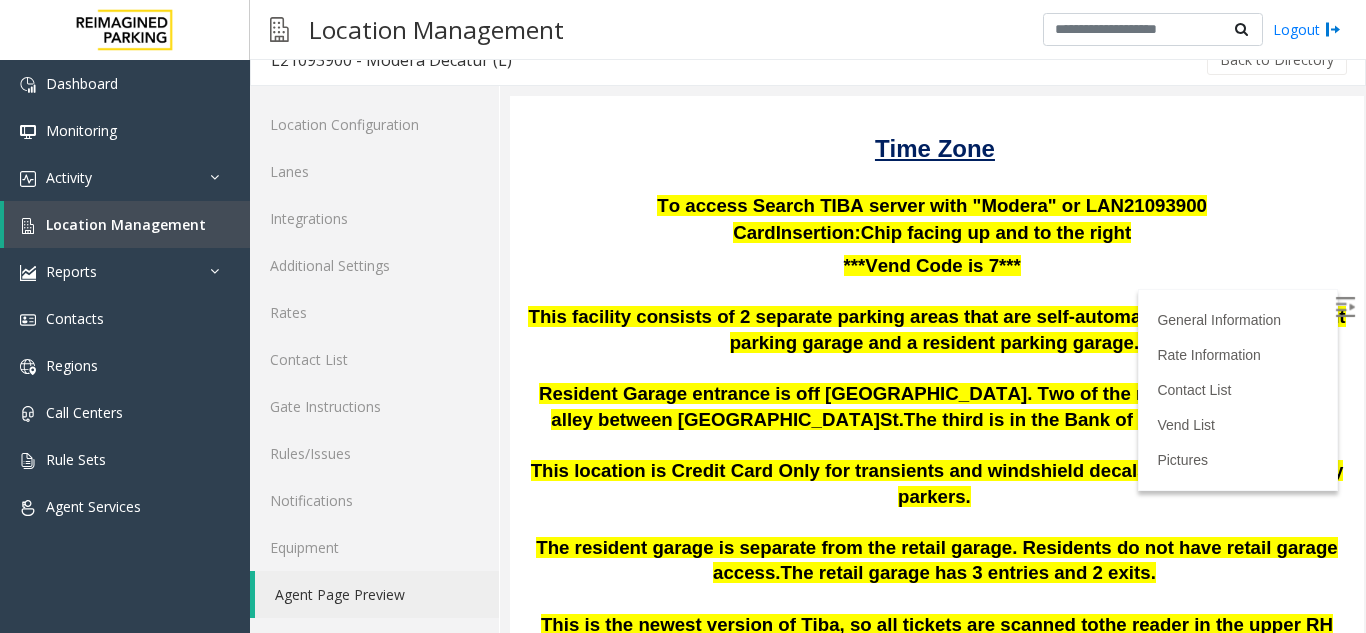 scroll, scrollTop: 300, scrollLeft: 0, axis: vertical 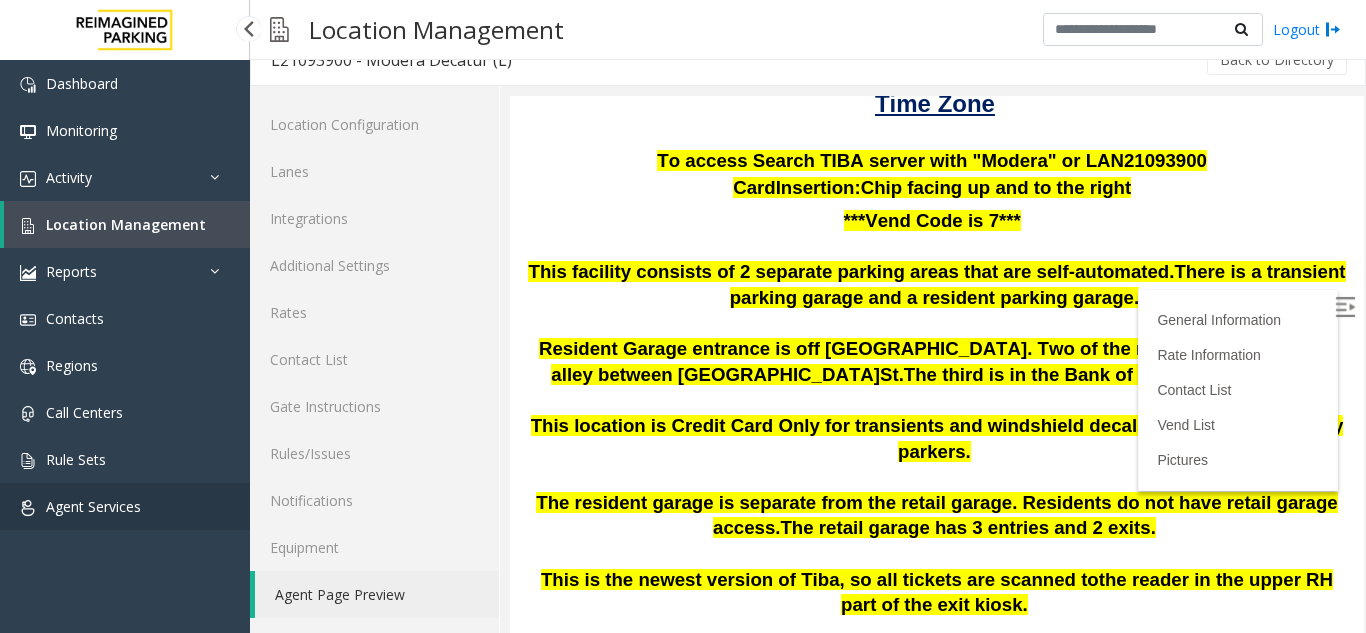 click on "Agent Services" at bounding box center [93, 506] 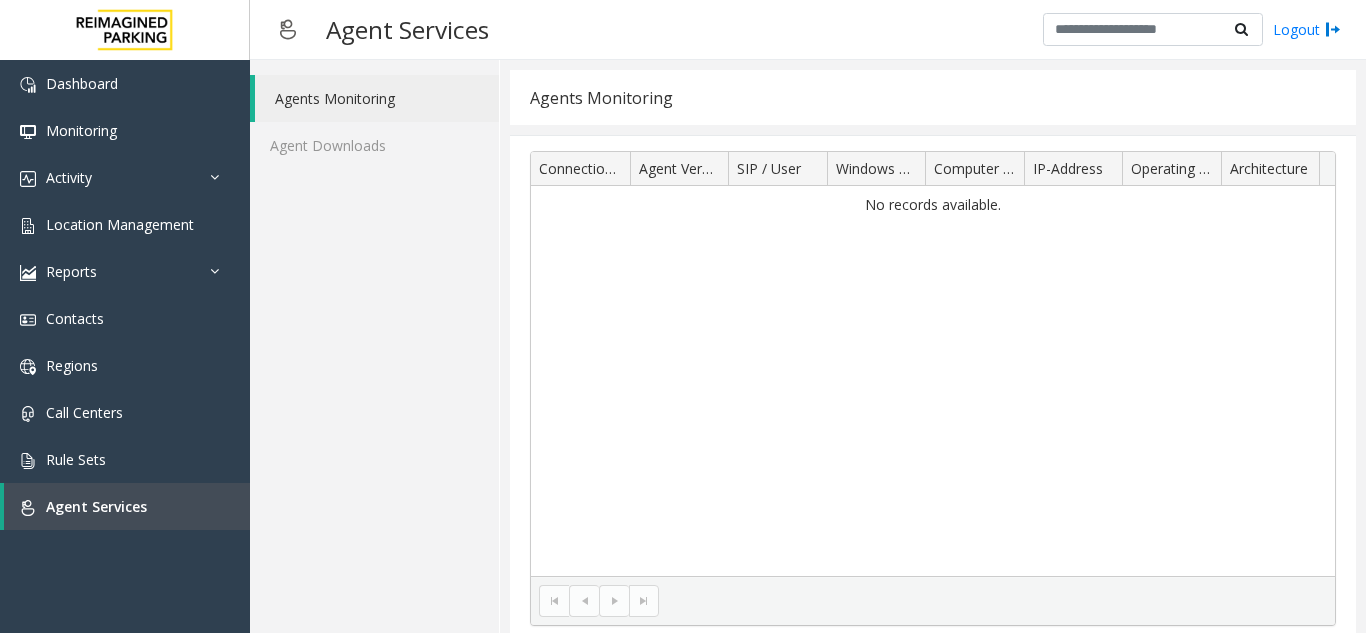 scroll, scrollTop: 0, scrollLeft: 0, axis: both 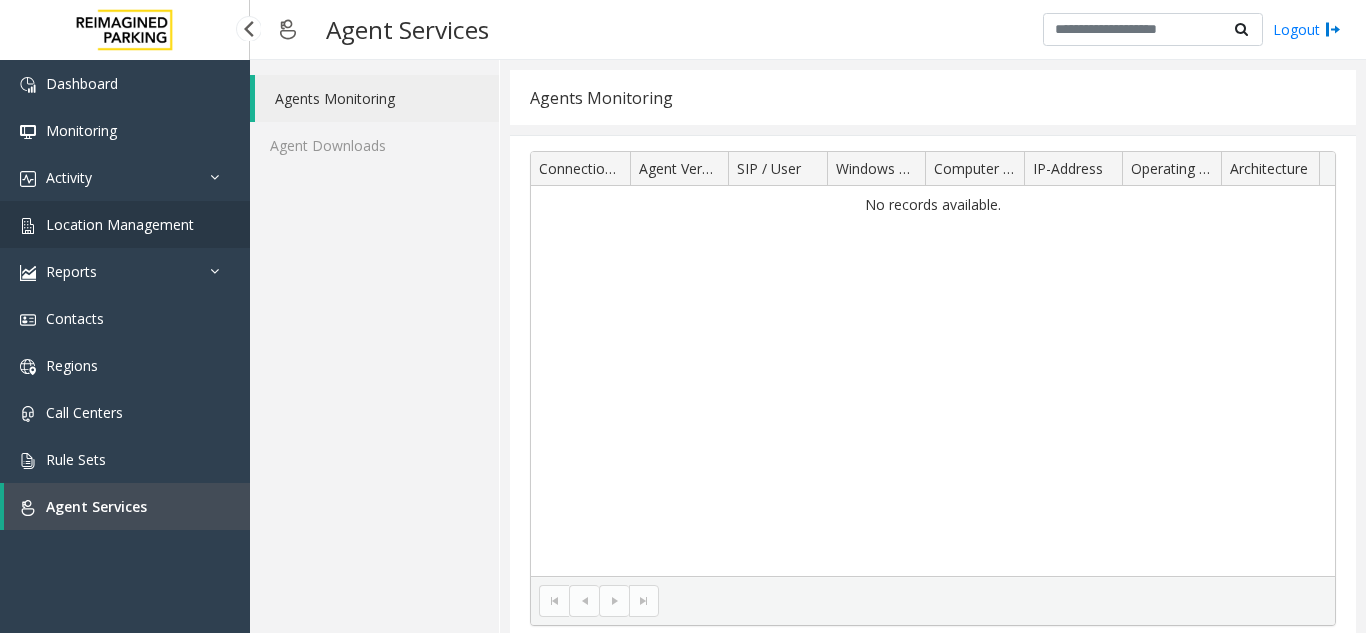 click on "Location Management" at bounding box center (120, 224) 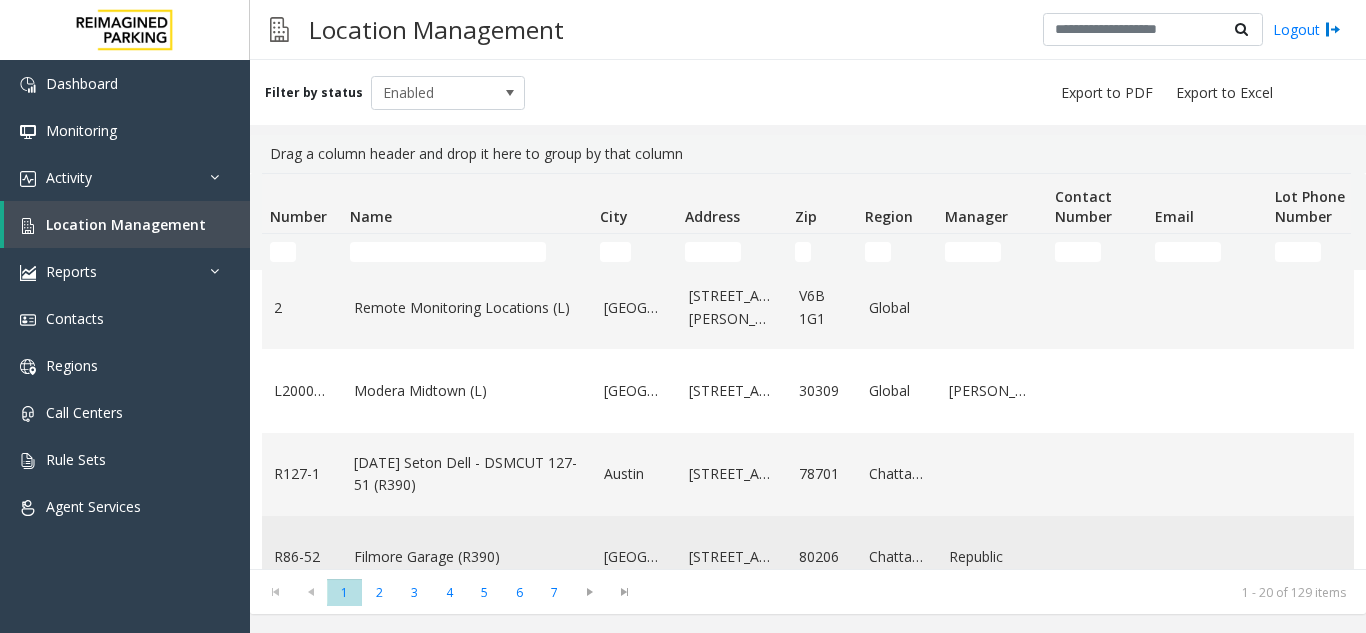 scroll, scrollTop: 200, scrollLeft: 0, axis: vertical 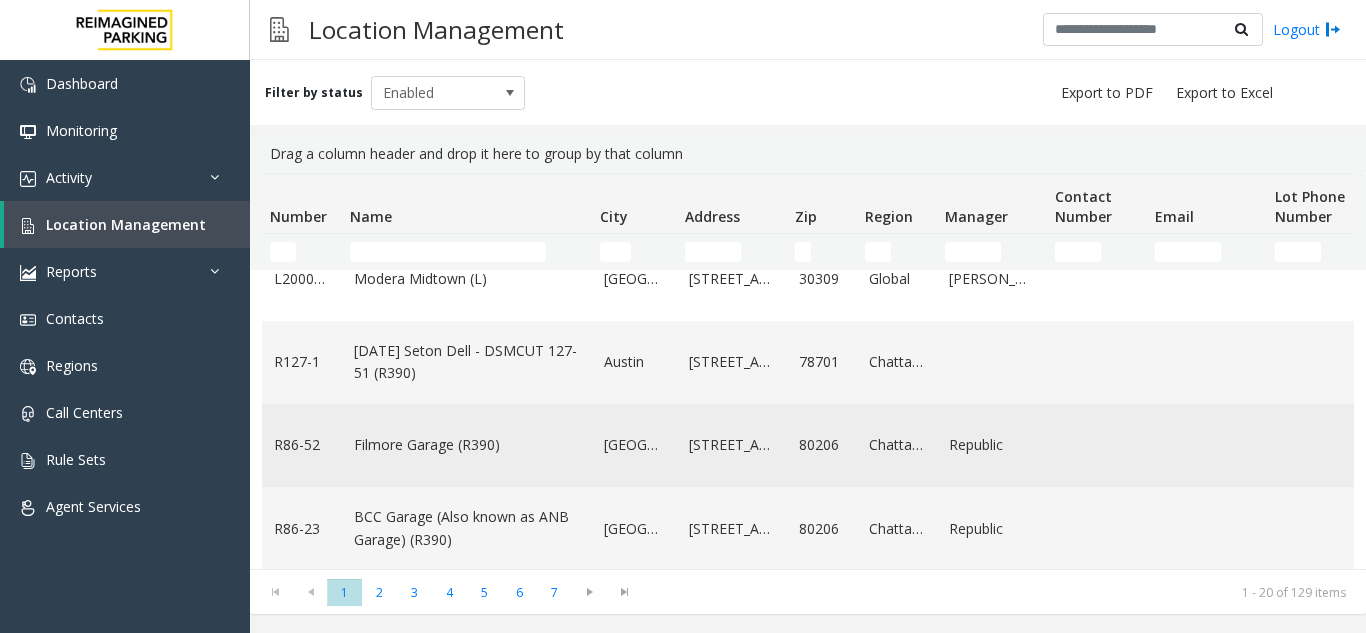 click on "Filmore Garage (R390)" 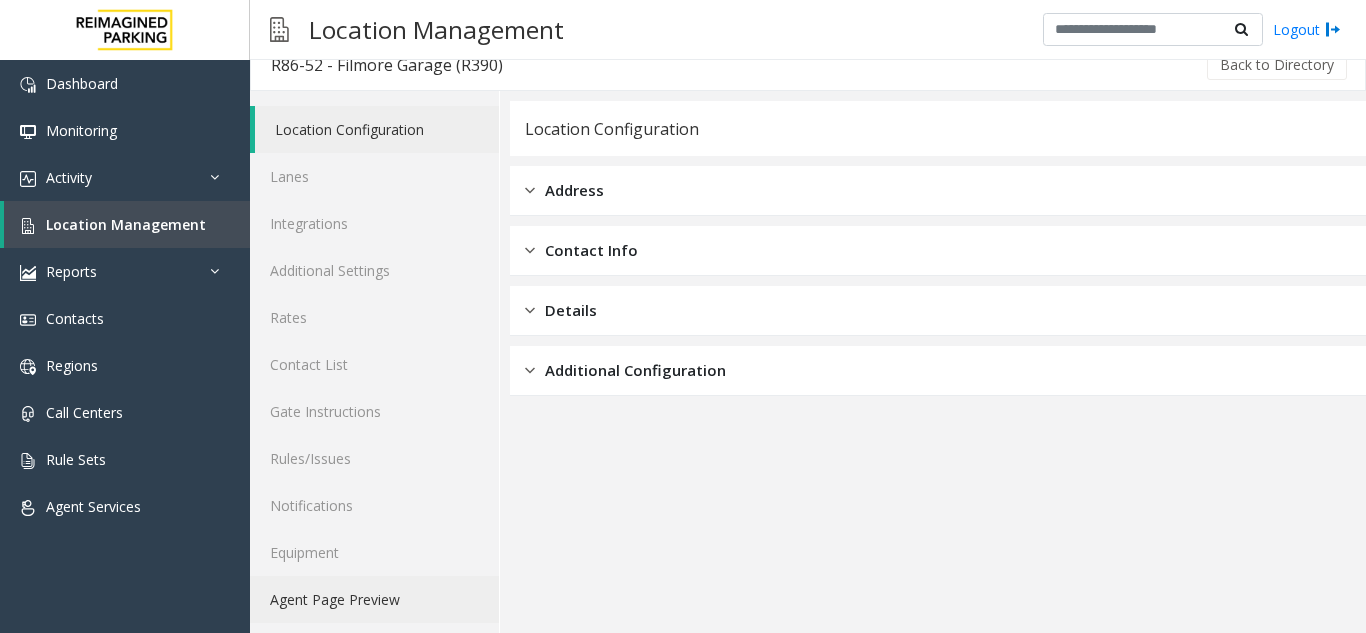 scroll, scrollTop: 26, scrollLeft: 0, axis: vertical 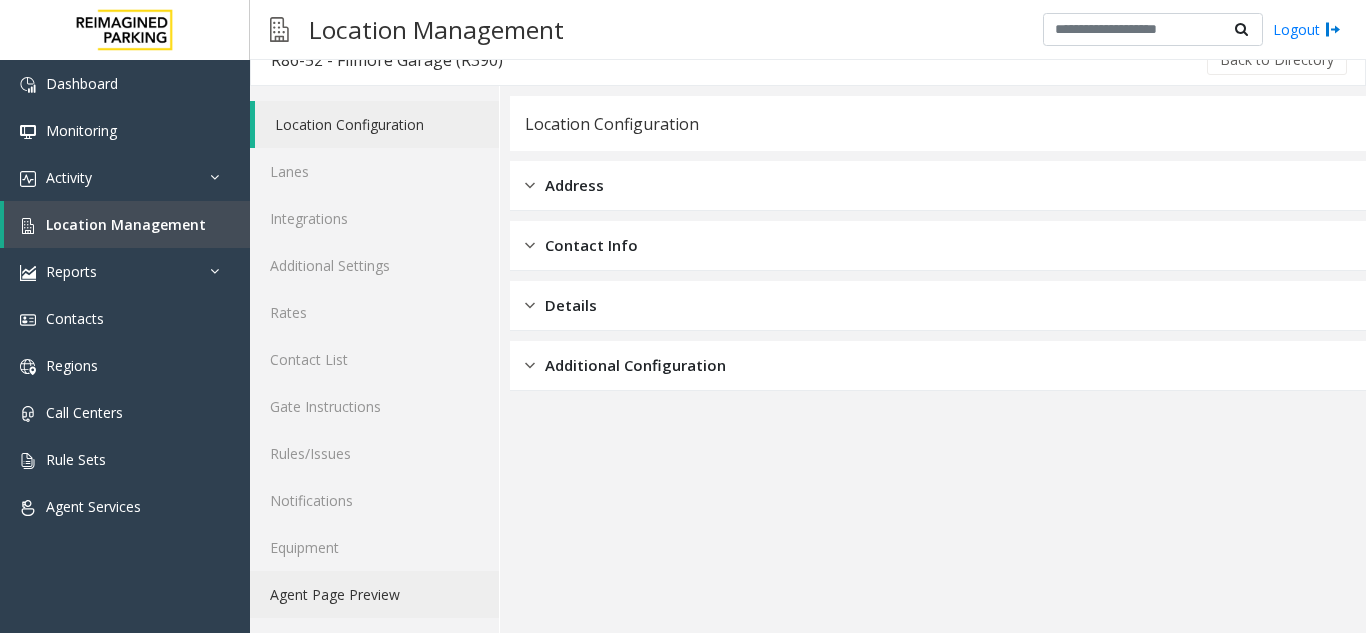 click on "Agent Page Preview" 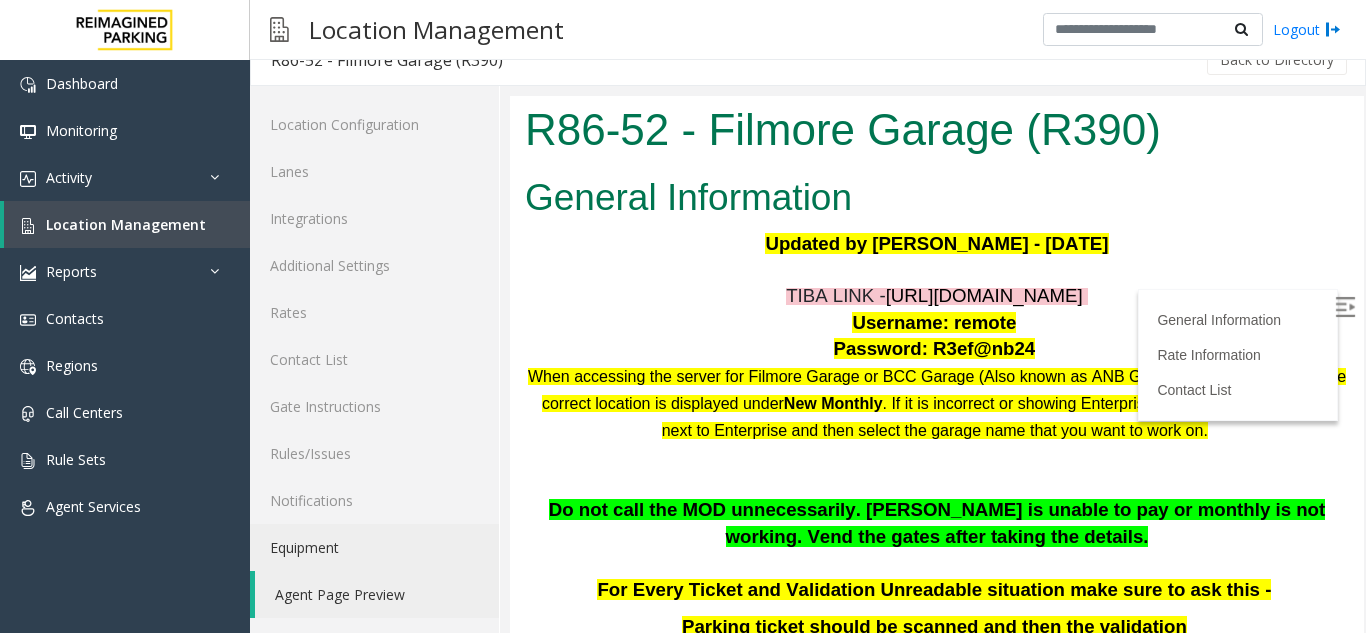 scroll, scrollTop: 300, scrollLeft: 0, axis: vertical 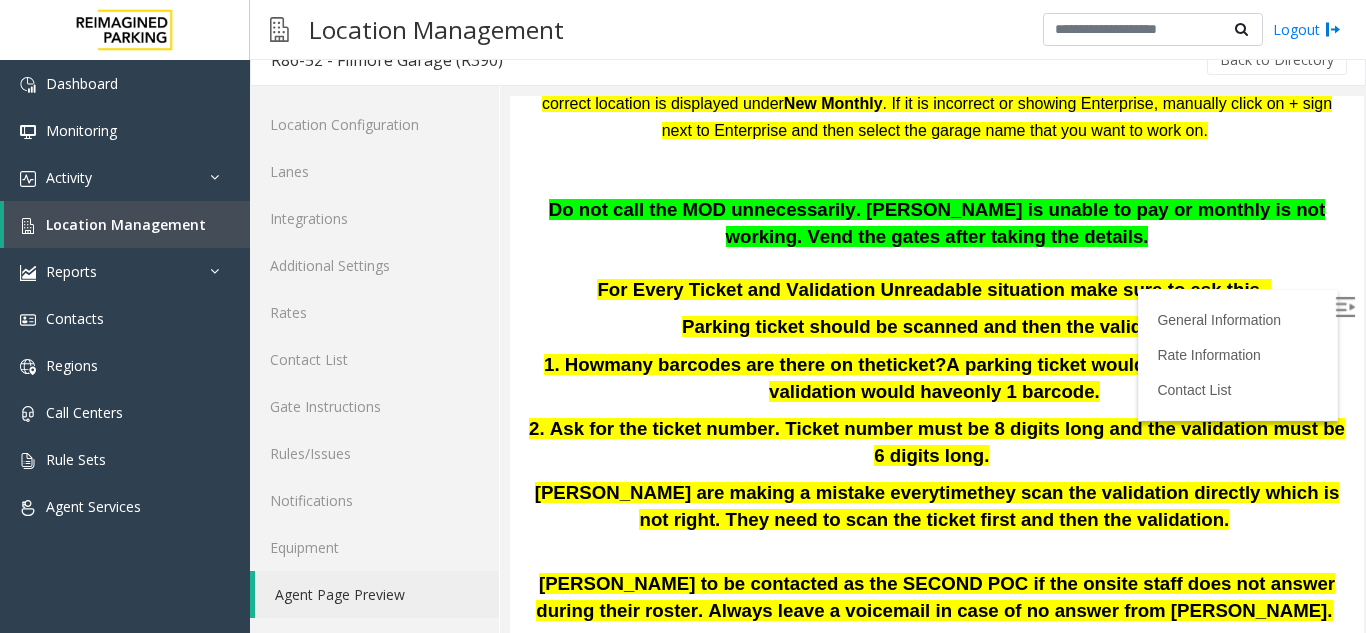 click at bounding box center [1347, 310] 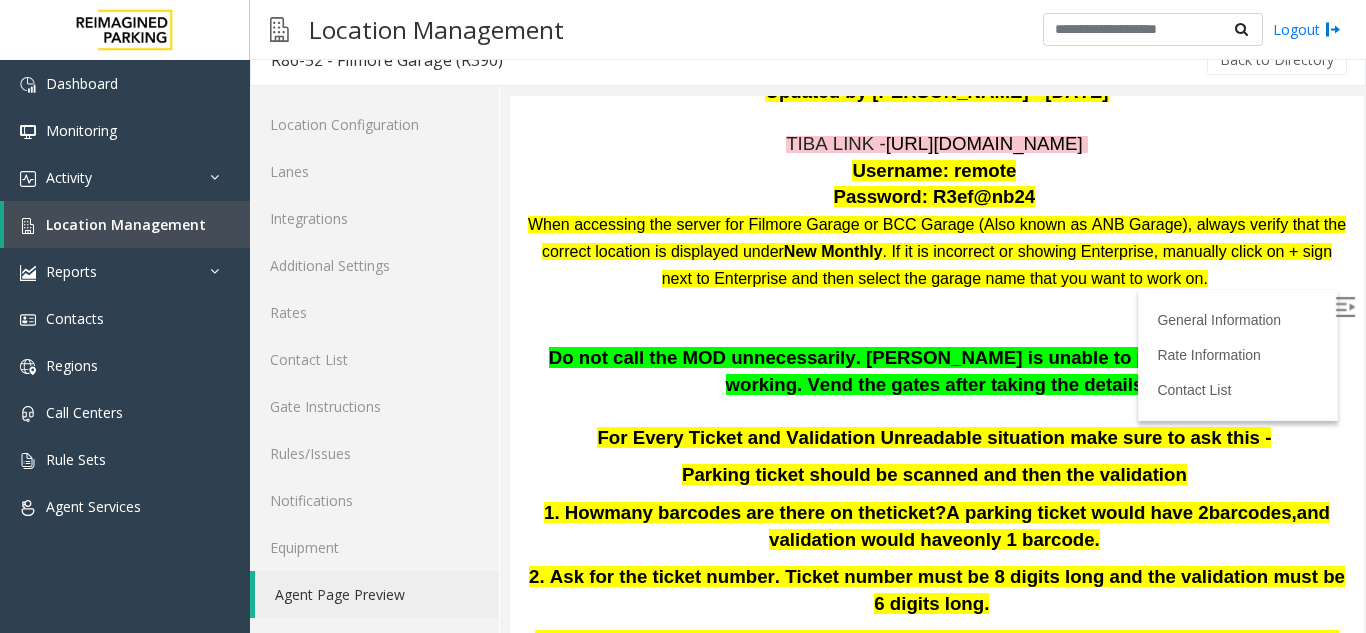 scroll, scrollTop: 0, scrollLeft: 0, axis: both 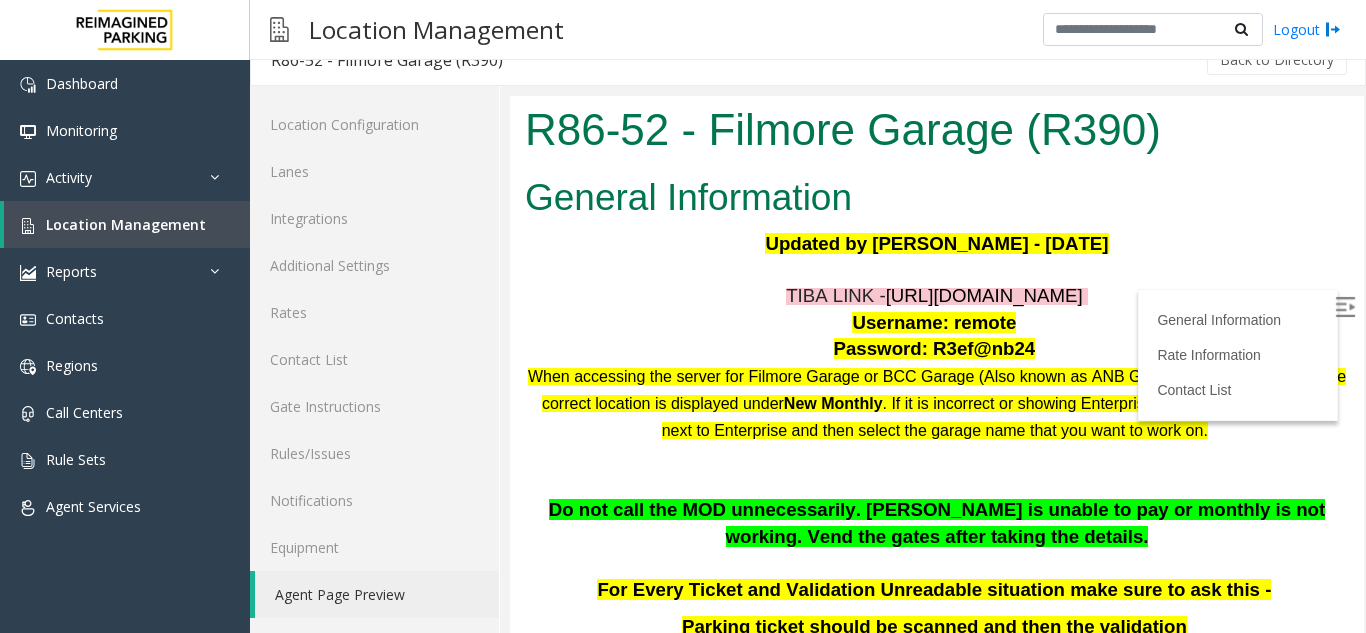 click on "[URL][DOMAIN_NAME]" at bounding box center (984, 295) 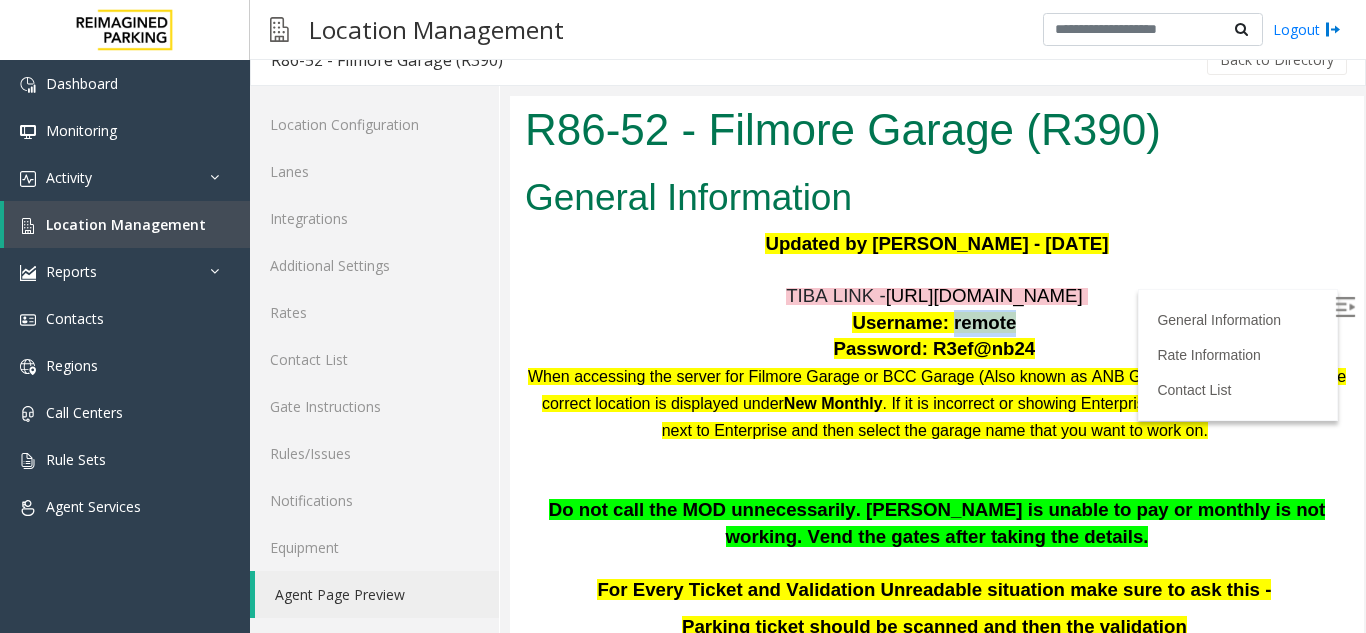 drag, startPoint x: 992, startPoint y: 325, endPoint x: 937, endPoint y: 331, distance: 55.326305 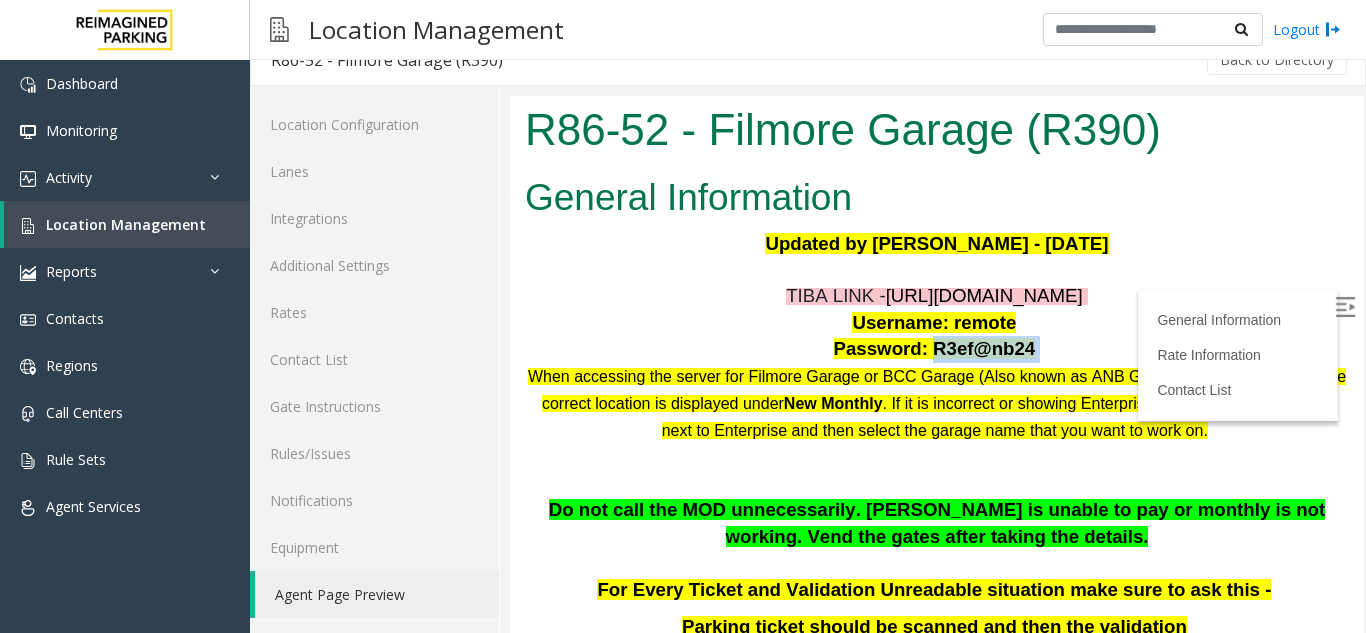 drag, startPoint x: 916, startPoint y: 353, endPoint x: 1020, endPoint y: 352, distance: 104.00481 